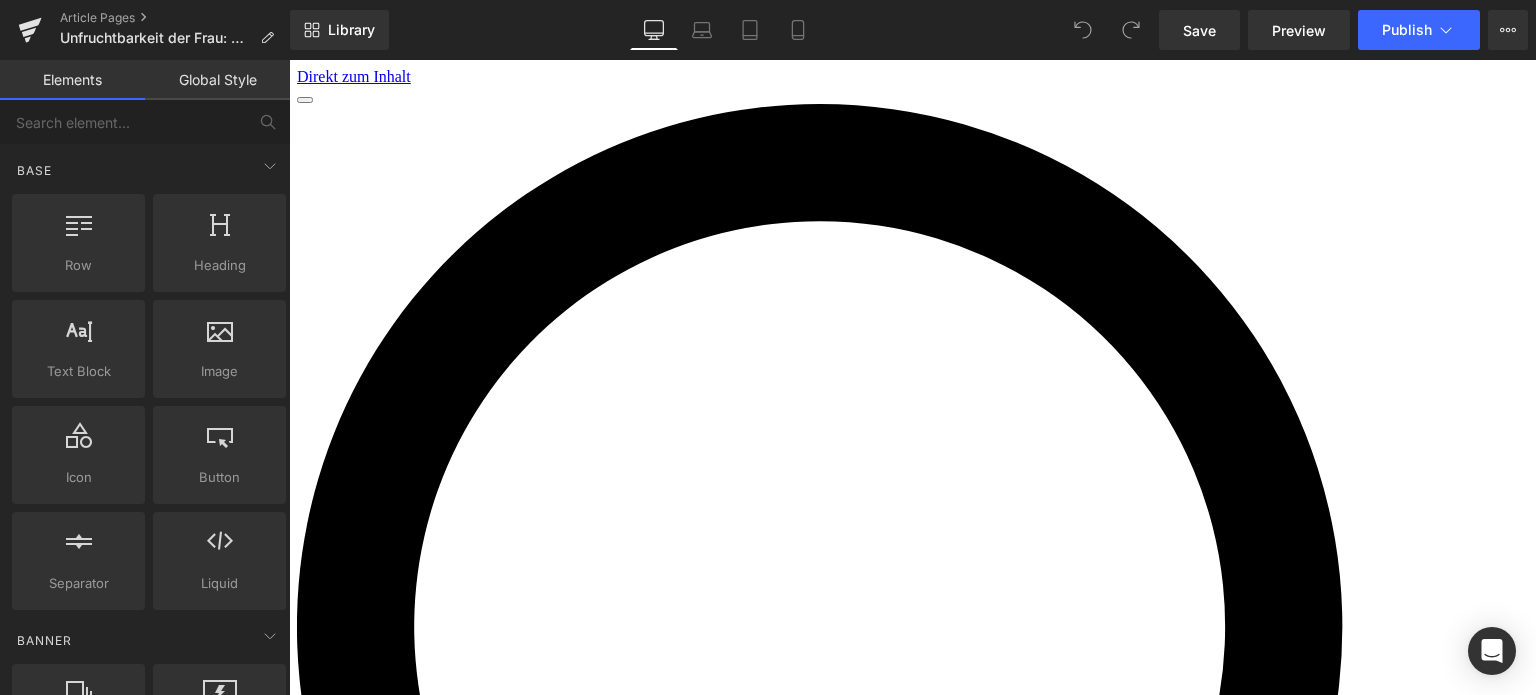 scroll, scrollTop: 0, scrollLeft: 0, axis: both 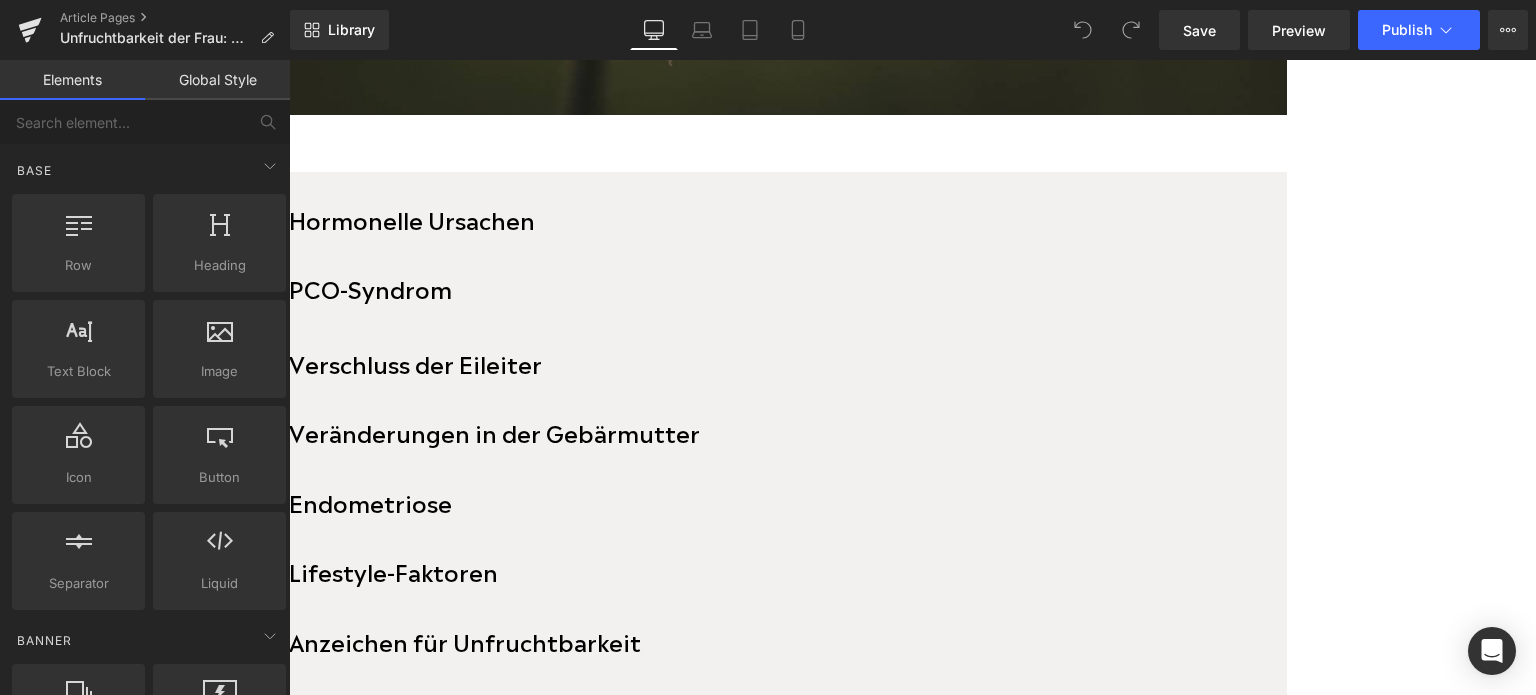 click 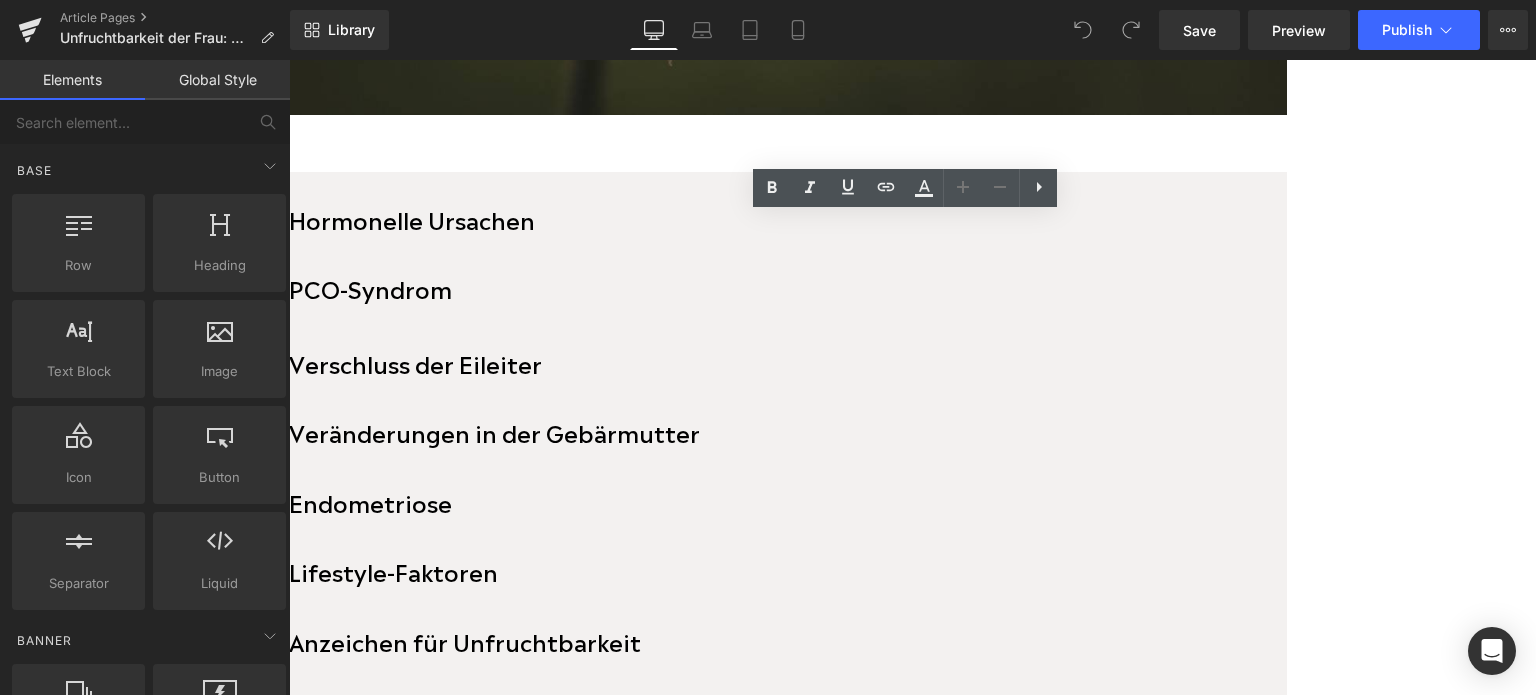 click on "Hormonelle Ursachen" at bounding box center [412, 218] 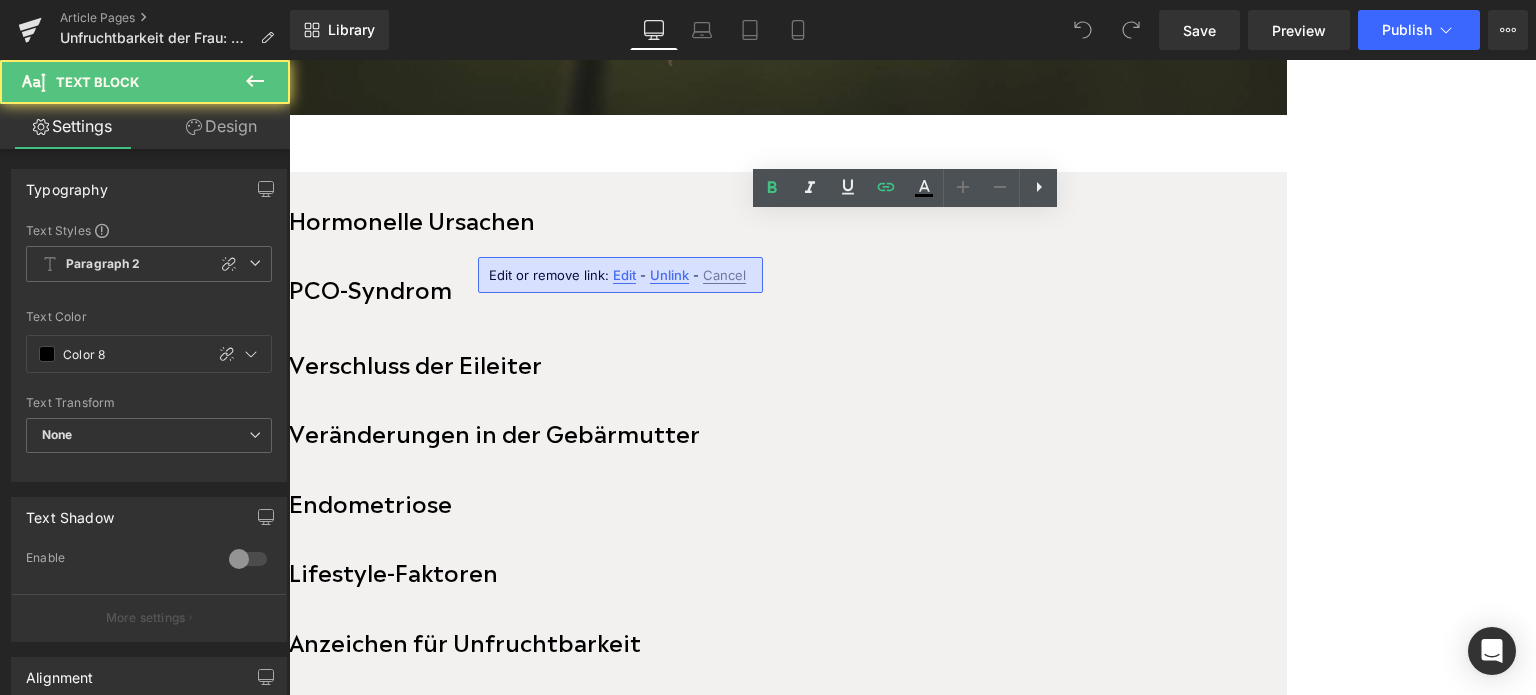scroll, scrollTop: 1001, scrollLeft: 0, axis: vertical 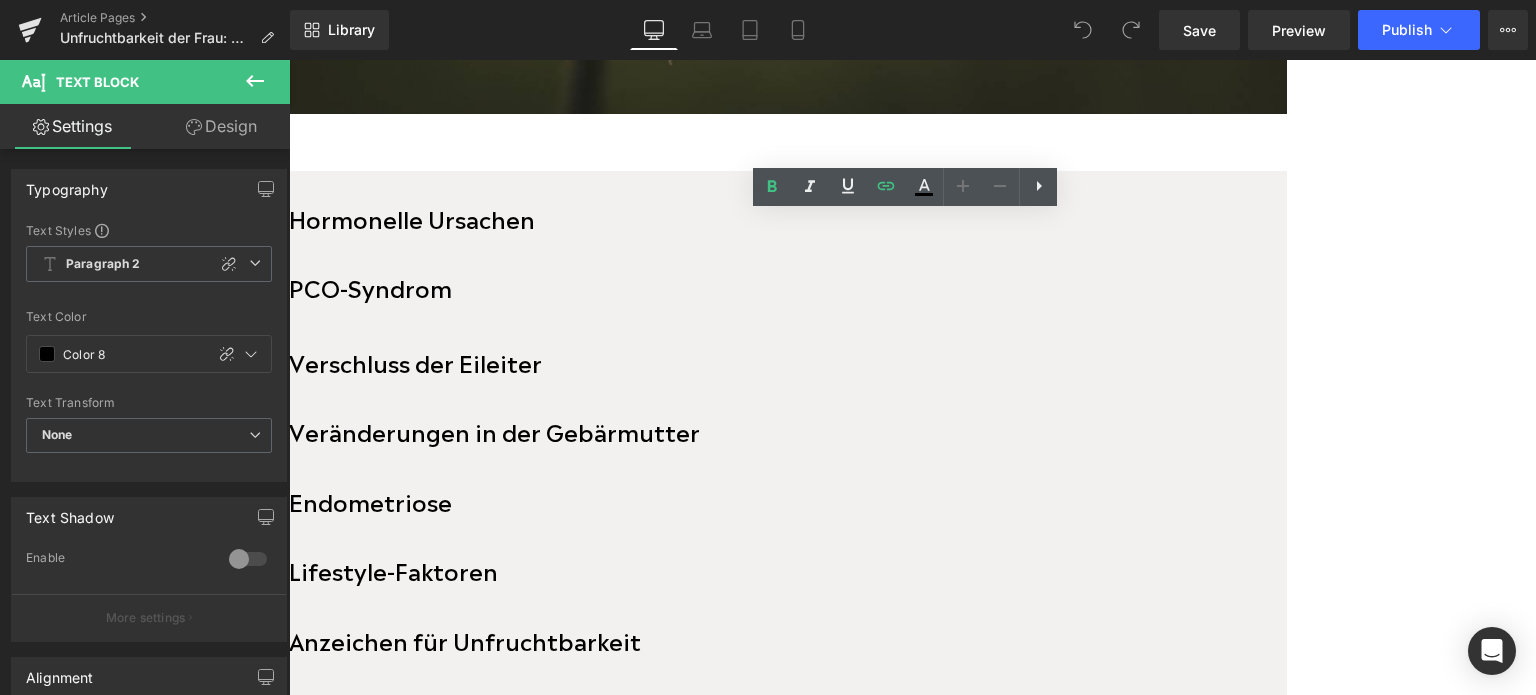 click on "Hormonelle Ursachen" at bounding box center (412, 217) 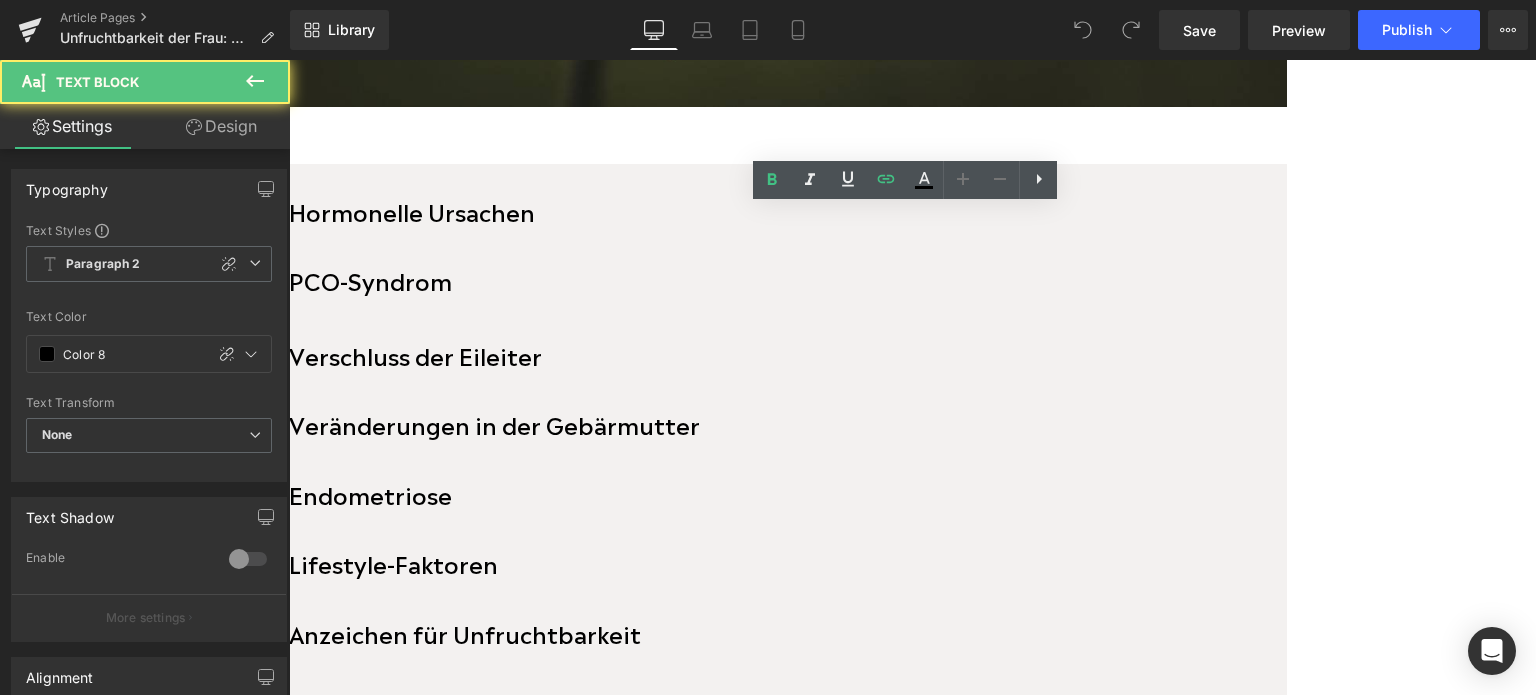 click on "Hormonelle Ursachen Text Block         PCO-Syndrom Text Block         Verschluss der Eileiter Text Block         Veränderungen in der Gebärmutter Text Block         Endometriose Text Block         Lifestyle-Faktoren Text Block         Anzeichen für Unfruchtbarkeit Text Block         Therapie von Unfruchtbarkeit Text Block" at bounding box center (788, 457) 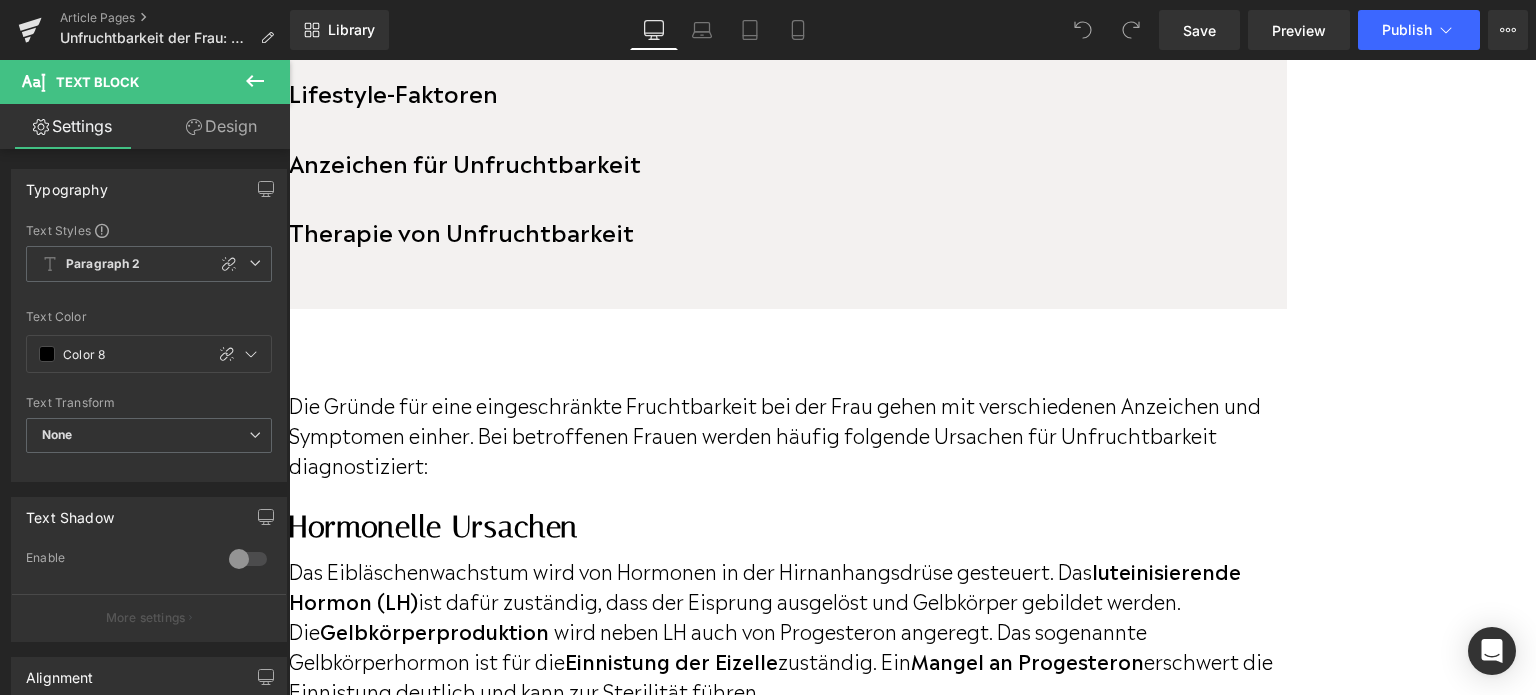 scroll, scrollTop: 1646, scrollLeft: 0, axis: vertical 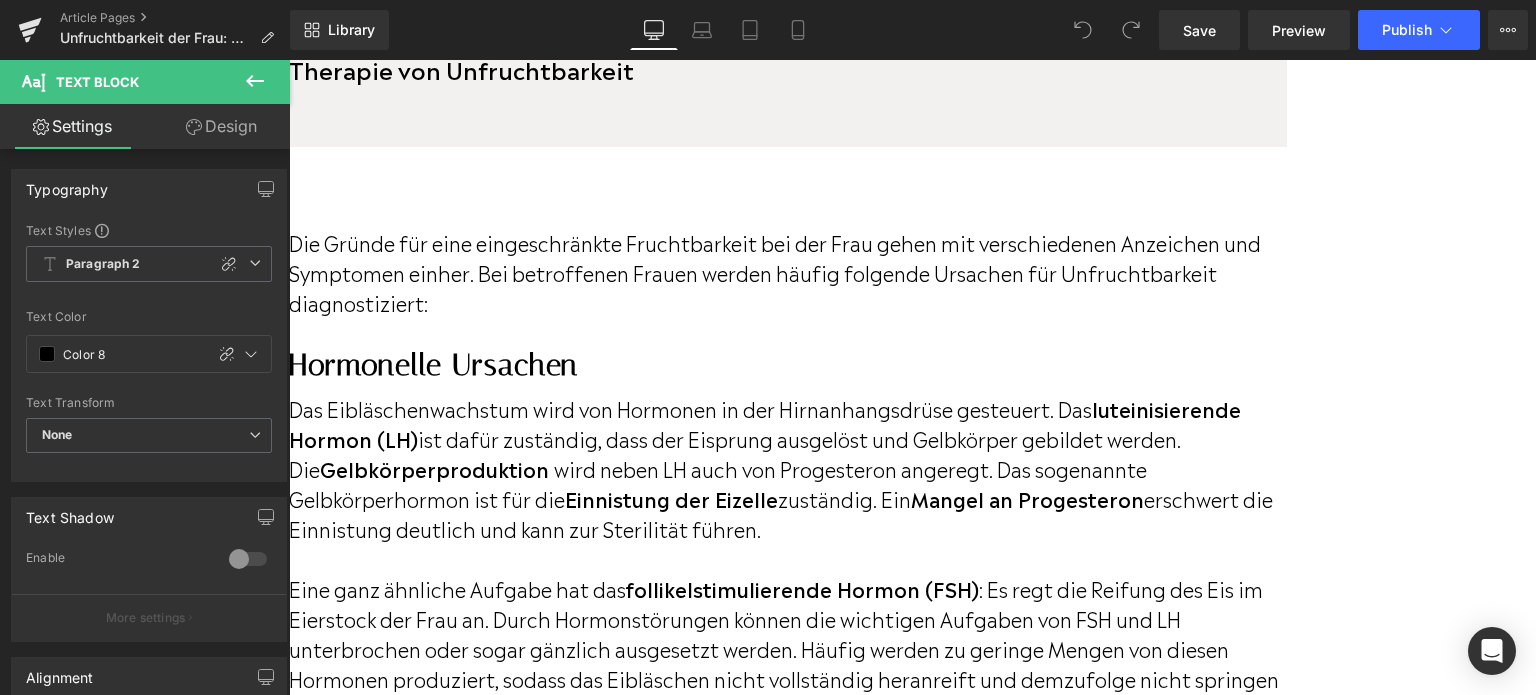 drag, startPoint x: 679, startPoint y: 333, endPoint x: 722, endPoint y: 343, distance: 44.14748 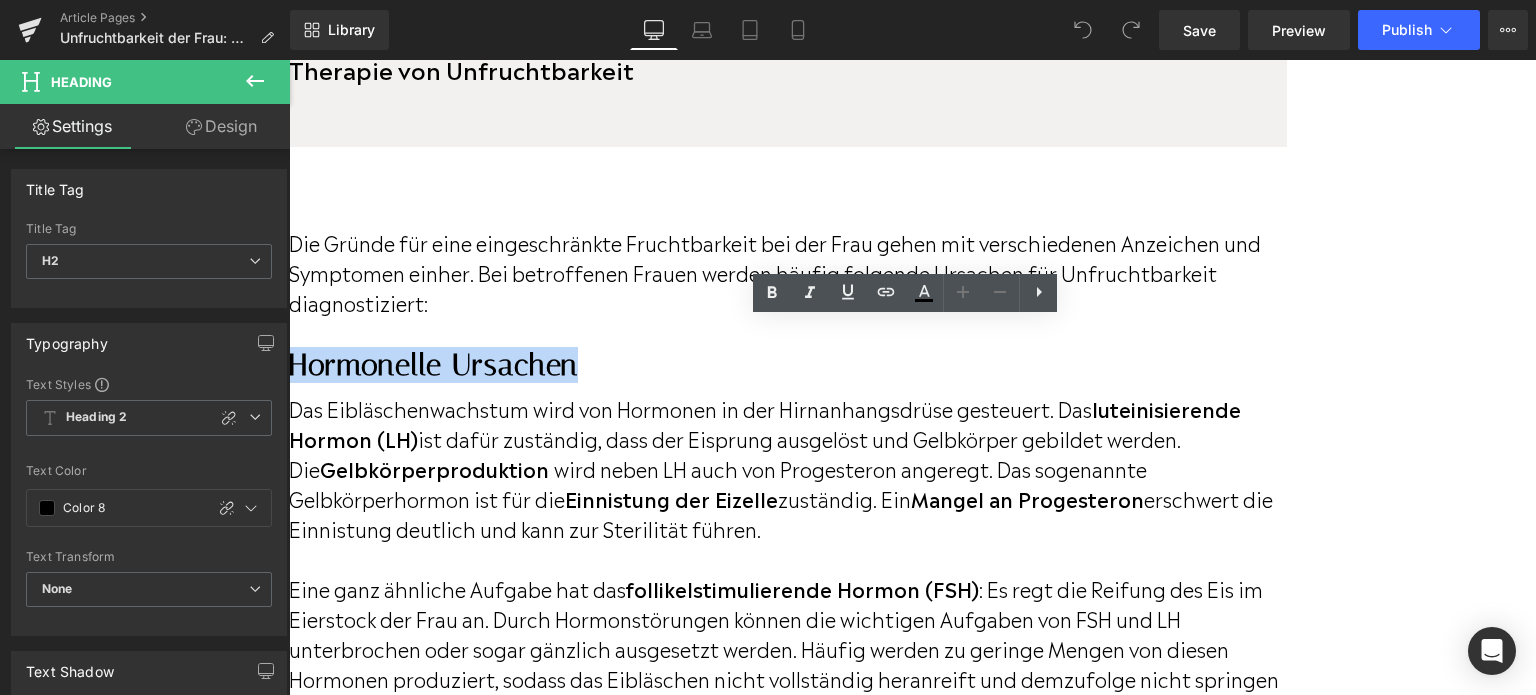 drag, startPoint x: 720, startPoint y: 341, endPoint x: 428, endPoint y: 339, distance: 292.00684 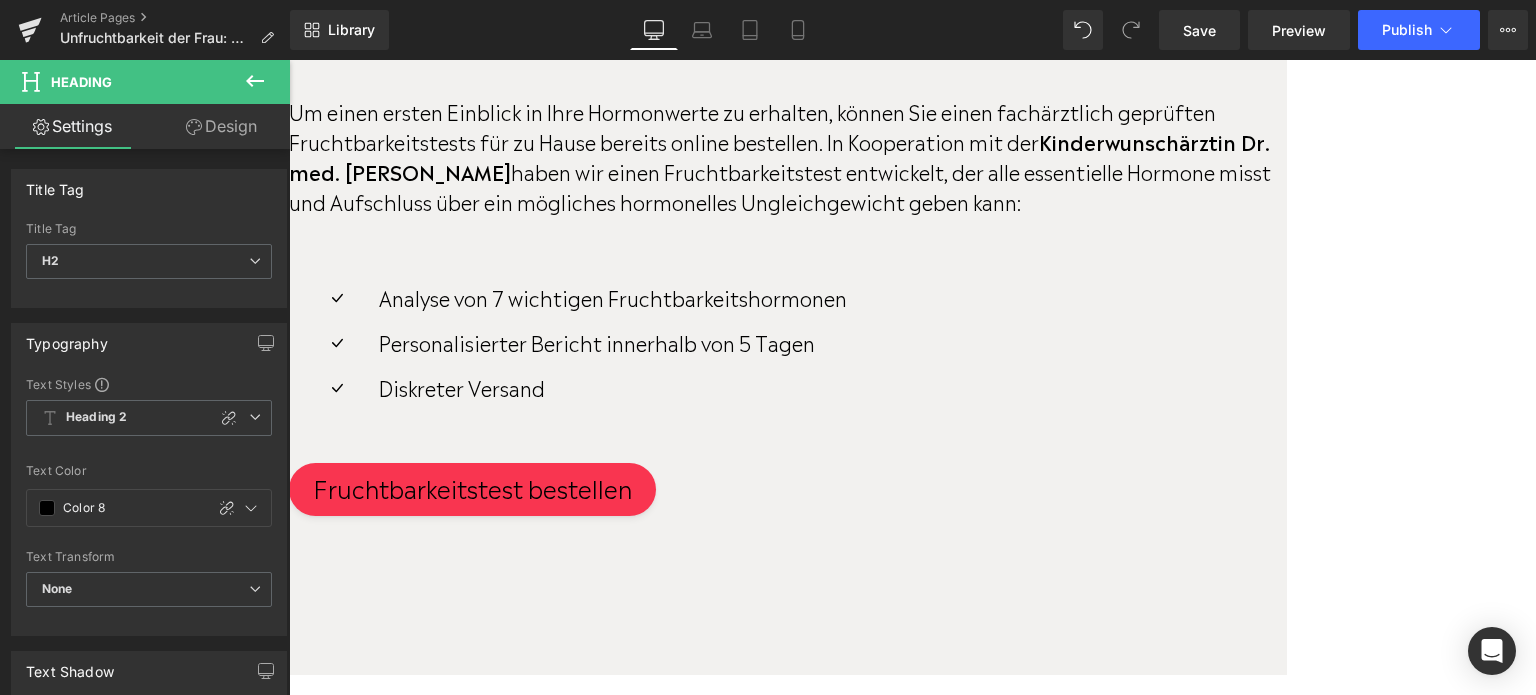 scroll, scrollTop: 4146, scrollLeft: 0, axis: vertical 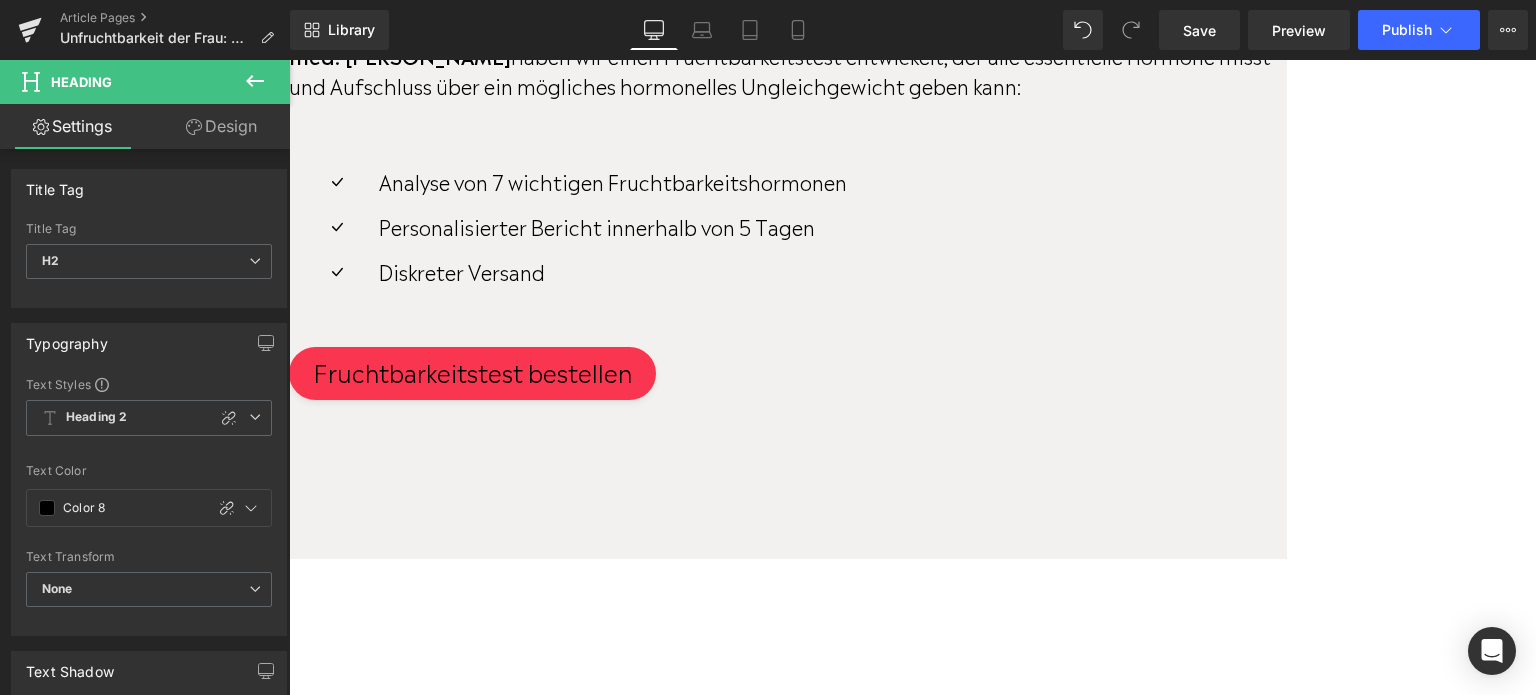 click on "PCO-Syndrom" at bounding box center (788, 748) 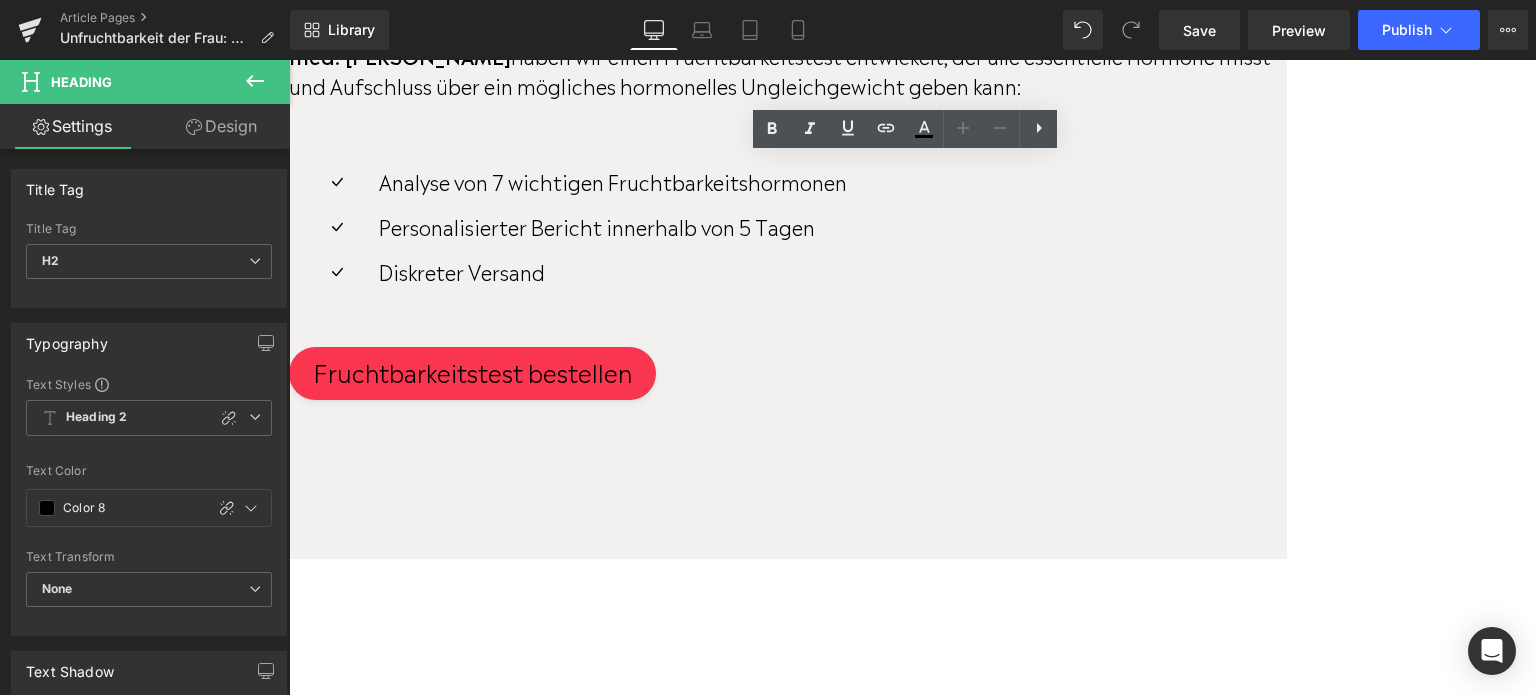drag, startPoint x: 619, startPoint y: 84, endPoint x: 408, endPoint y: 87, distance: 211.02133 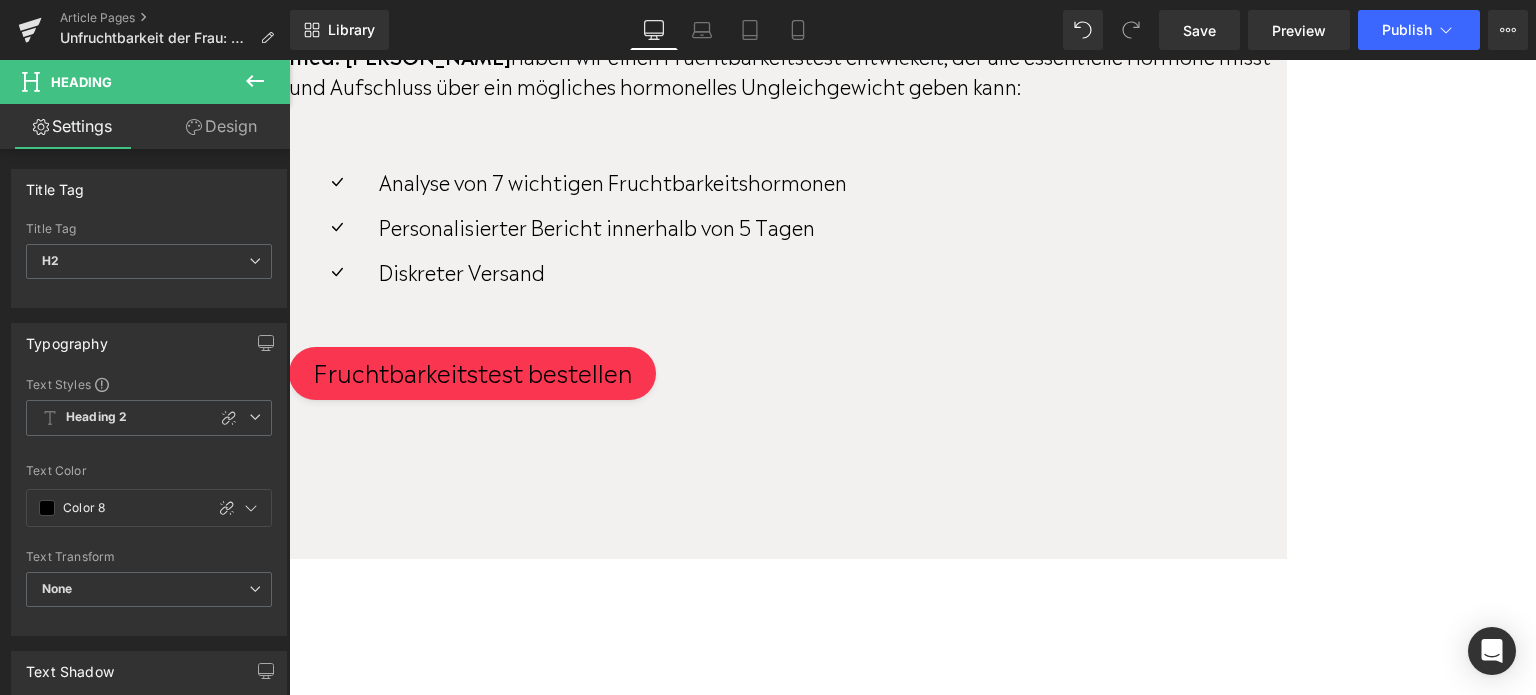 scroll, scrollTop: 4246, scrollLeft: 0, axis: vertical 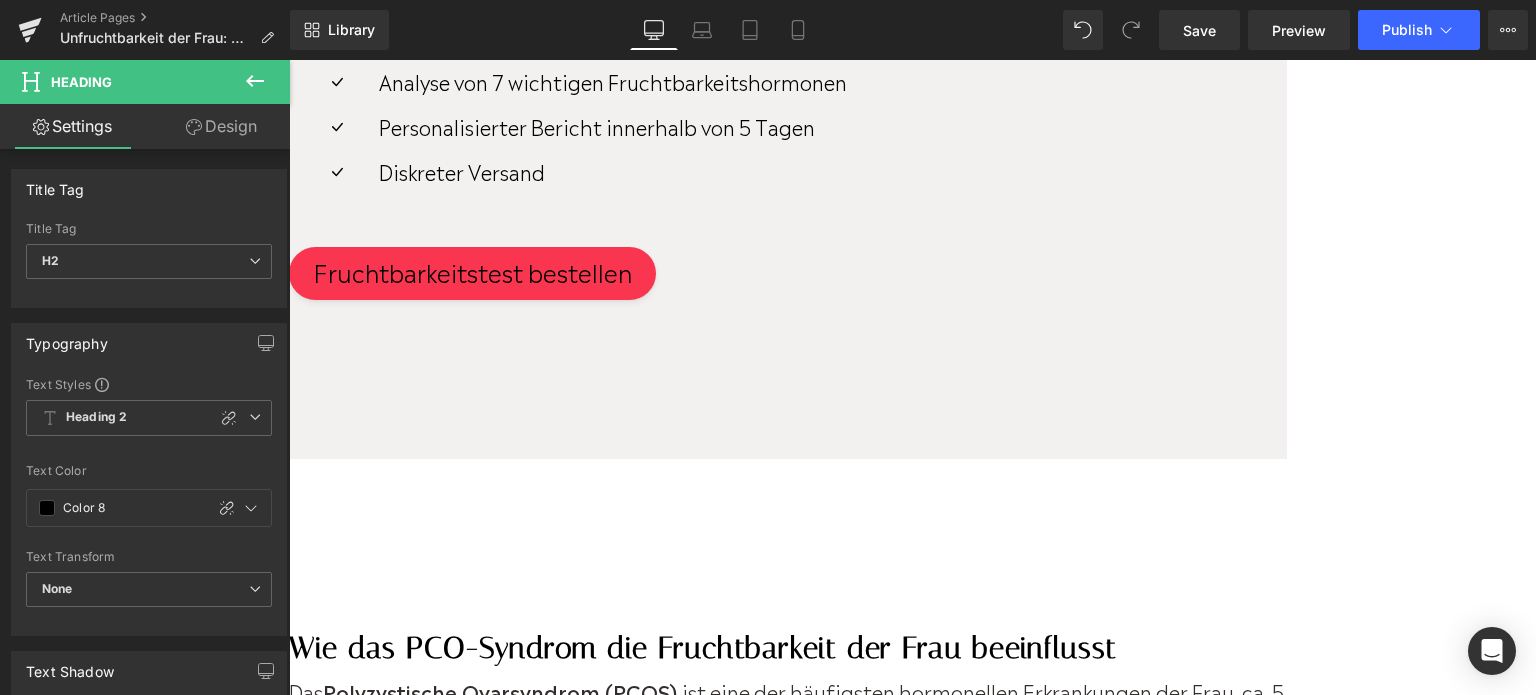drag, startPoint x: 676, startPoint y: 220, endPoint x: 720, endPoint y: 215, distance: 44.28318 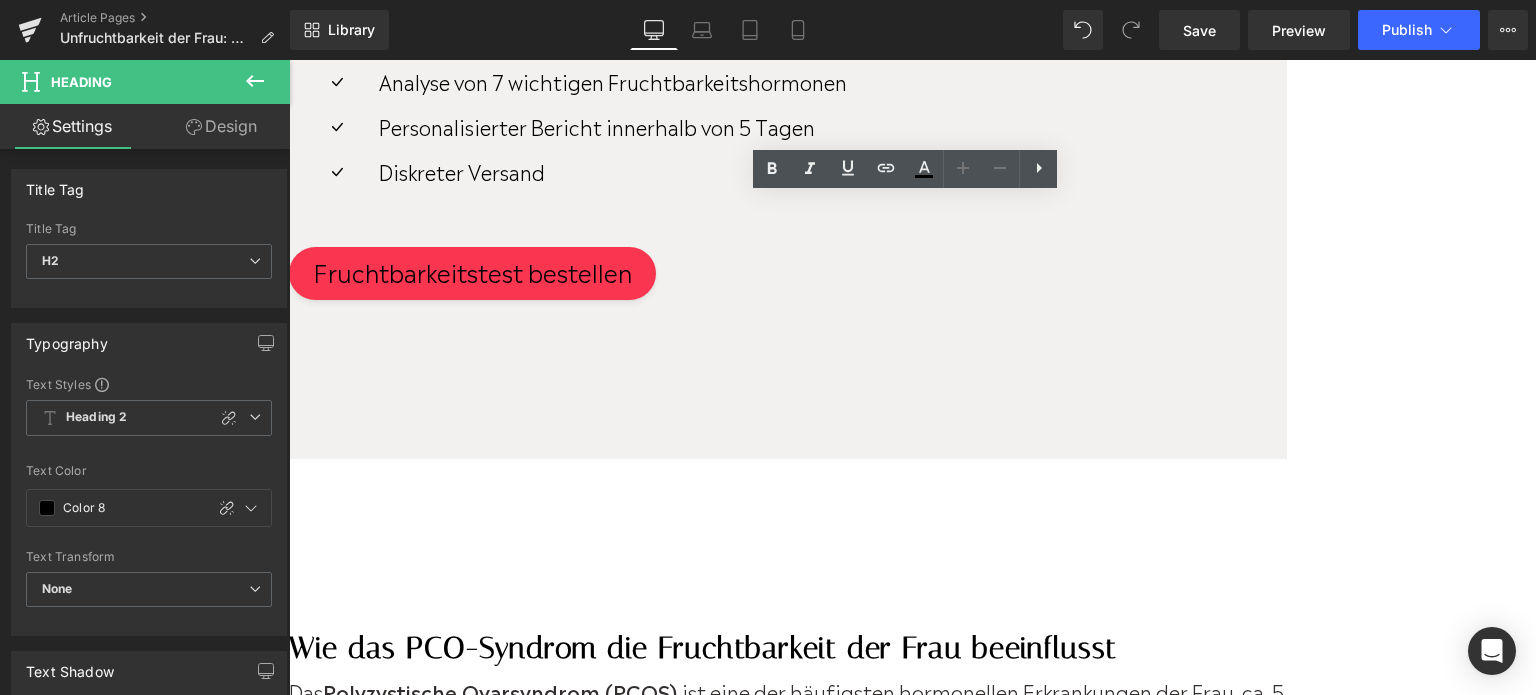 drag, startPoint x: 720, startPoint y: 215, endPoint x: 433, endPoint y: 203, distance: 287.25076 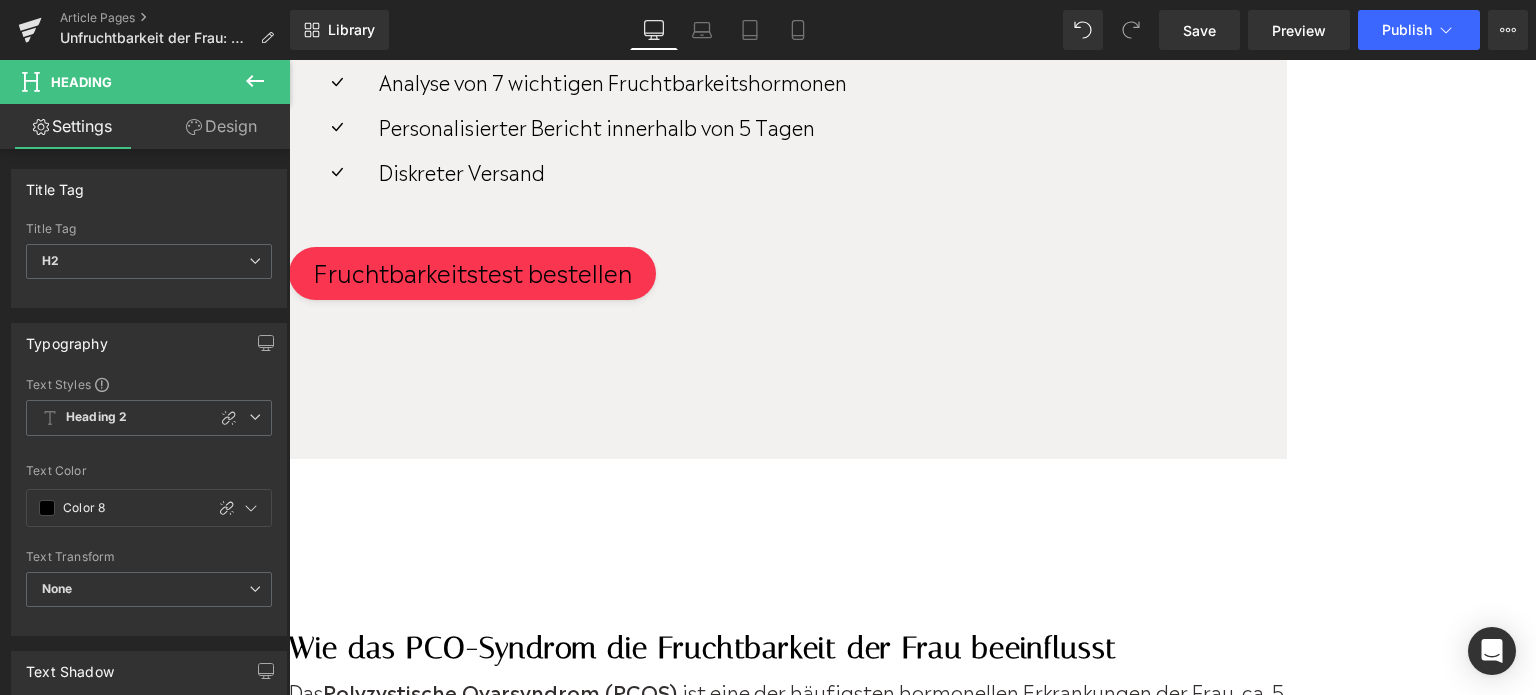 drag, startPoint x: 891, startPoint y: 579, endPoint x: 770, endPoint y: 579, distance: 121 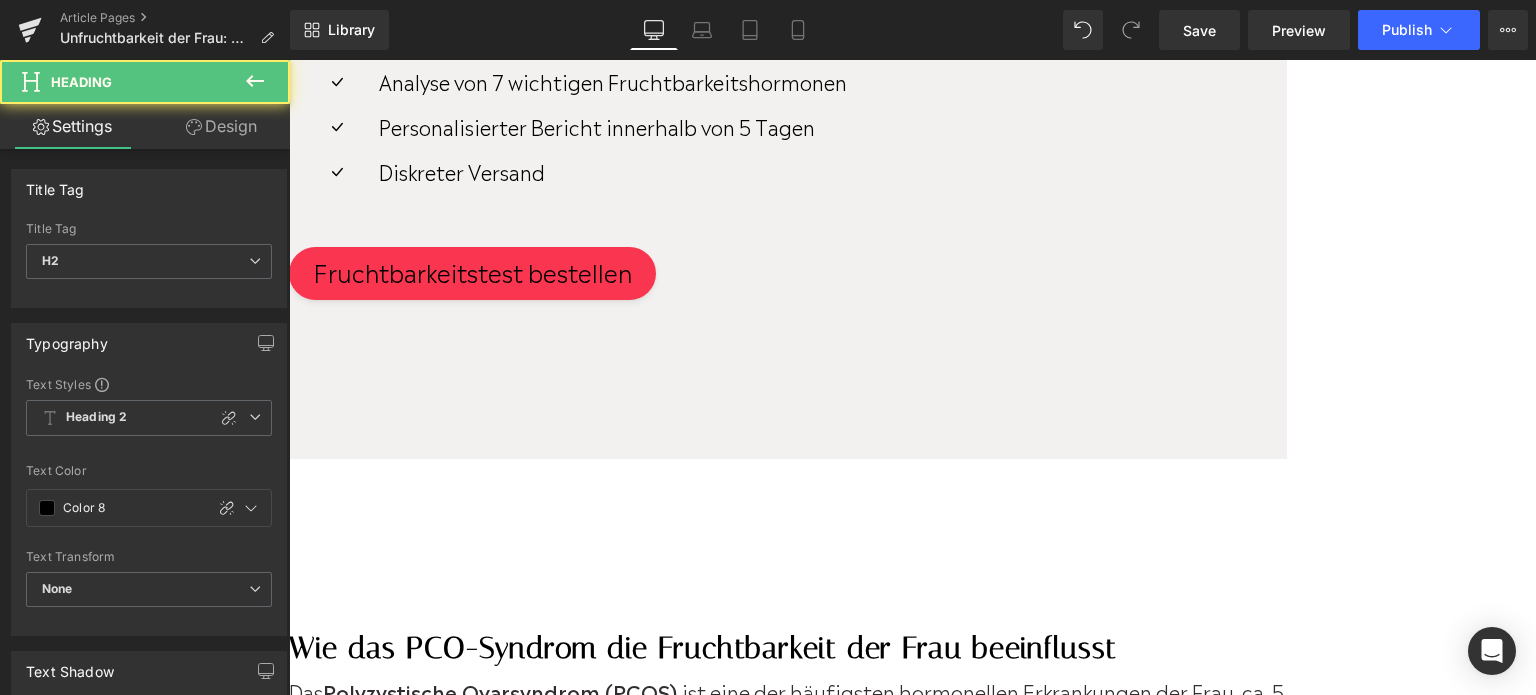 click on "Veränderungen in der Gebärmutter" at bounding box center (788, 1235) 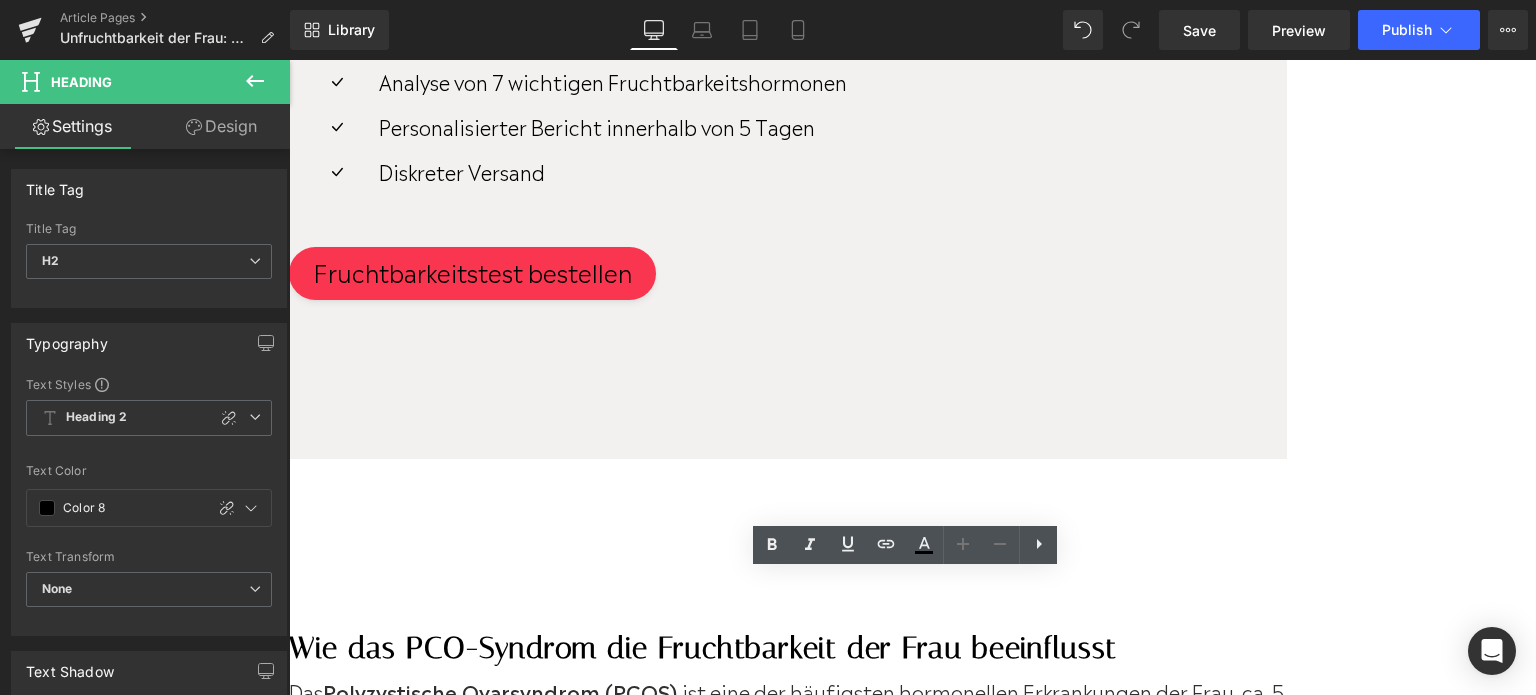 click on "Veränderungen in der Gebärmutter" at bounding box center [788, 1235] 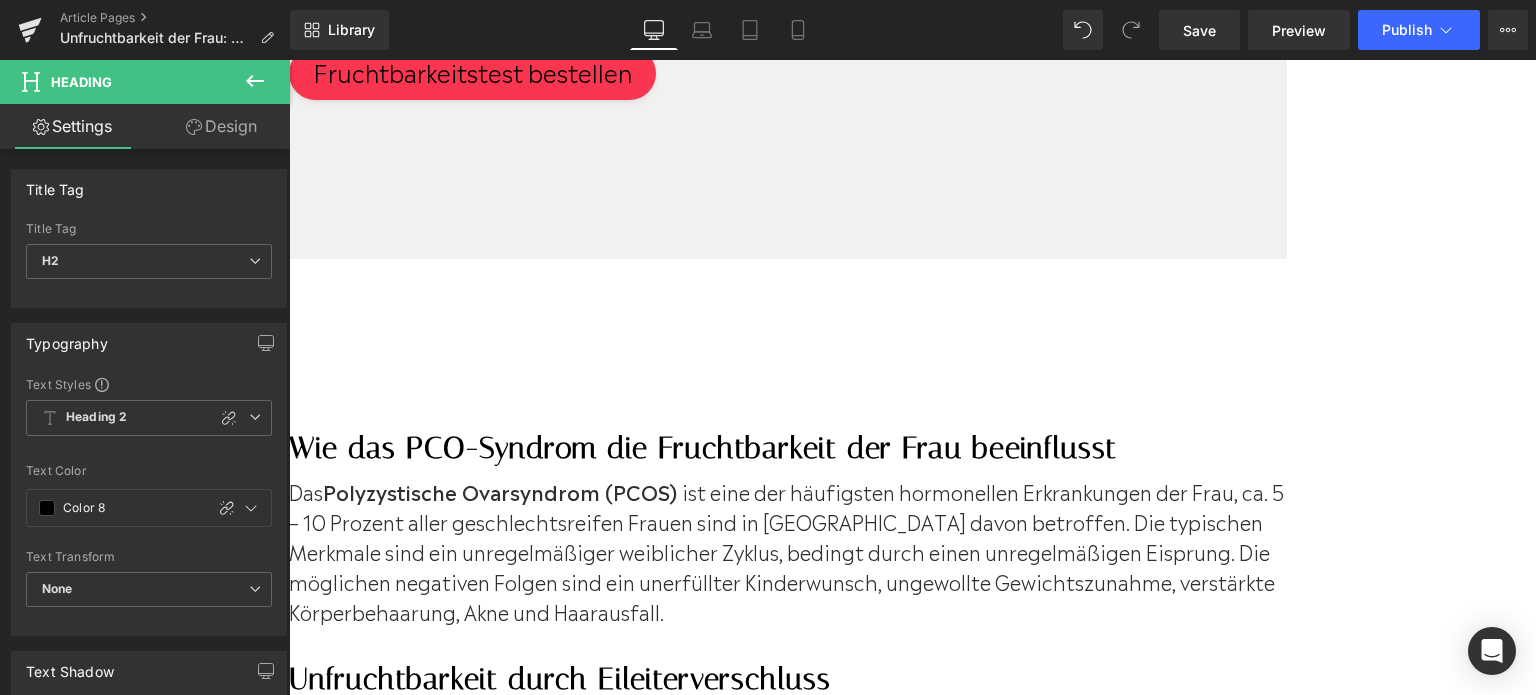 scroll, scrollTop: 4246, scrollLeft: 0, axis: vertical 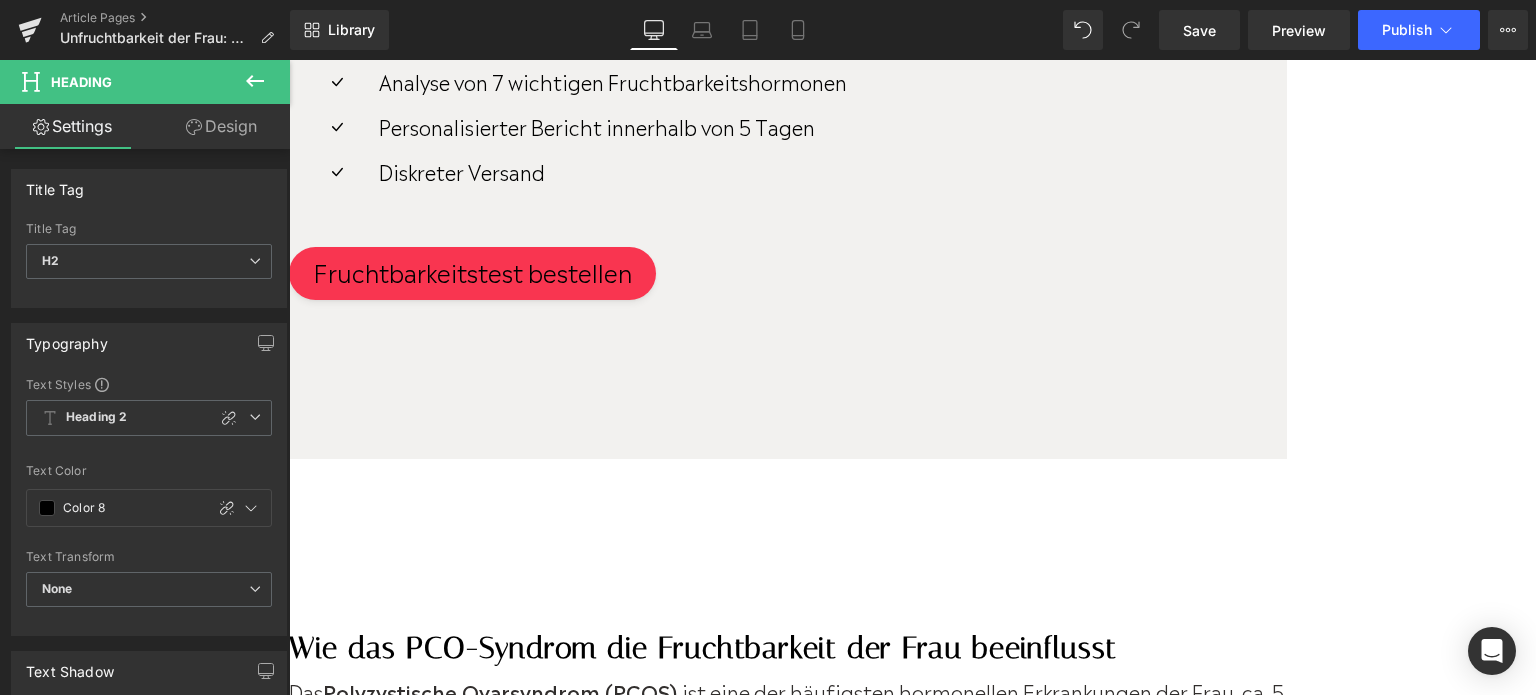 click on "Unfruchtbarkeit durch Eileiterverschluss" at bounding box center [788, 879] 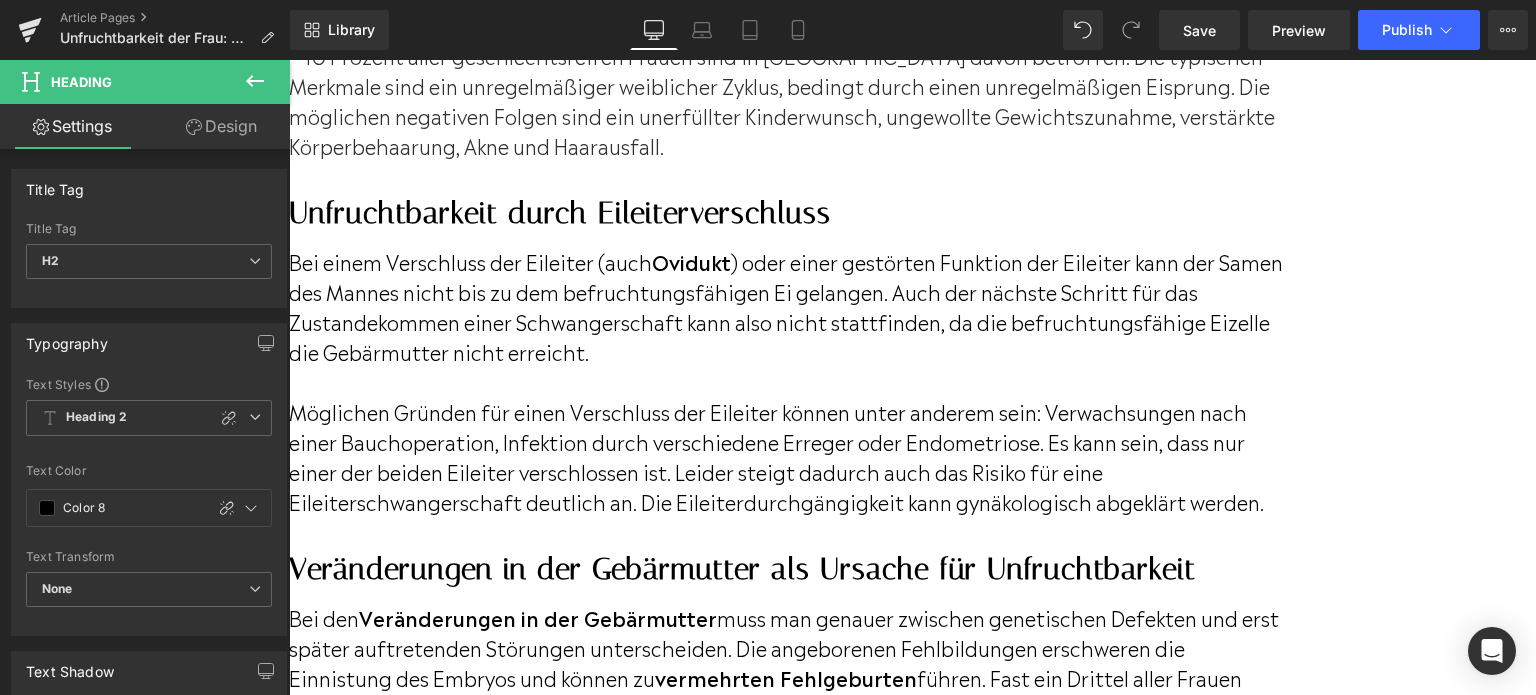 scroll, scrollTop: 4946, scrollLeft: 0, axis: vertical 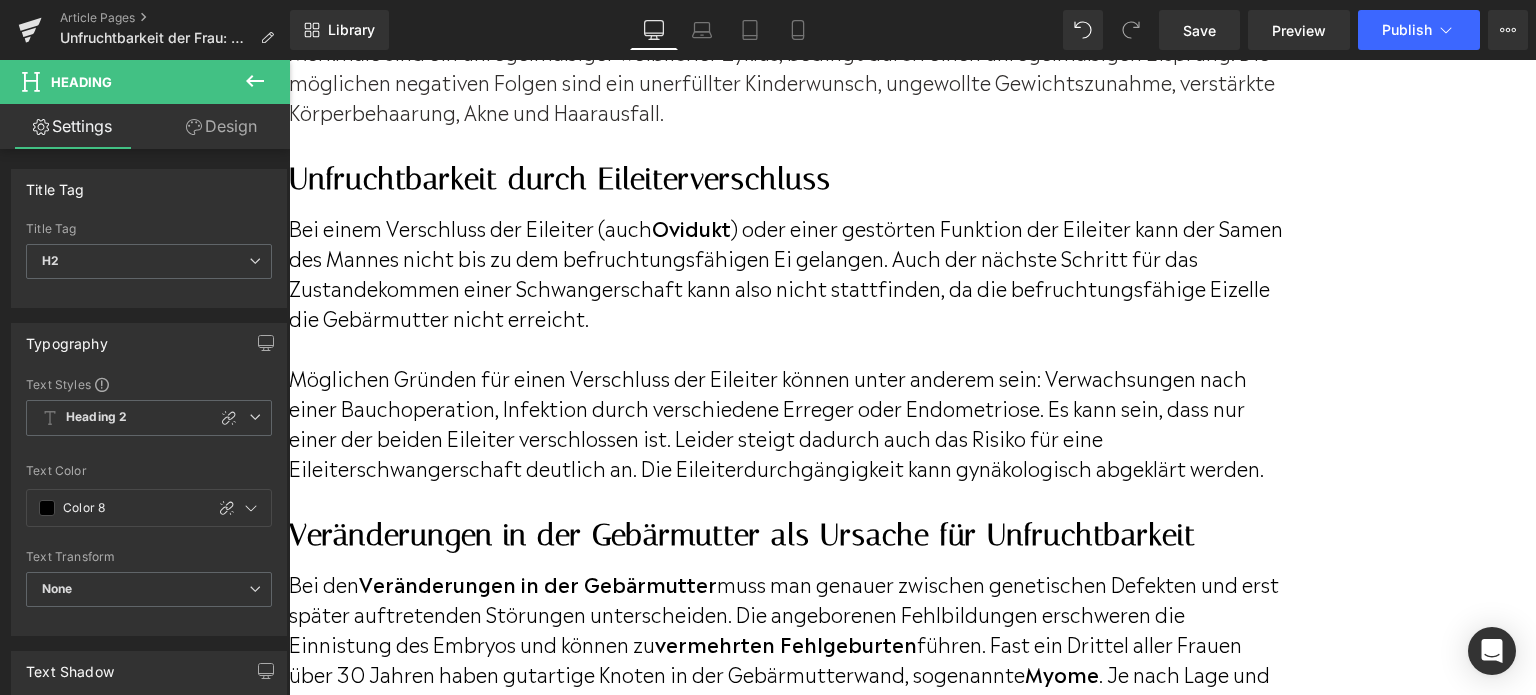click on "Endometriose" at bounding box center [788, 916] 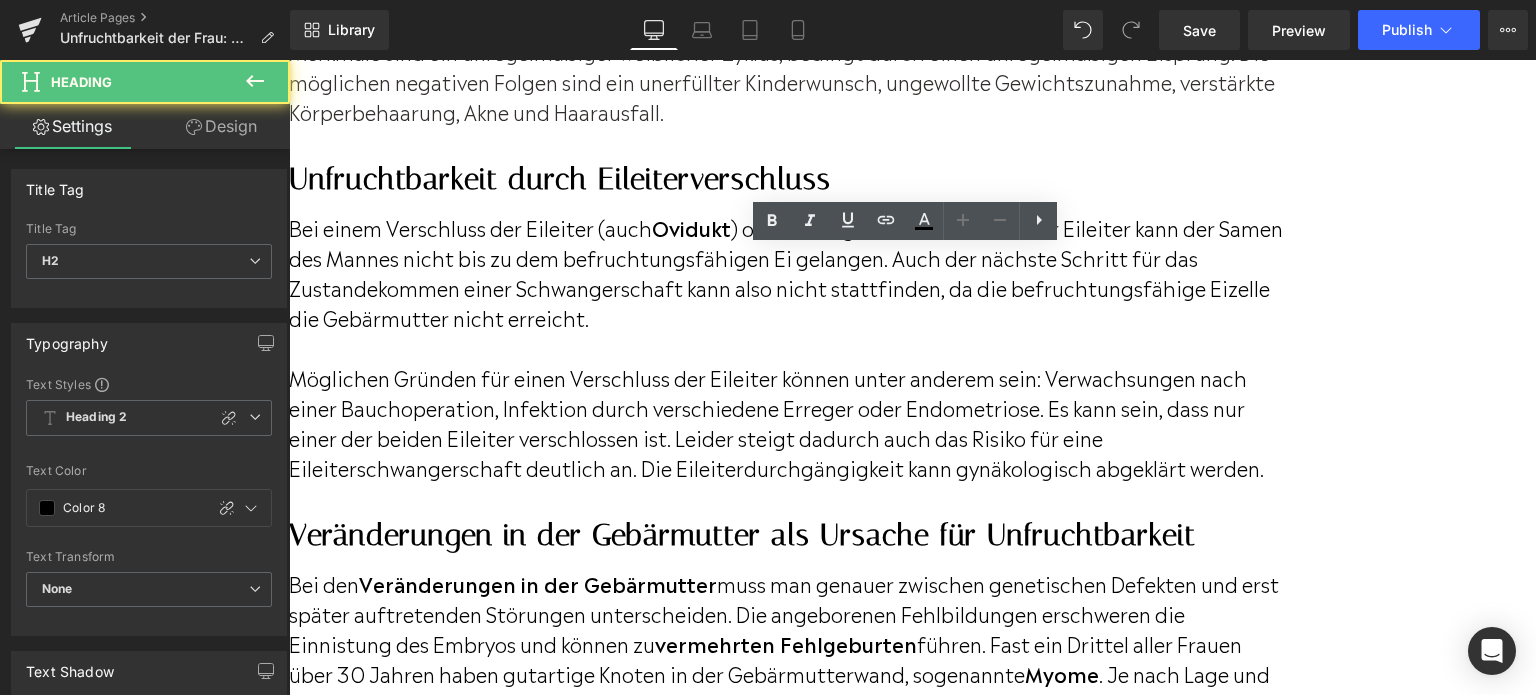 drag, startPoint x: 604, startPoint y: 265, endPoint x: 430, endPoint y: 268, distance: 174.02586 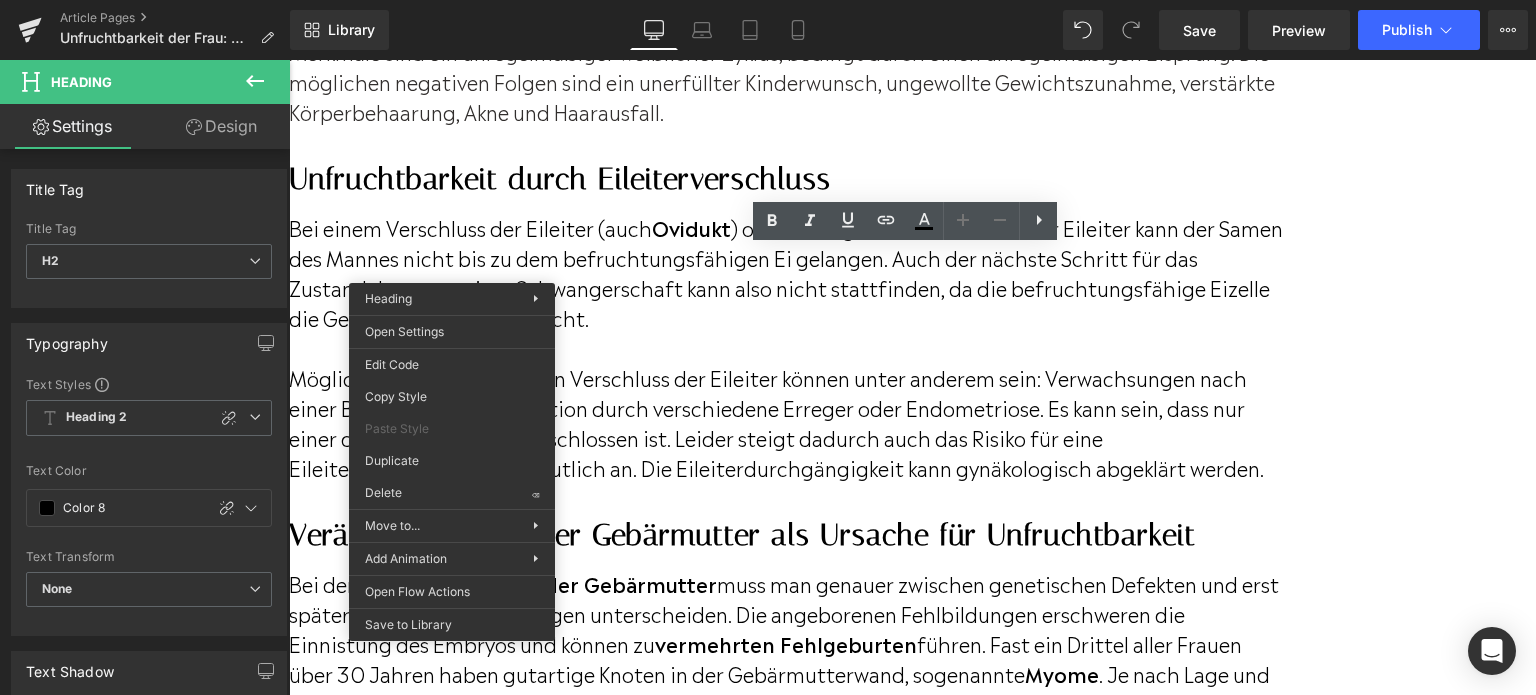 click on "Endometriose" at bounding box center (788, 916) 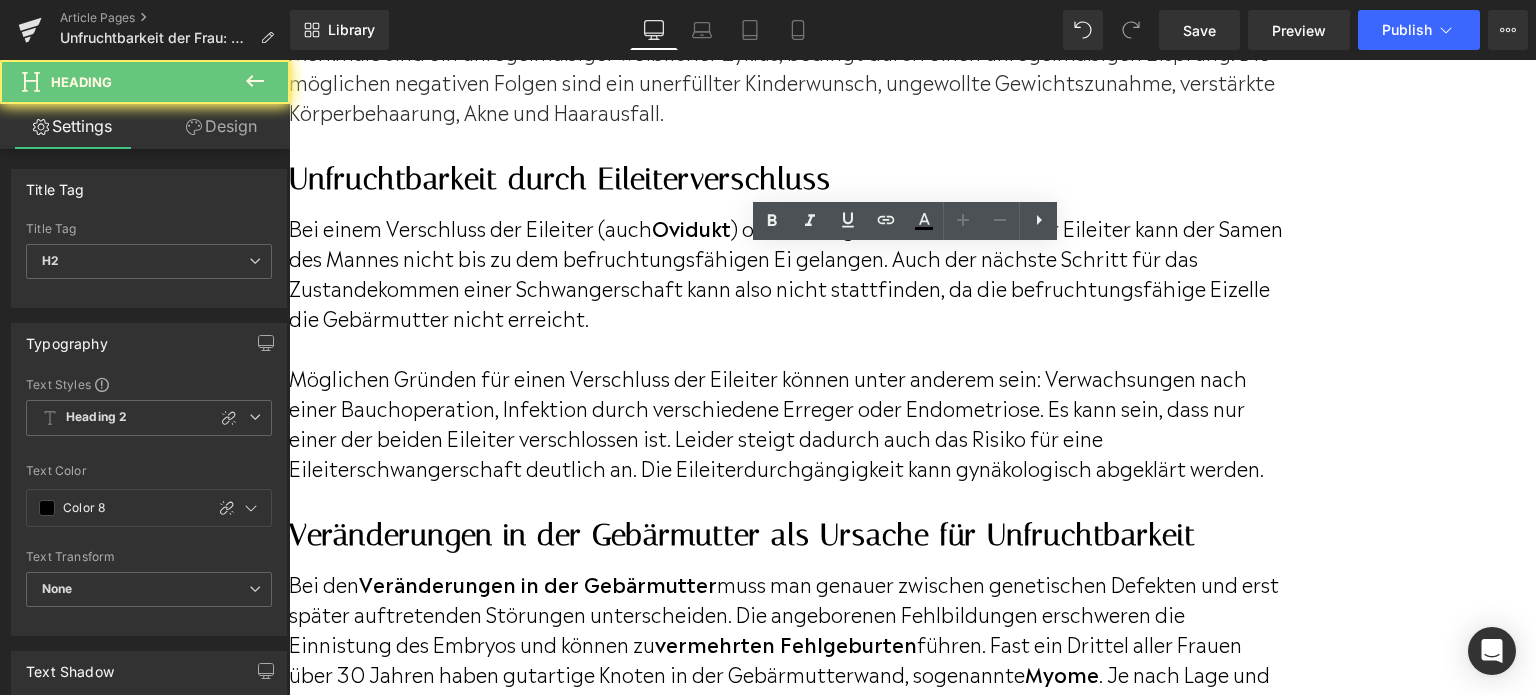 click on "Endometriose Heading         Endometriose ist eine grundsätzlich gutartige Erkrankung der Frau, bei der sich  das [MEDICAL_DATA] außerhalb der Gebärmutterhöhle befindet  und dort zu lokalen Entzündungsreaktionen führt. Sie kann die Eierstöcke, die Eileiter, das Bauchfell, aber auch die Harnblase, den Darm und in seltenen Fällen weitere Organe betreffen.  Unfruchtbare Frauen wissen lange Zeit gar nicht, dass sie von Endometriose betroffen sind, dies wird häufig erst bei einer Untersuchung wegen des unerfüllten Kinderwunsches diagnostiziert. Es wird geschätzt, dass ca. 20 – 50 Prozent aller Kinderwunschpatientinnen eine Endometriose haben. Wie kann man  Endometriose besonders früh erkennen ? Häufig verursacht die Endometriose Schmerzen bei der Regelblutung und/oder beim Verkehr. Sie kann die Fruchtbarkeit beeinträchtigen, indem sie die Eileiter verschließt, im Eierstock zu einer Zystenbildung führt und  die Eizellreserve mindert. Text Block" at bounding box center [788, 1073] 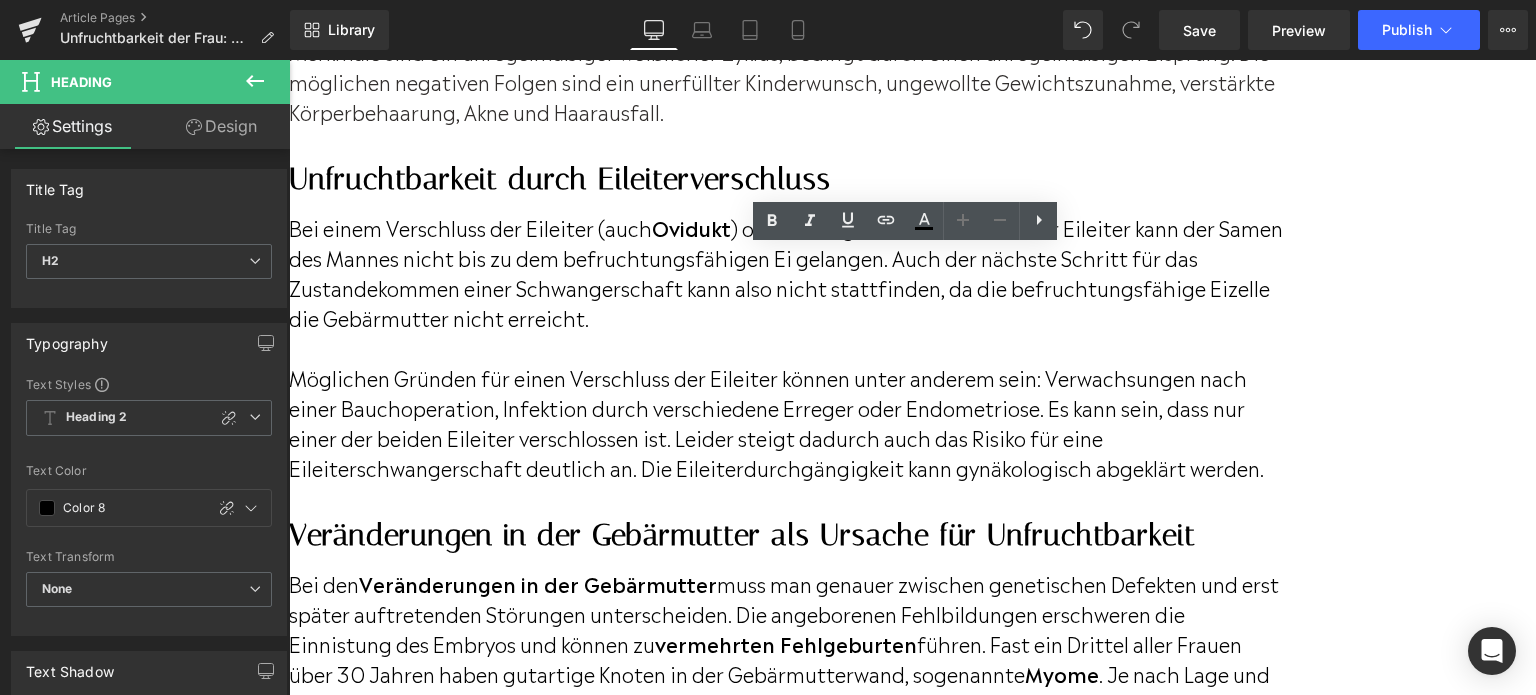 paste 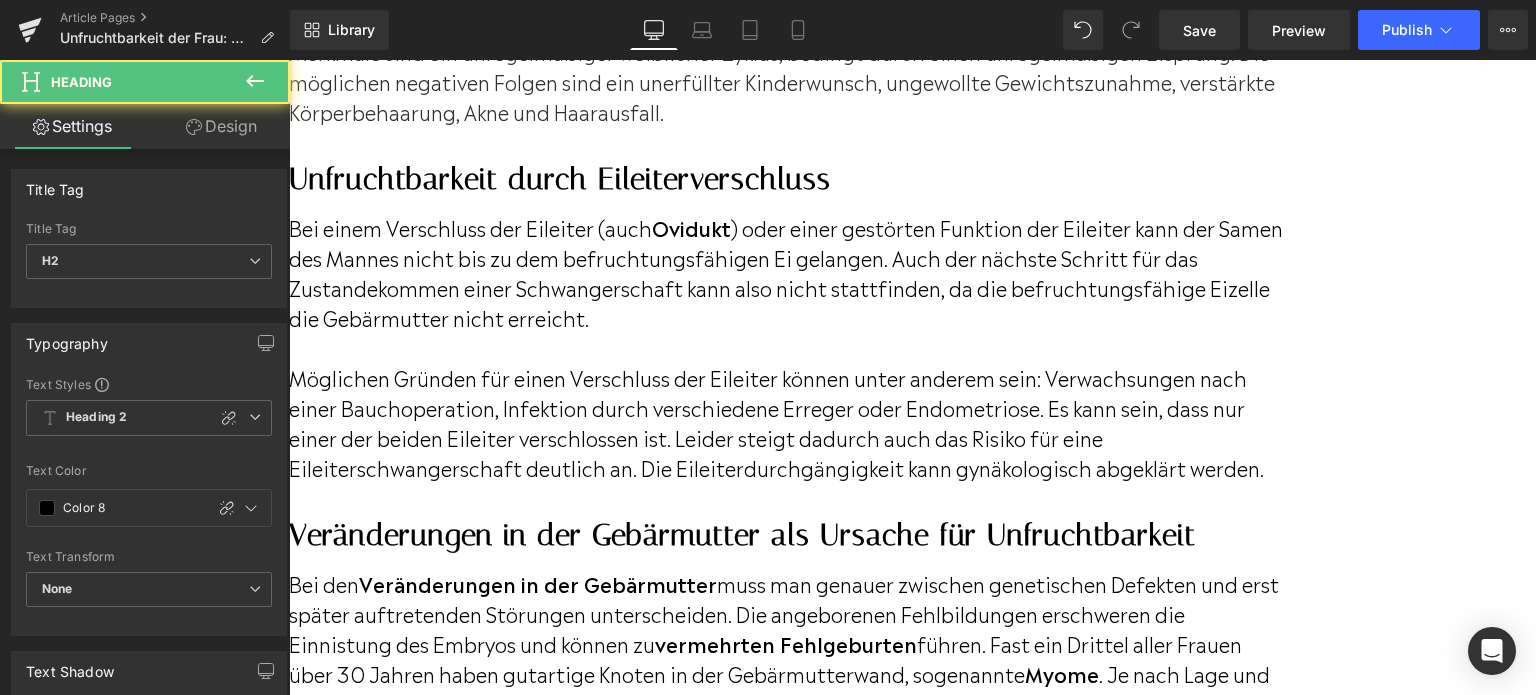 drag, startPoint x: 1243, startPoint y: 267, endPoint x: 872, endPoint y: 271, distance: 371.02158 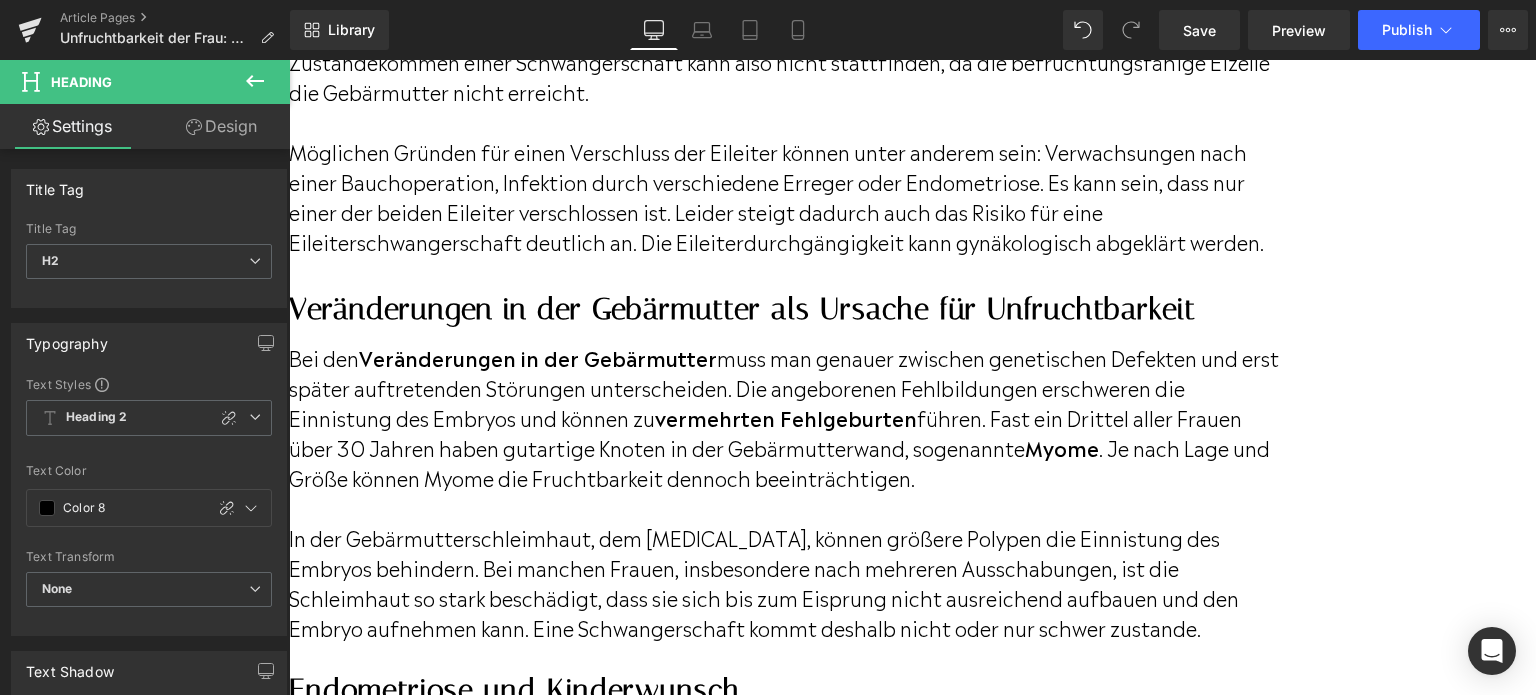 scroll, scrollTop: 5246, scrollLeft: 0, axis: vertical 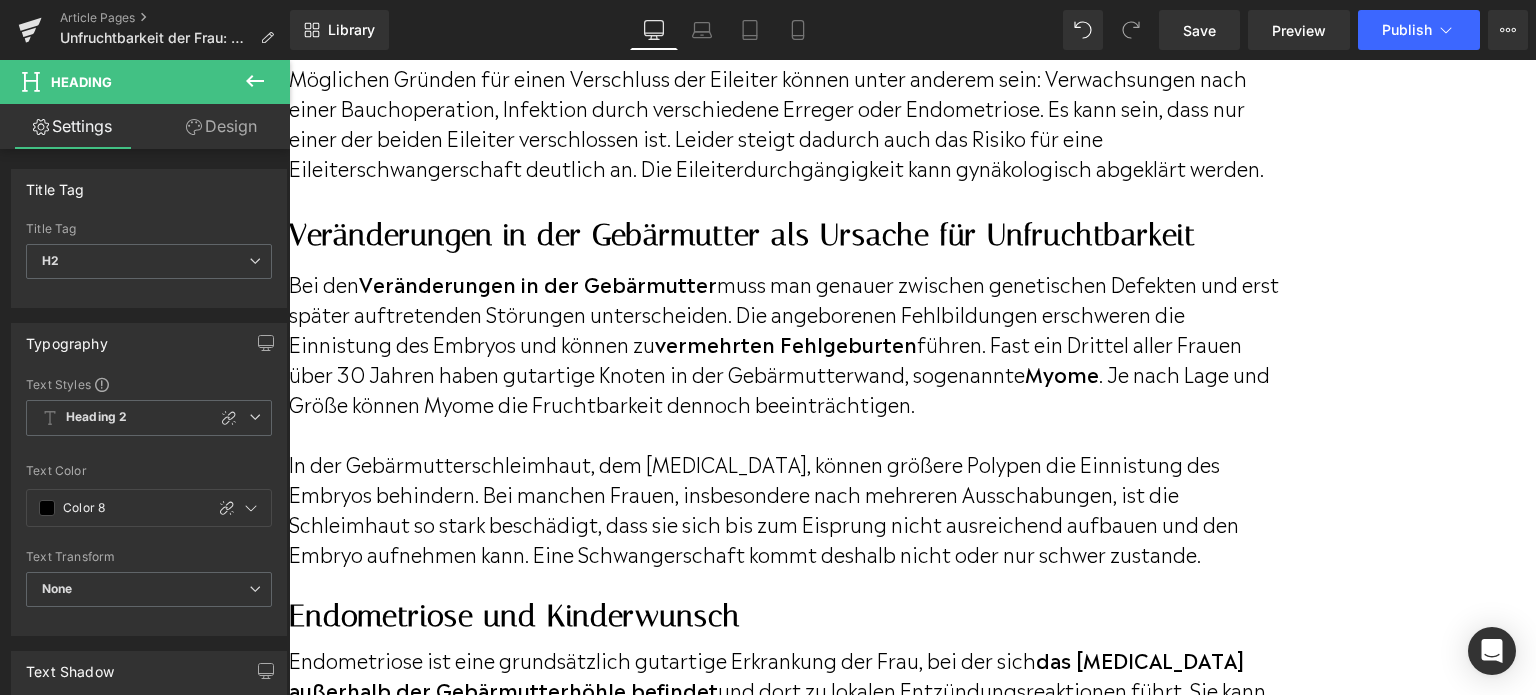 drag, startPoint x: 612, startPoint y: 410, endPoint x: 661, endPoint y: 402, distance: 49.648766 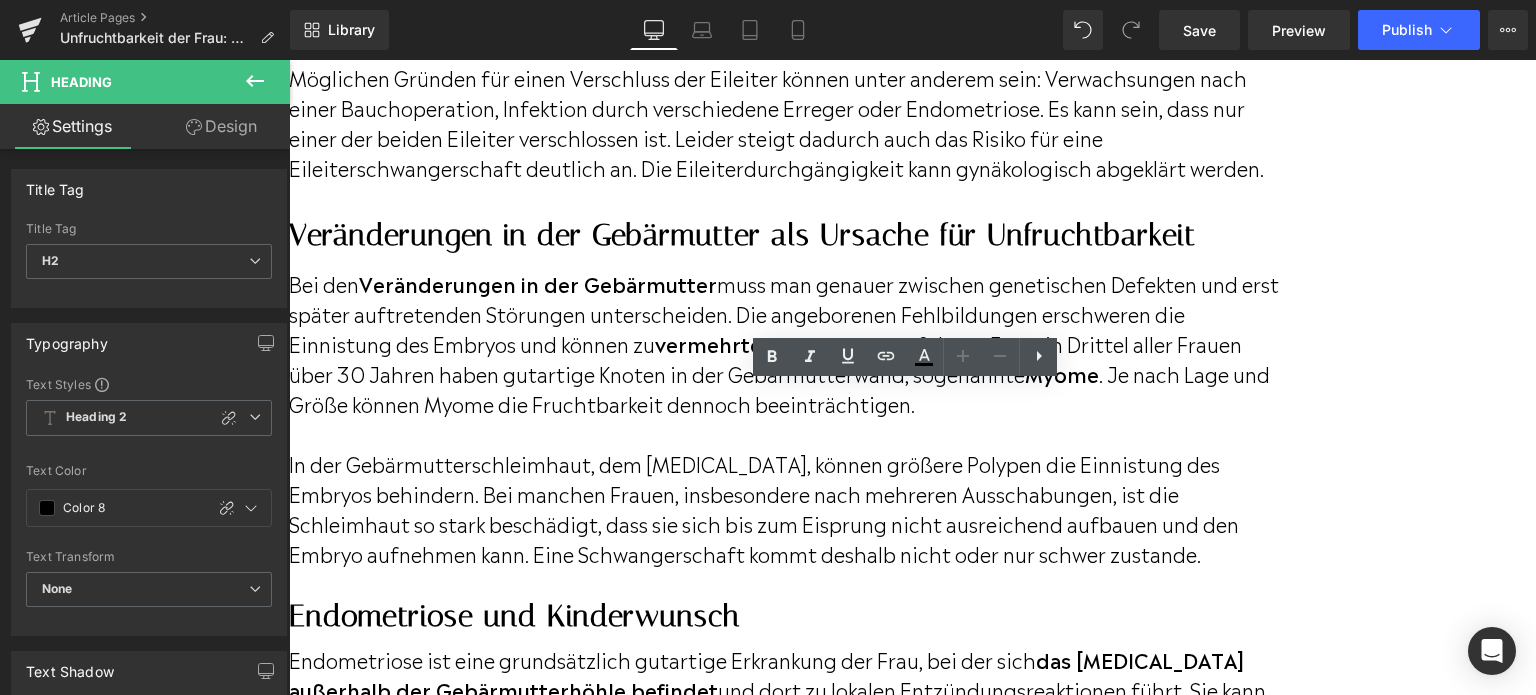 drag, startPoint x: 661, startPoint y: 402, endPoint x: 520, endPoint y: 403, distance: 141.00354 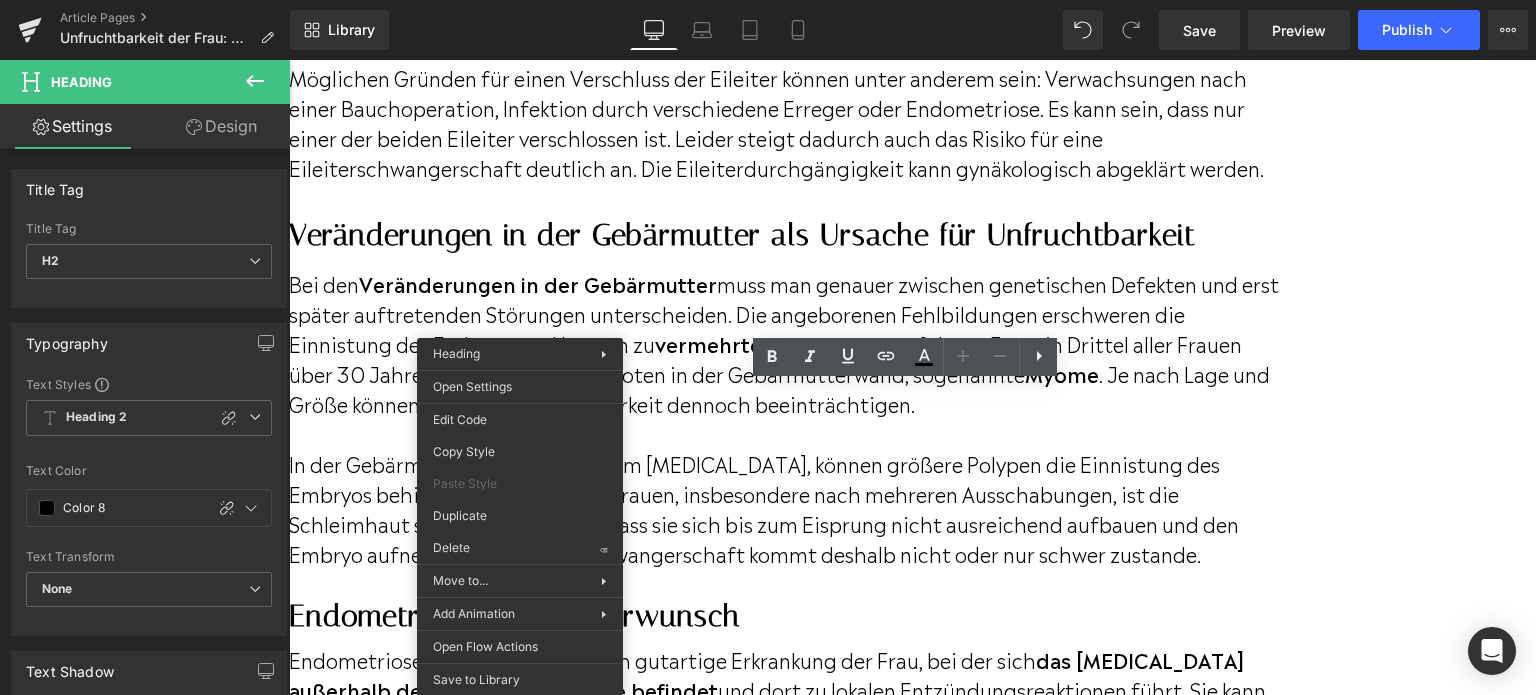 click on "Lifestyle-Faktoren" at bounding box center [788, 997] 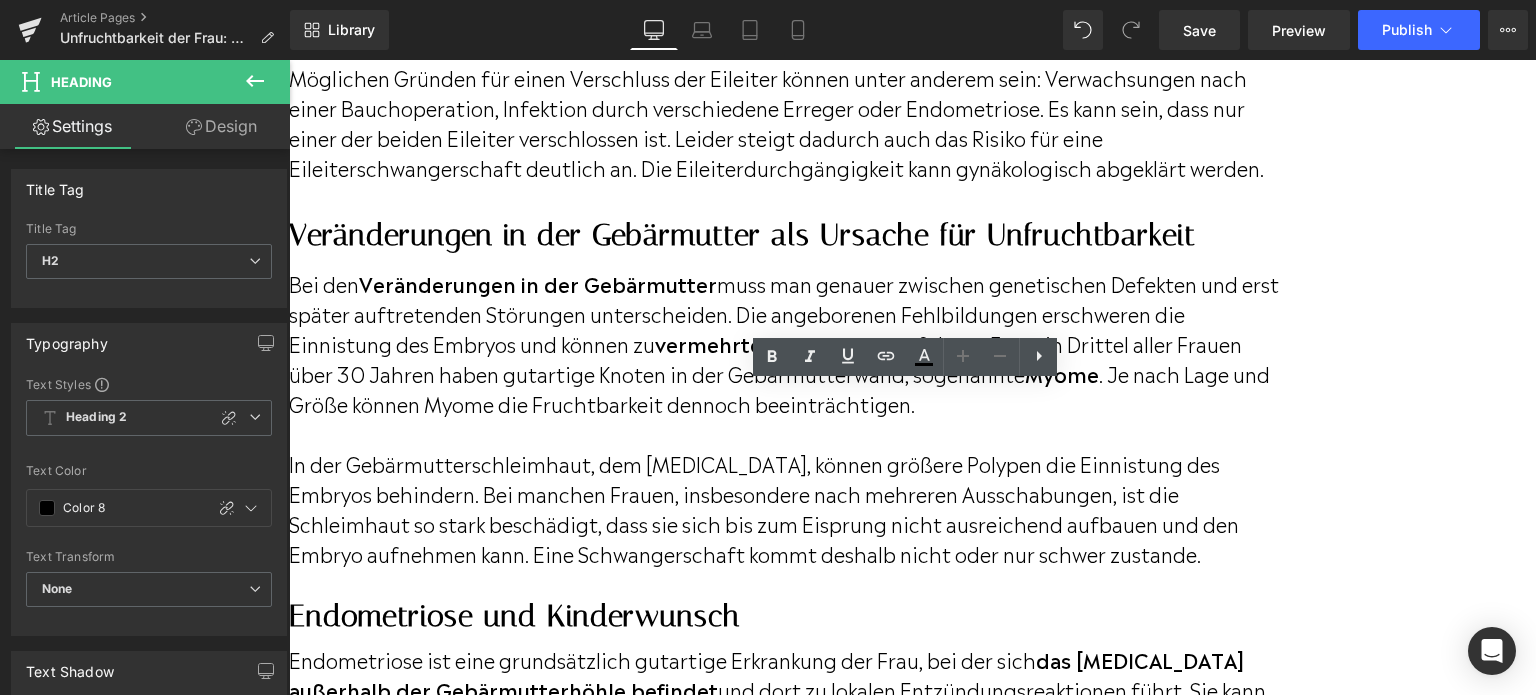 drag, startPoint x: 645, startPoint y: 399, endPoint x: 429, endPoint y: 407, distance: 216.1481 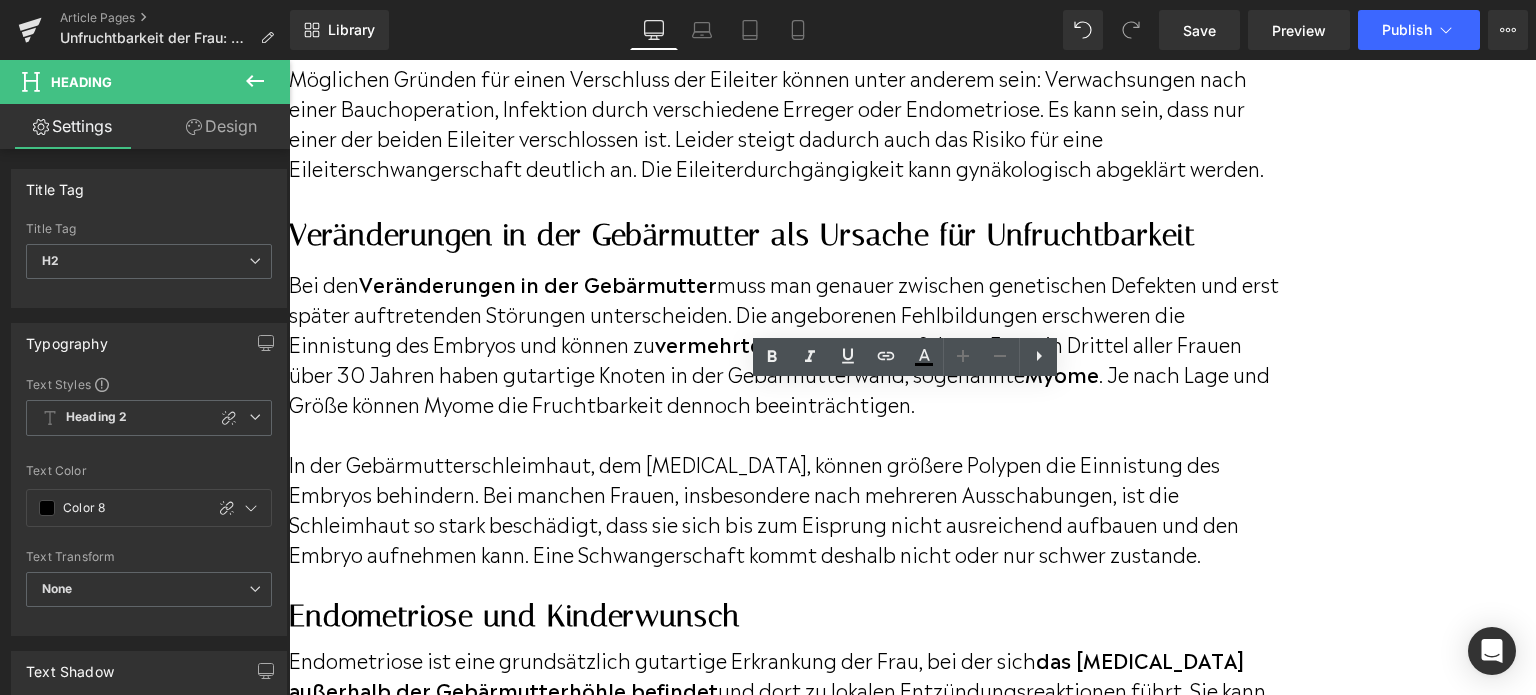 paste 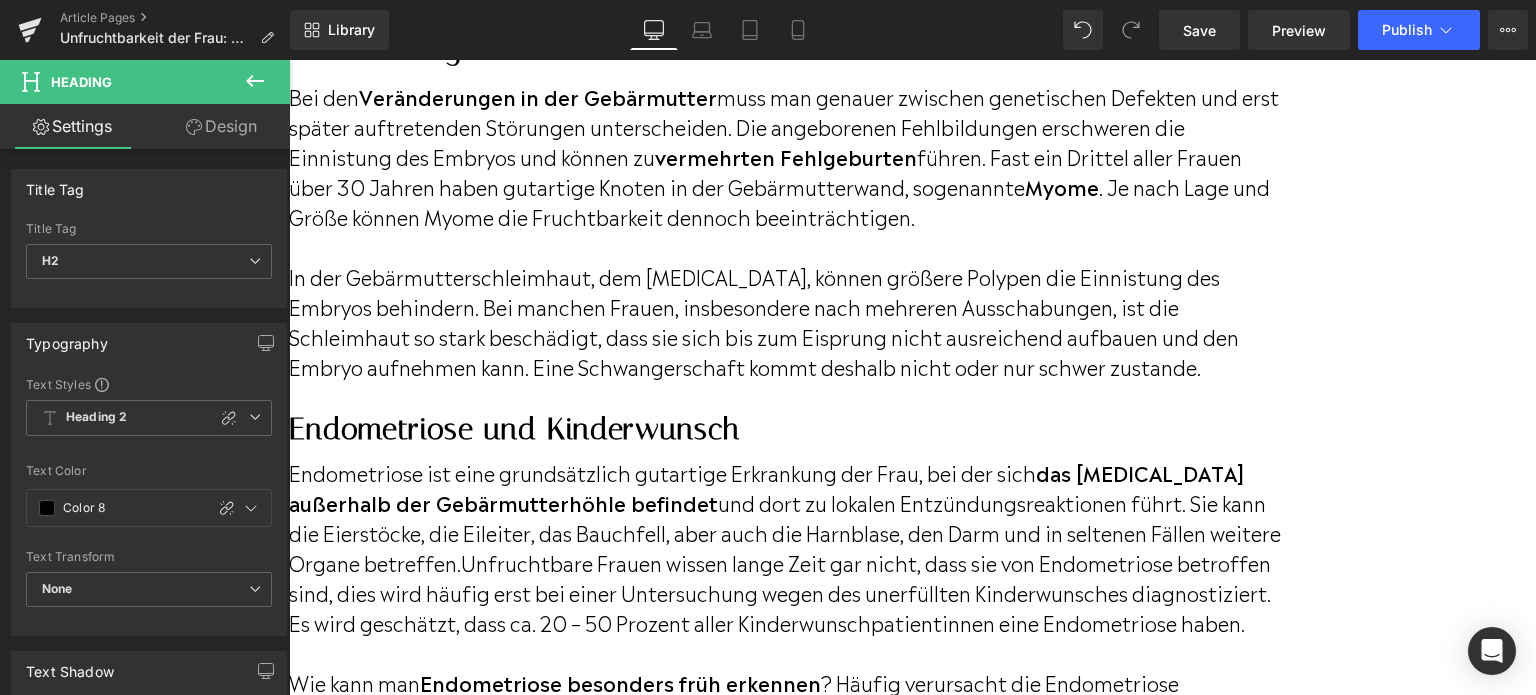 scroll, scrollTop: 5446, scrollLeft: 0, axis: vertical 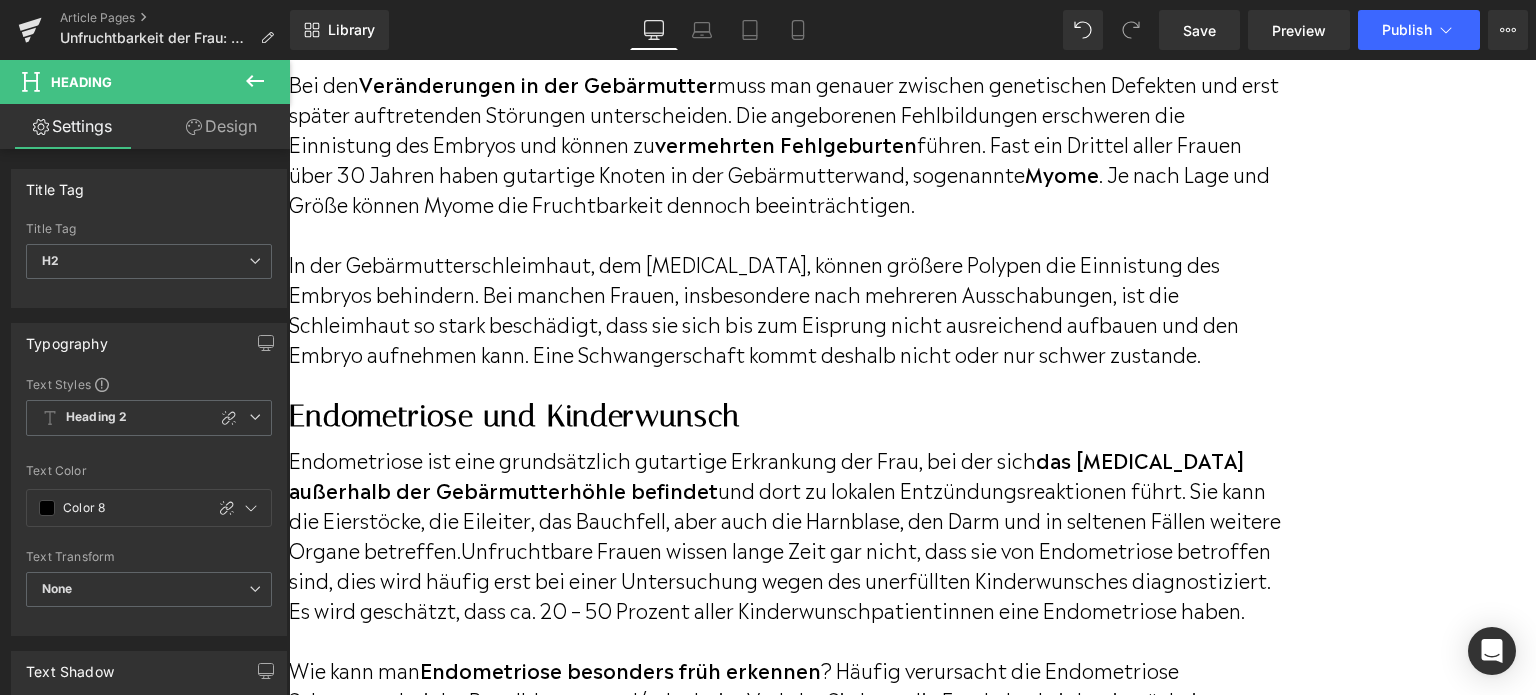 drag, startPoint x: 625, startPoint y: 500, endPoint x: 788, endPoint y: 484, distance: 163.78339 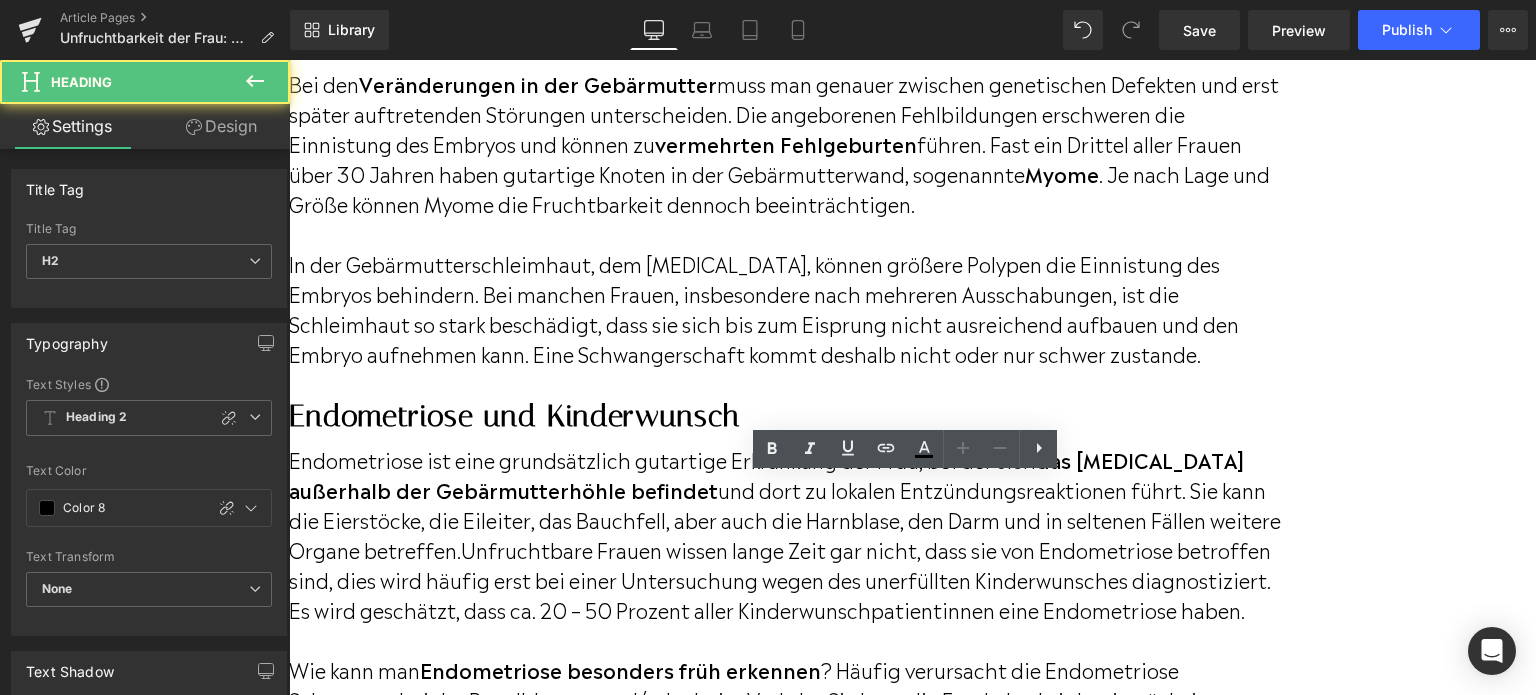 drag, startPoint x: 826, startPoint y: 488, endPoint x: 431, endPoint y: 491, distance: 395.01138 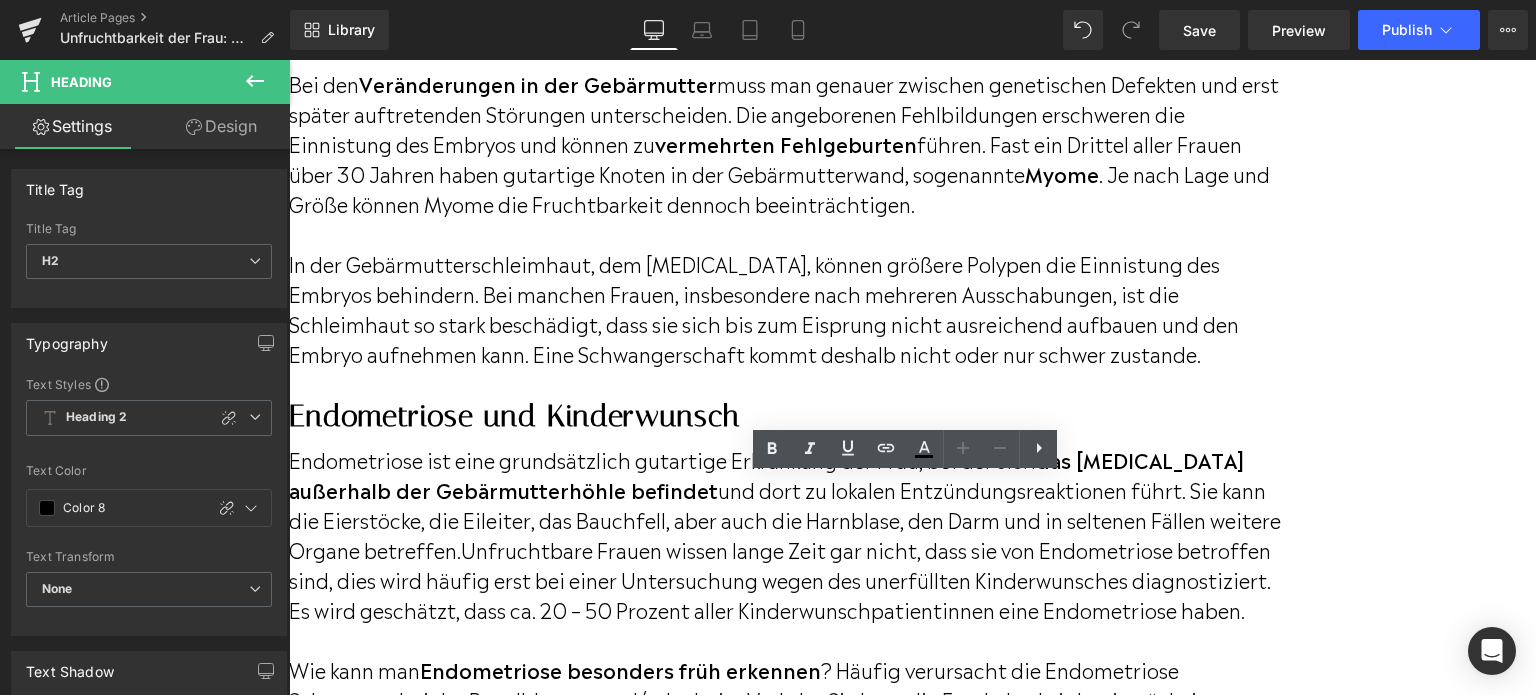 paste 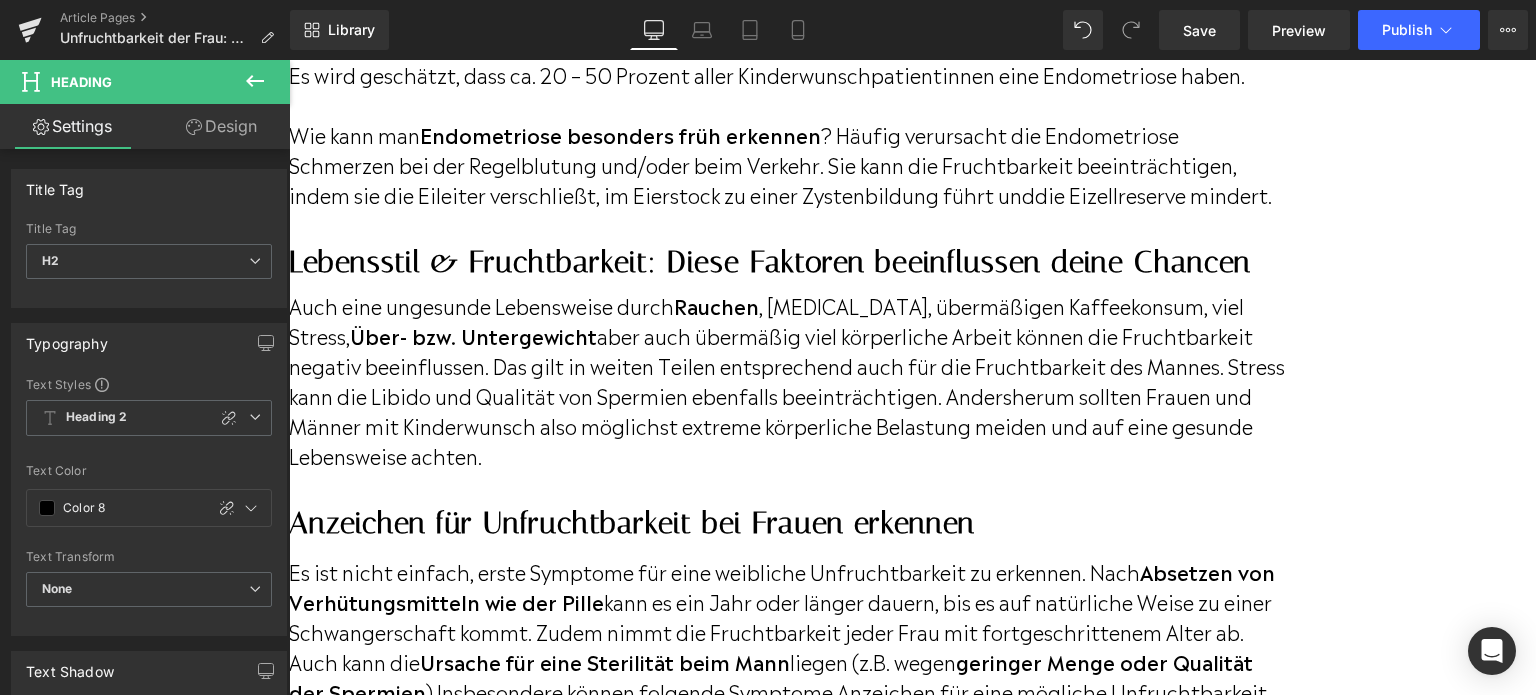 scroll, scrollTop: 6146, scrollLeft: 0, axis: vertical 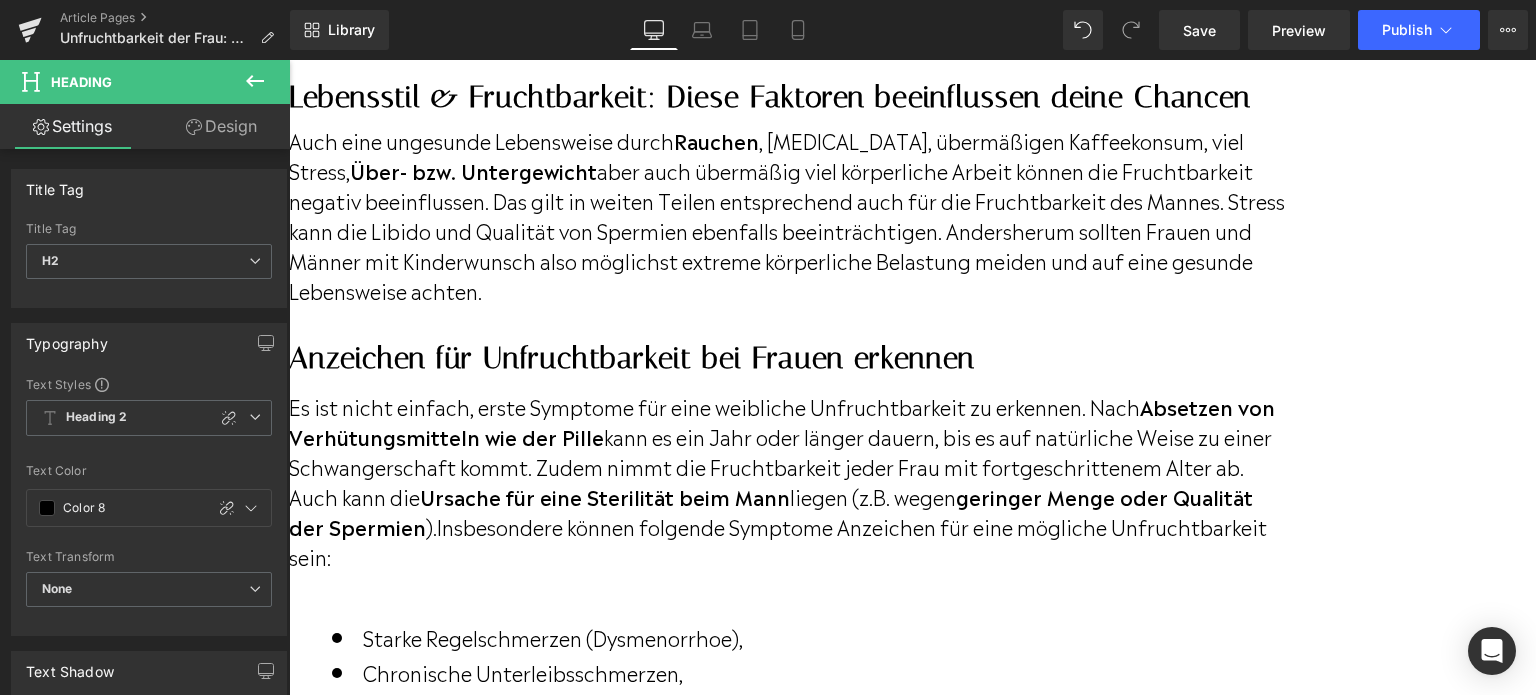drag, startPoint x: 569, startPoint y: 360, endPoint x: 802, endPoint y: 363, distance: 233.01932 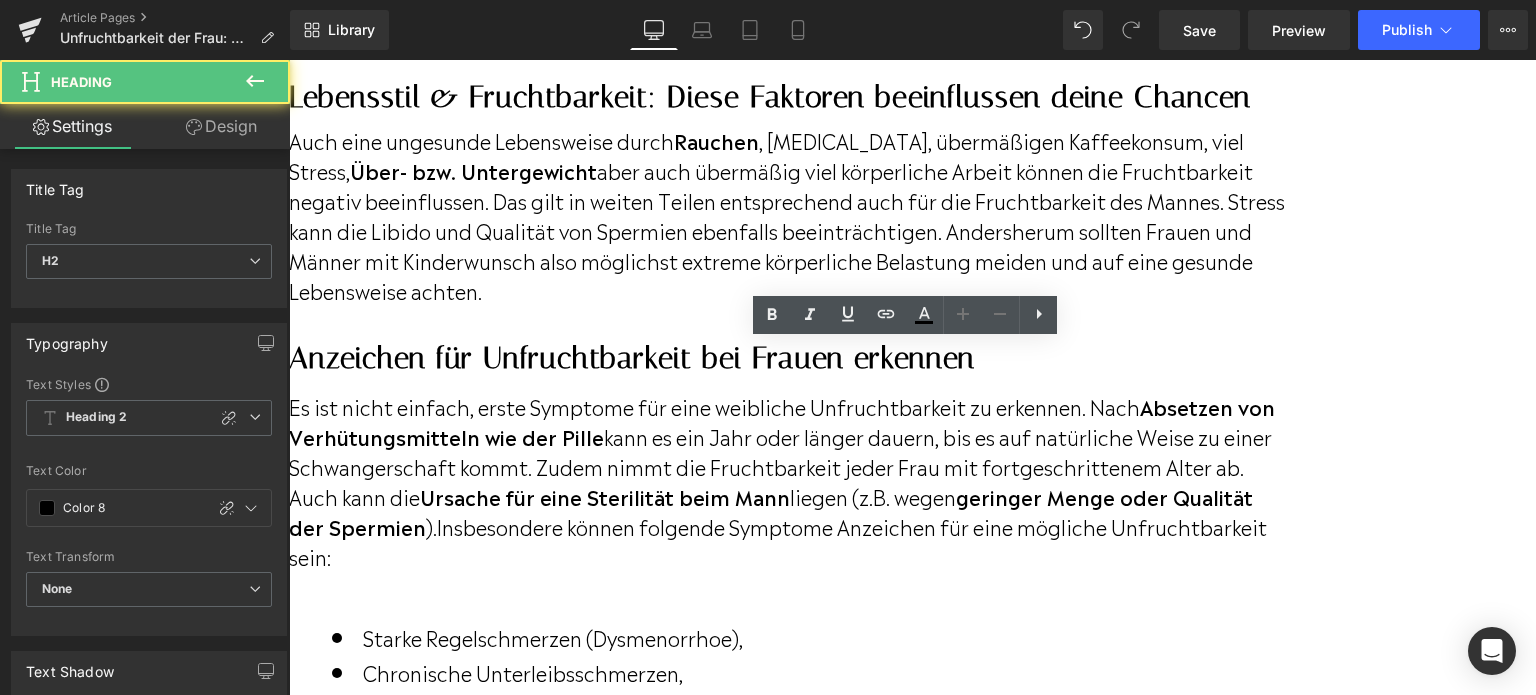 drag, startPoint x: 828, startPoint y: 363, endPoint x: 428, endPoint y: 363, distance: 400 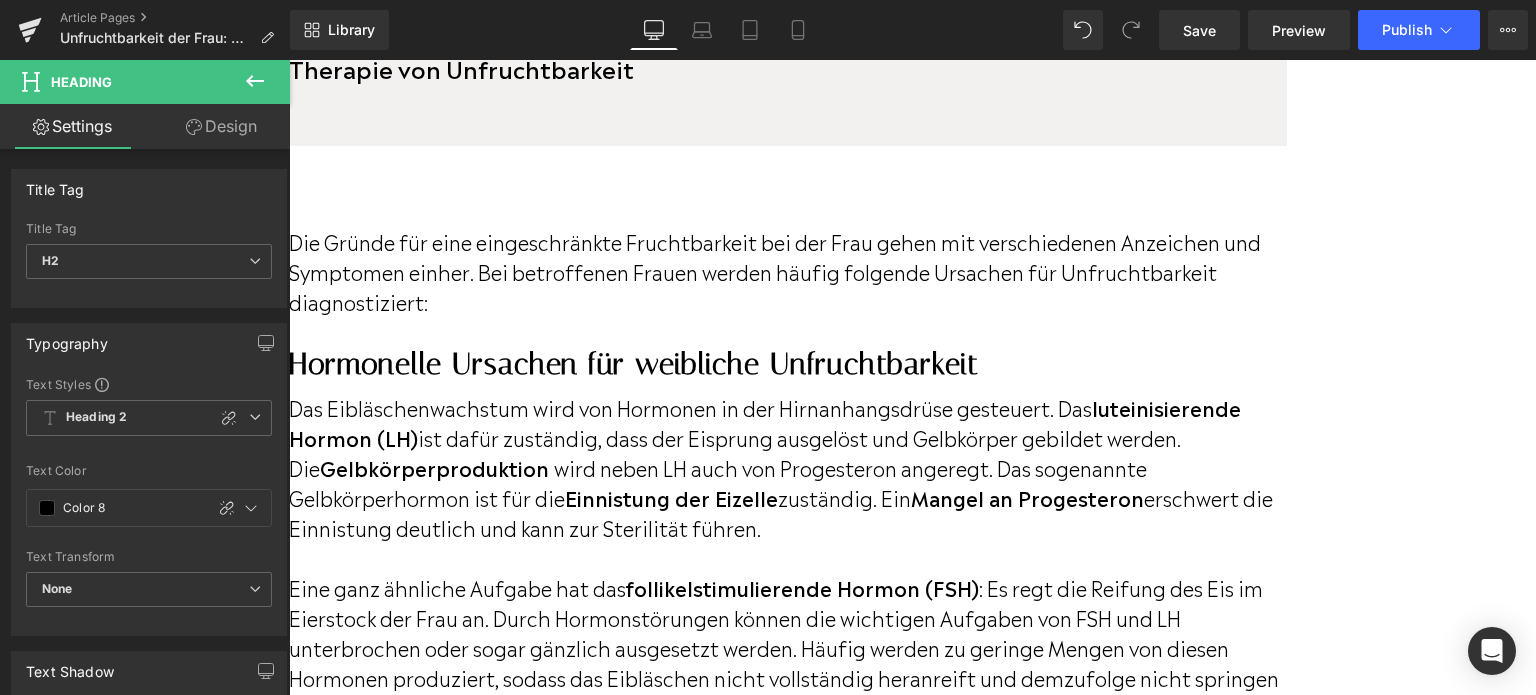 scroll, scrollTop: 1646, scrollLeft: 0, axis: vertical 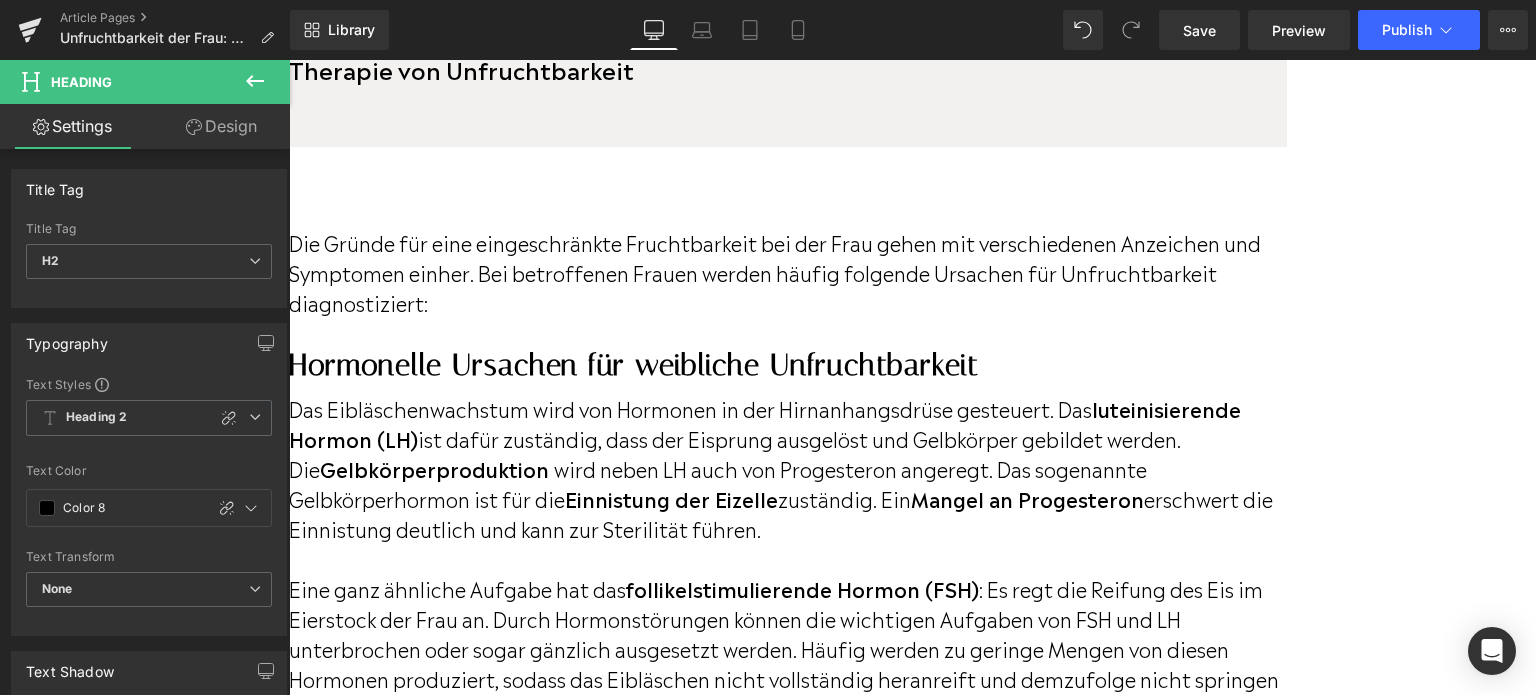 click on "Hormonelle Ursachen für weibliche Unfruchtbarkeit" at bounding box center (788, 365) 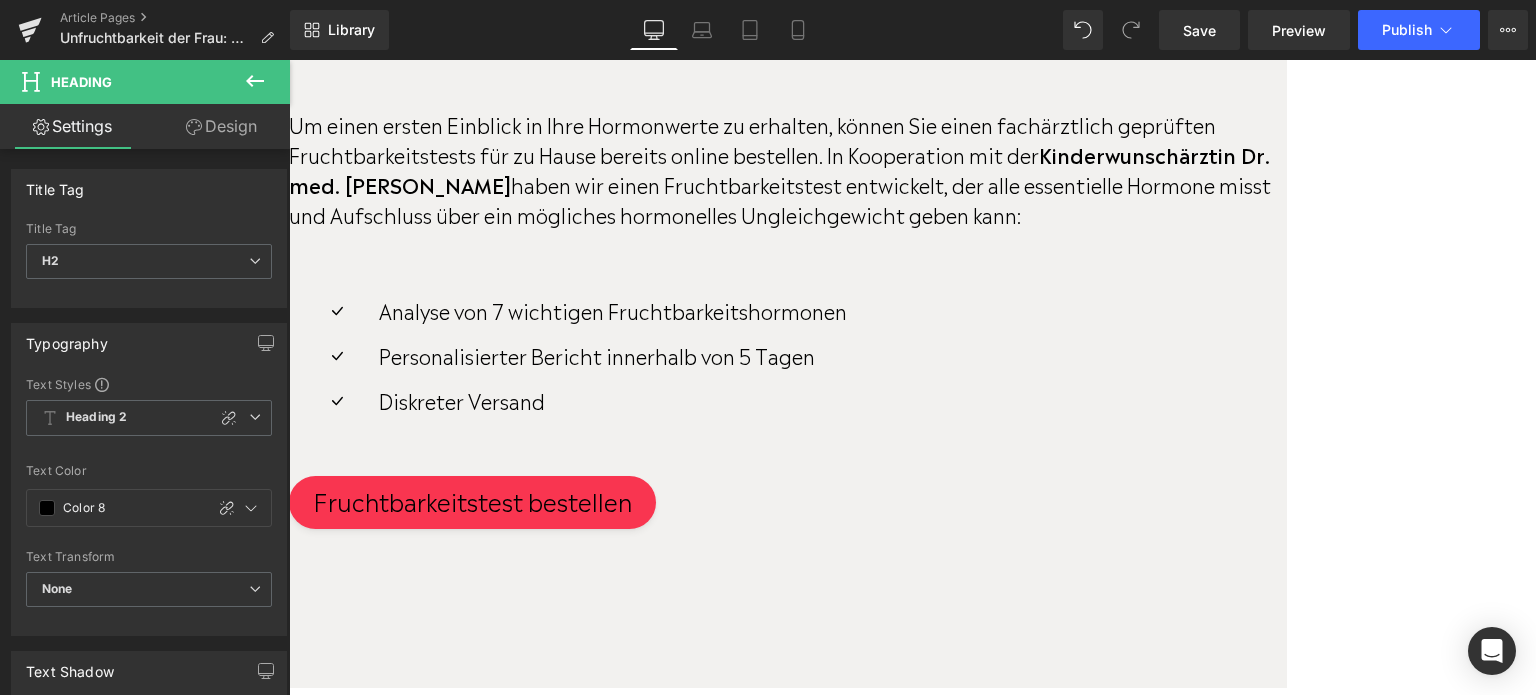 scroll, scrollTop: 4046, scrollLeft: 0, axis: vertical 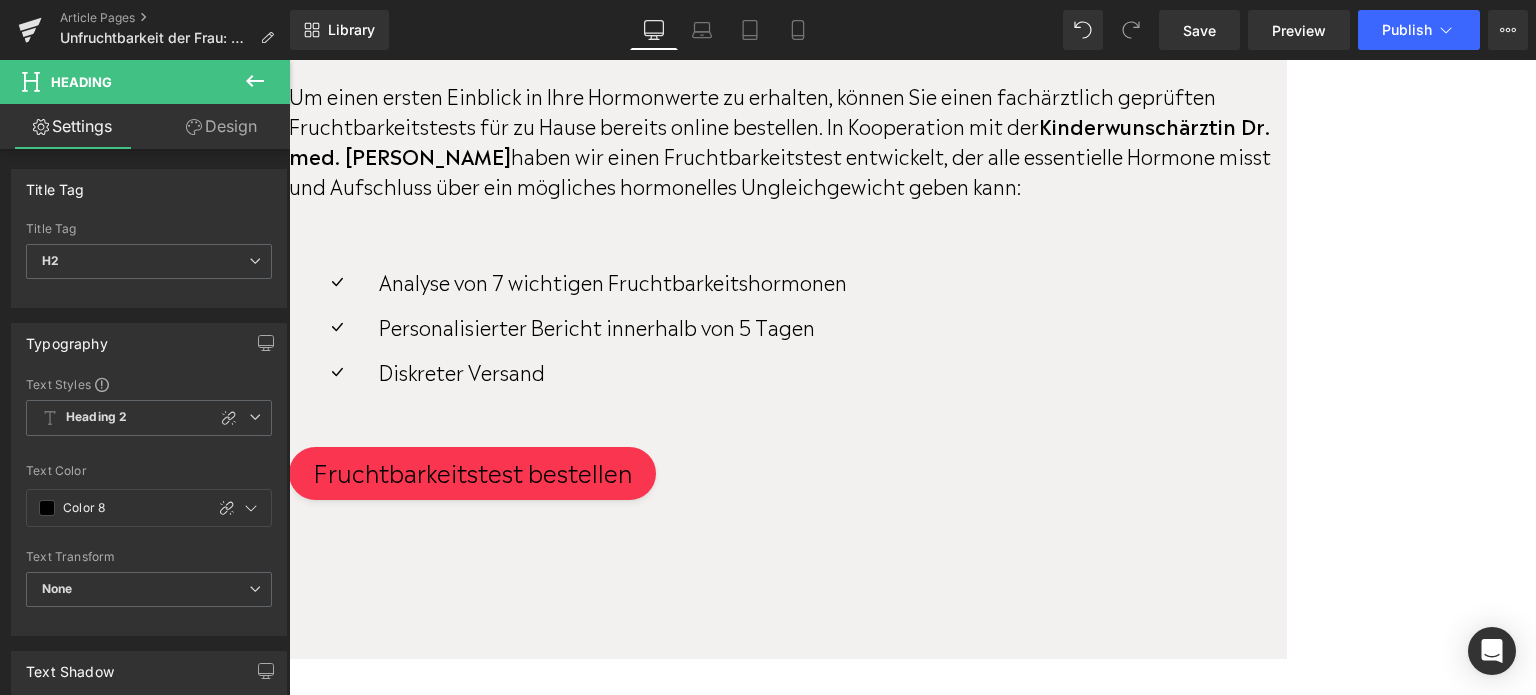 drag, startPoint x: 987, startPoint y: 196, endPoint x: 1220, endPoint y: 187, distance: 233.17375 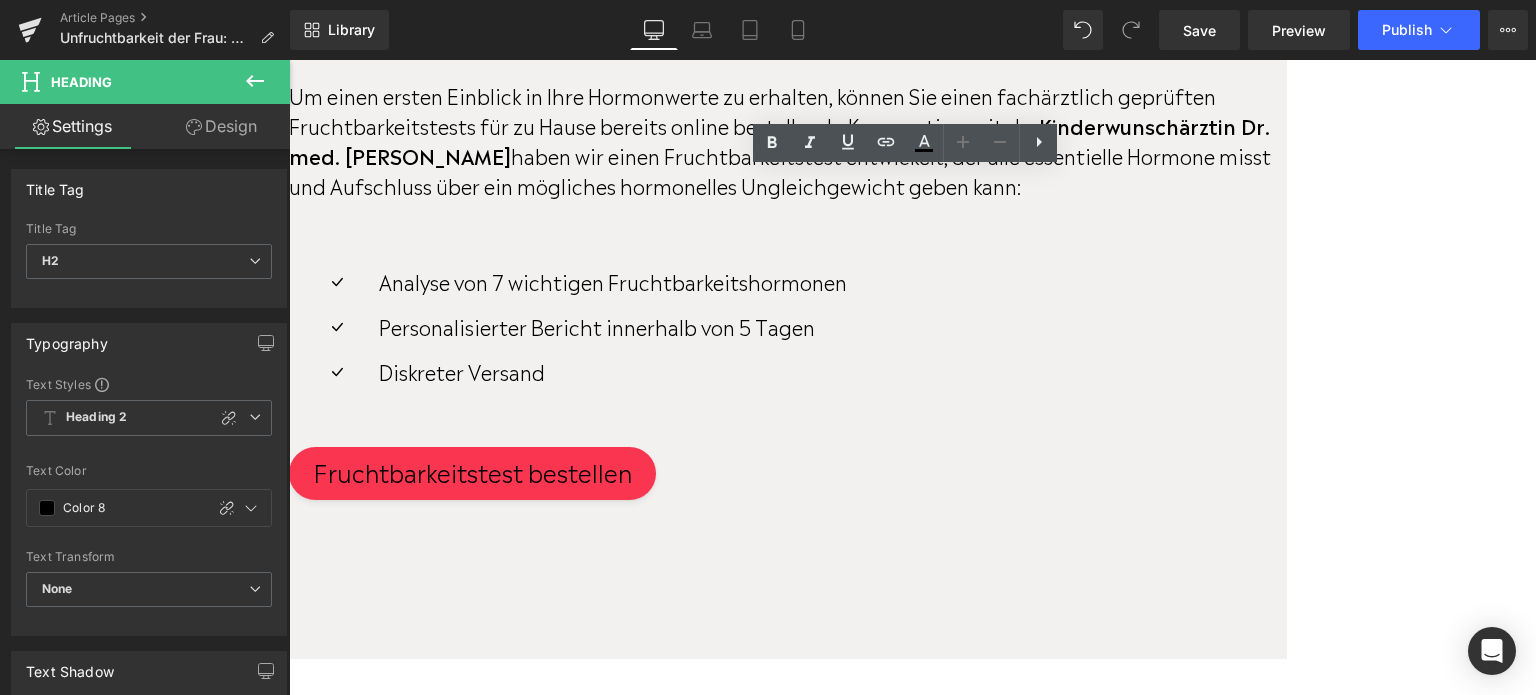 drag, startPoint x: 1248, startPoint y: 179, endPoint x: 431, endPoint y: 190, distance: 817.07404 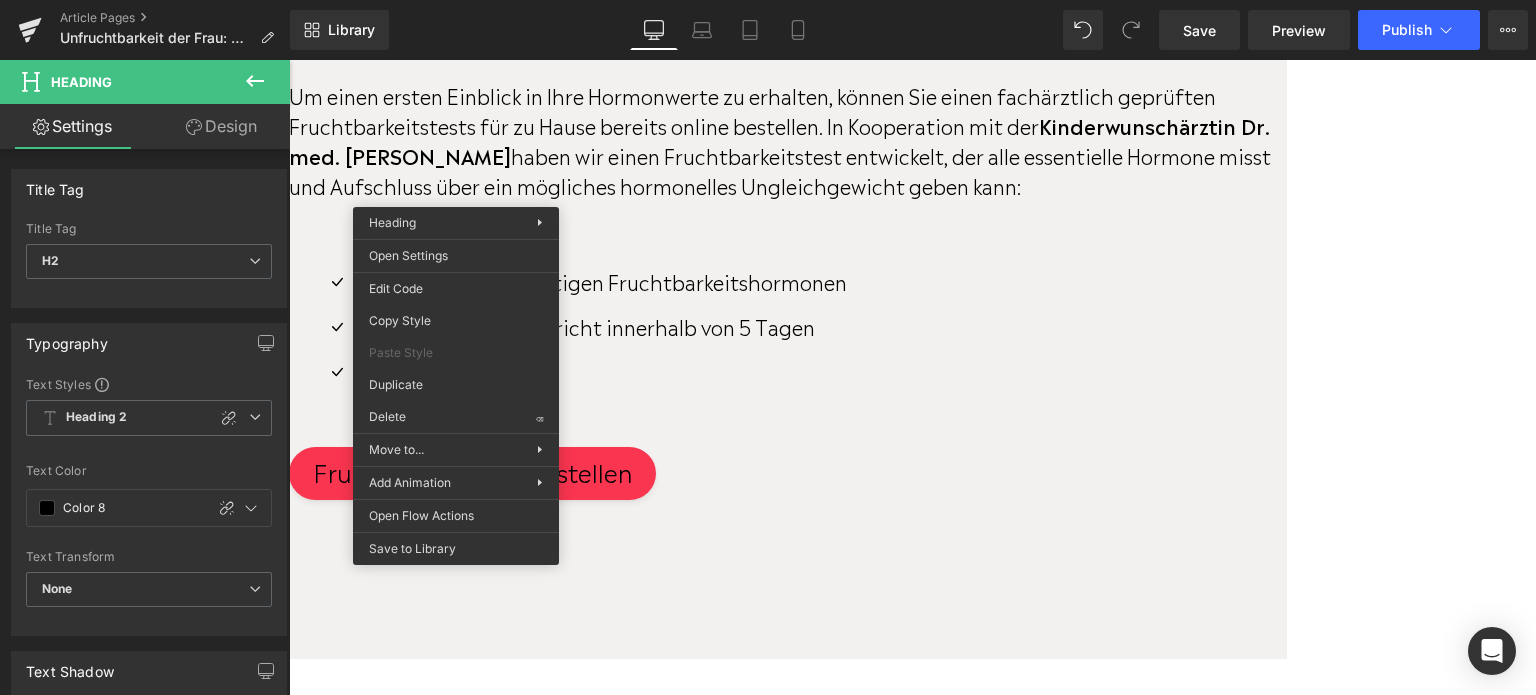 click on "Unfruchtbarkeit durch Eileiterverschluss" at bounding box center [788, 1079] 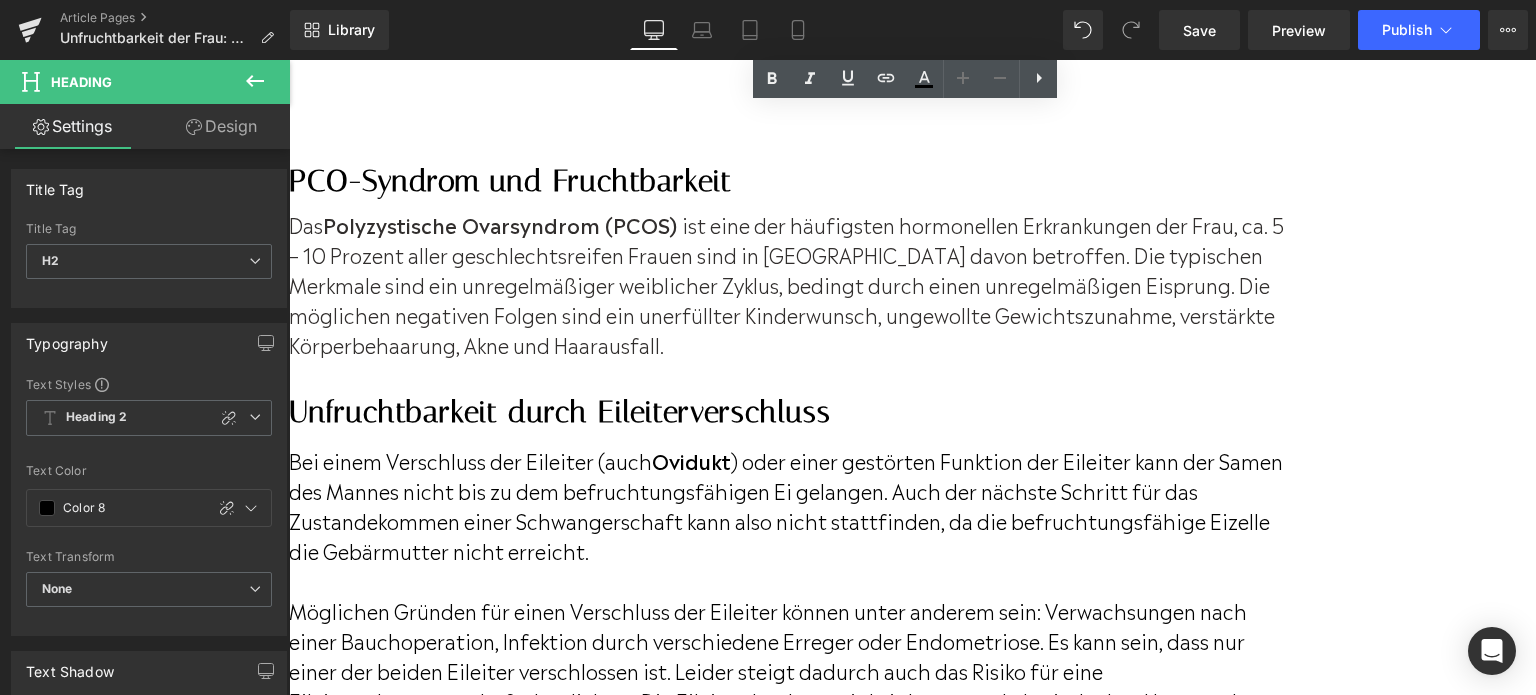 scroll, scrollTop: 4746, scrollLeft: 0, axis: vertical 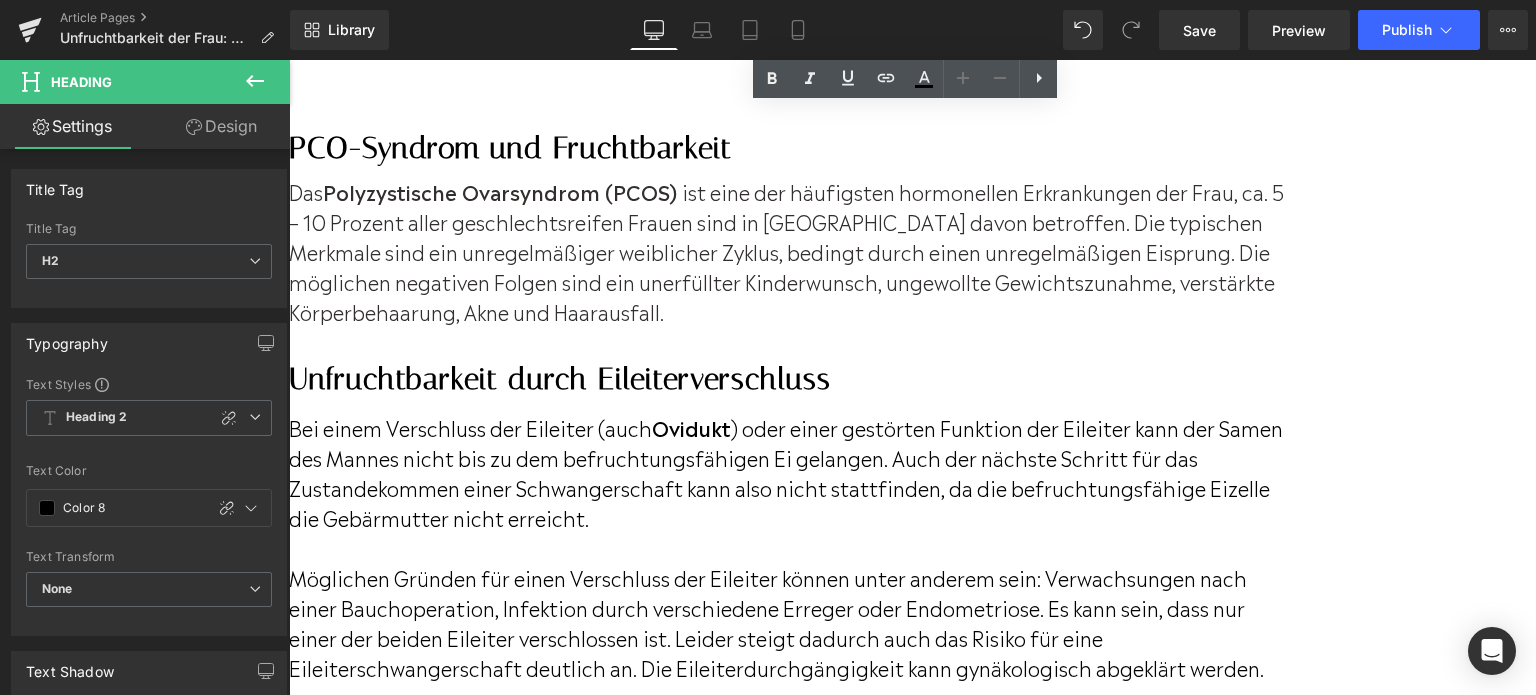 click on "Endometriose und Kinderwunsch" at bounding box center [788, 1116] 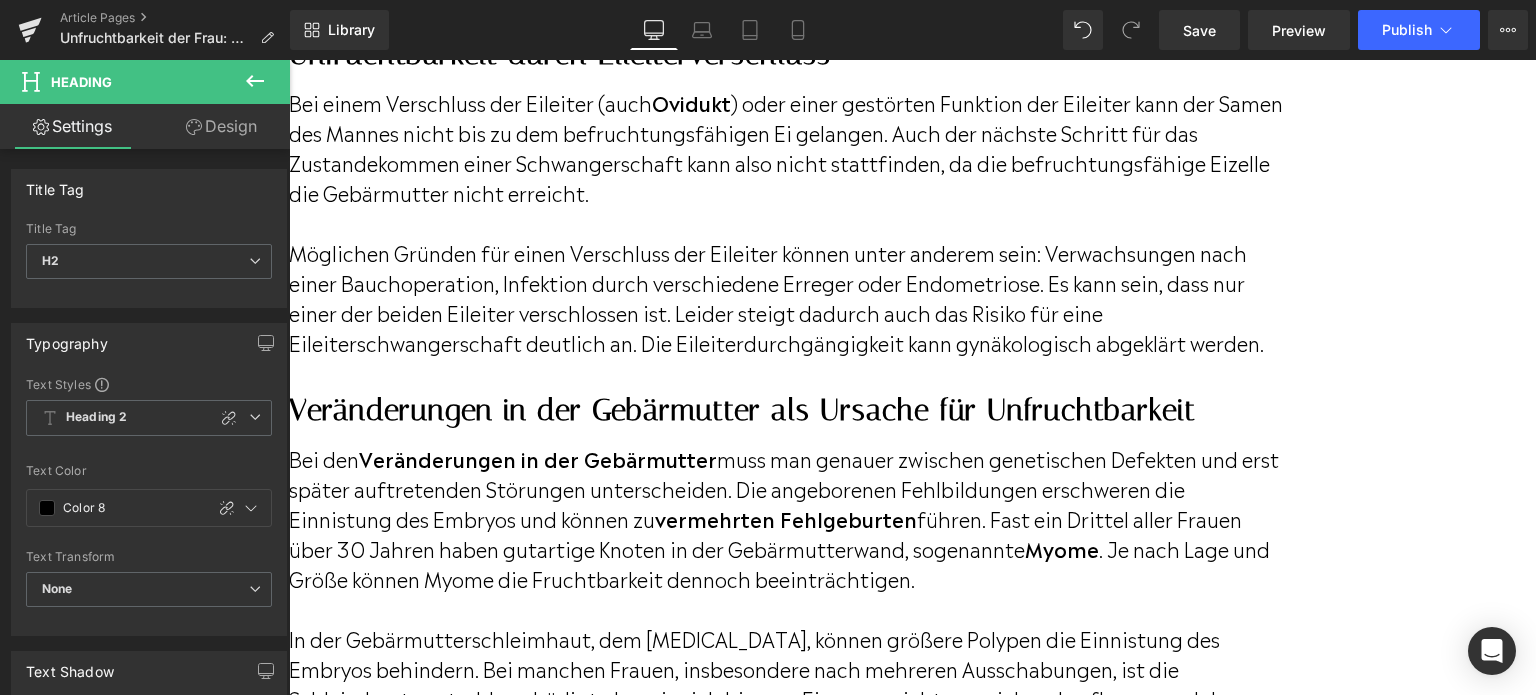 scroll, scrollTop: 5246, scrollLeft: 0, axis: vertical 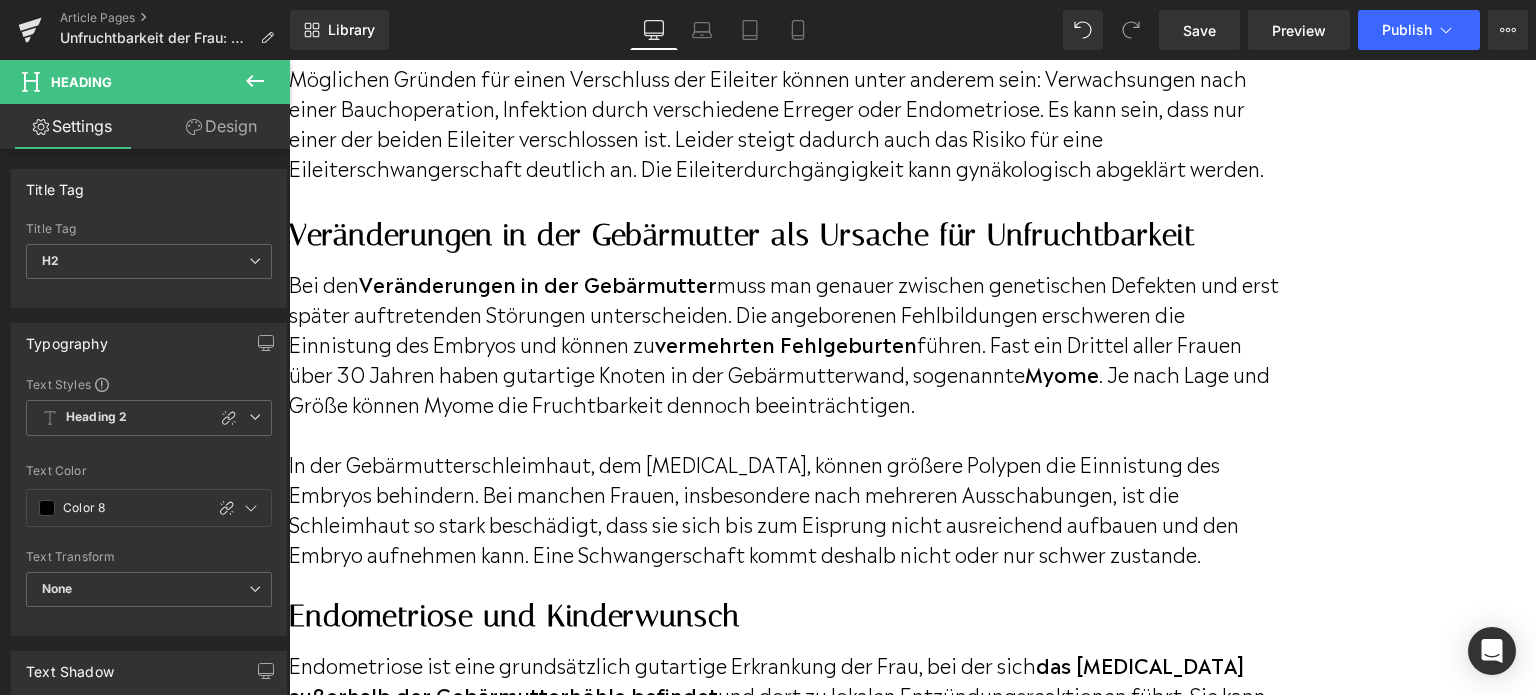 drag, startPoint x: 572, startPoint y: 435, endPoint x: 416, endPoint y: 419, distance: 156.81836 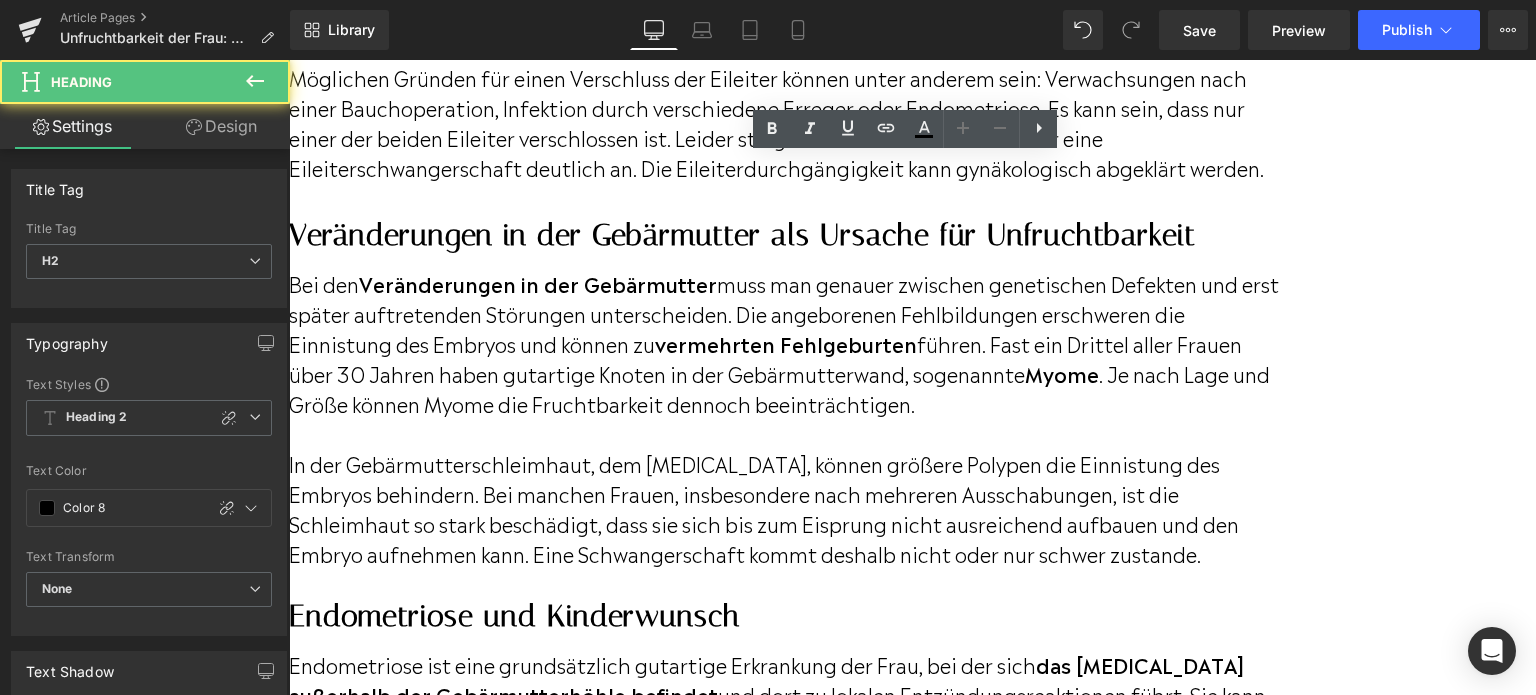 click on "Lebensstil & Fruchtbarkeit: Diese Faktoren beeinflussen deine Chancen" at bounding box center (788, 1002) 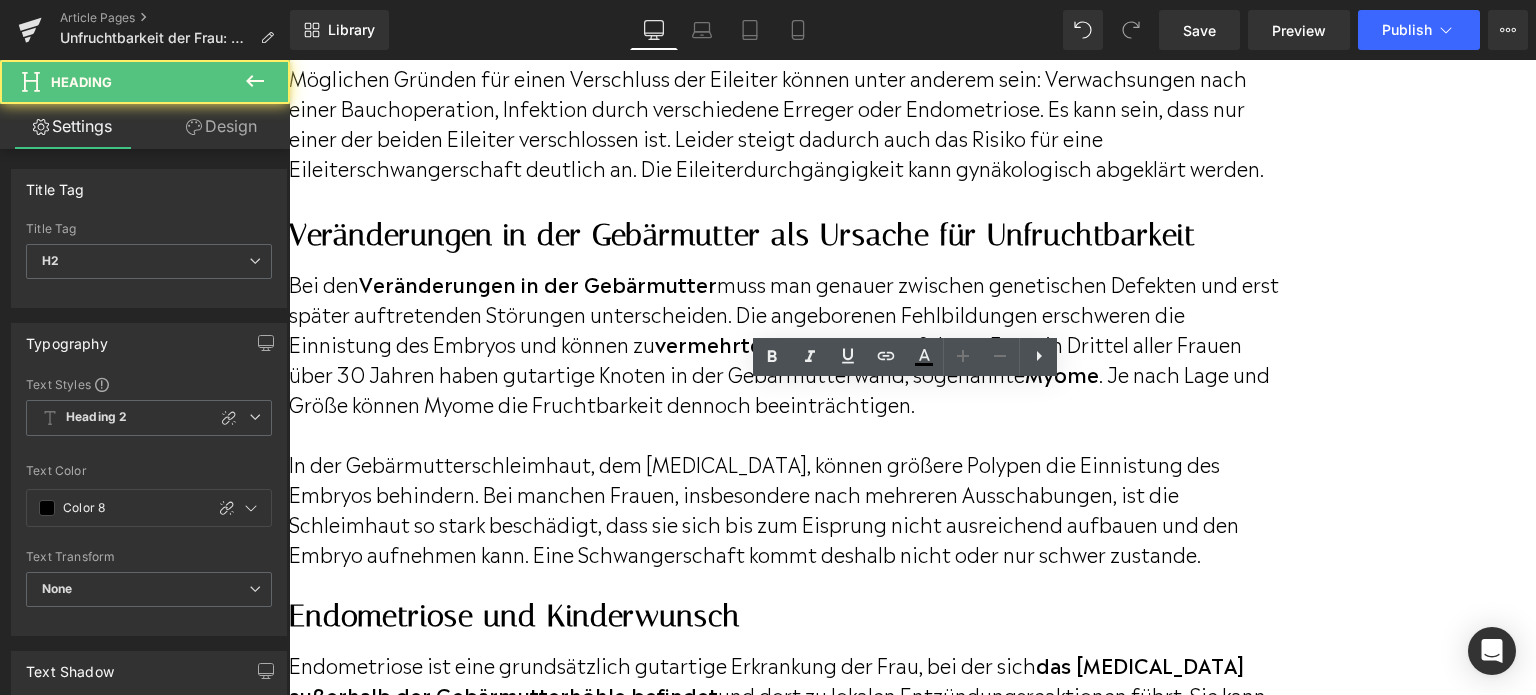 drag, startPoint x: 536, startPoint y: 429, endPoint x: 432, endPoint y: 405, distance: 106.733315 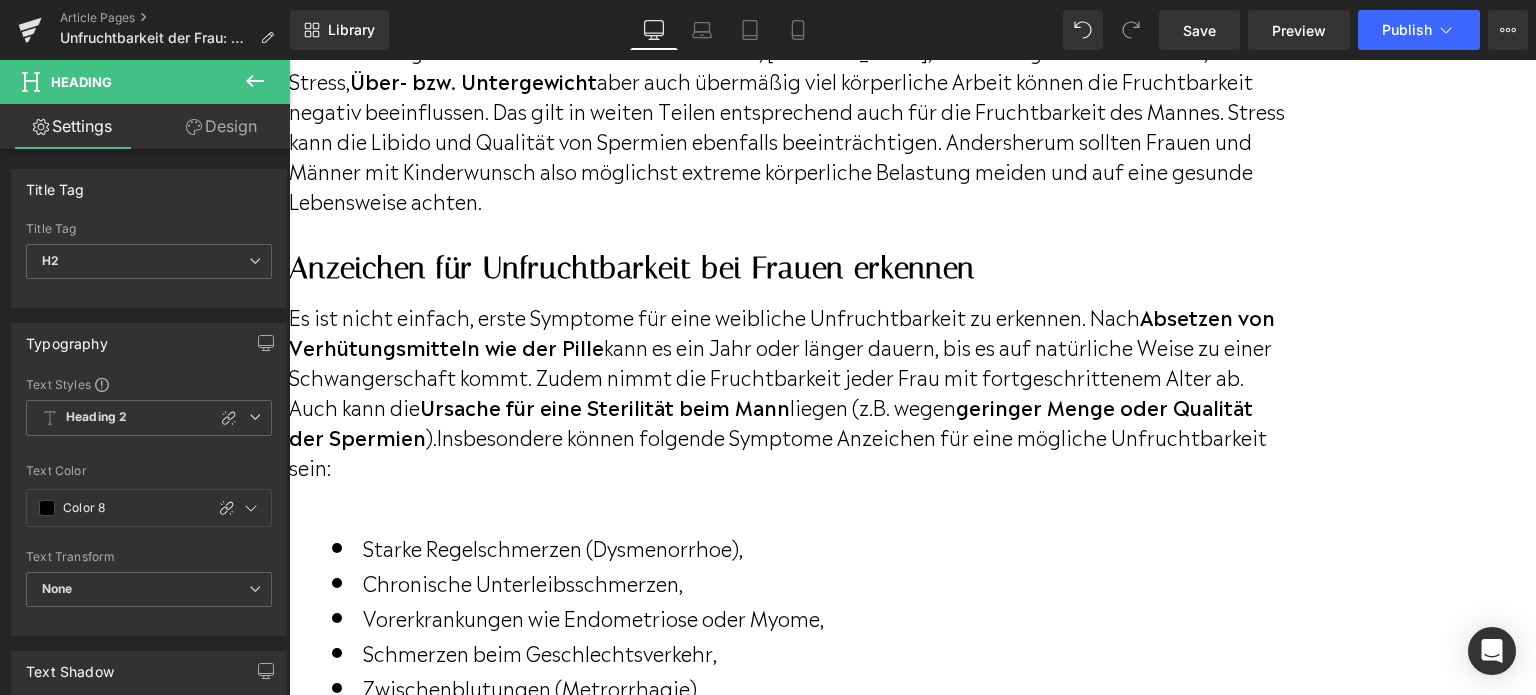scroll, scrollTop: 6246, scrollLeft: 0, axis: vertical 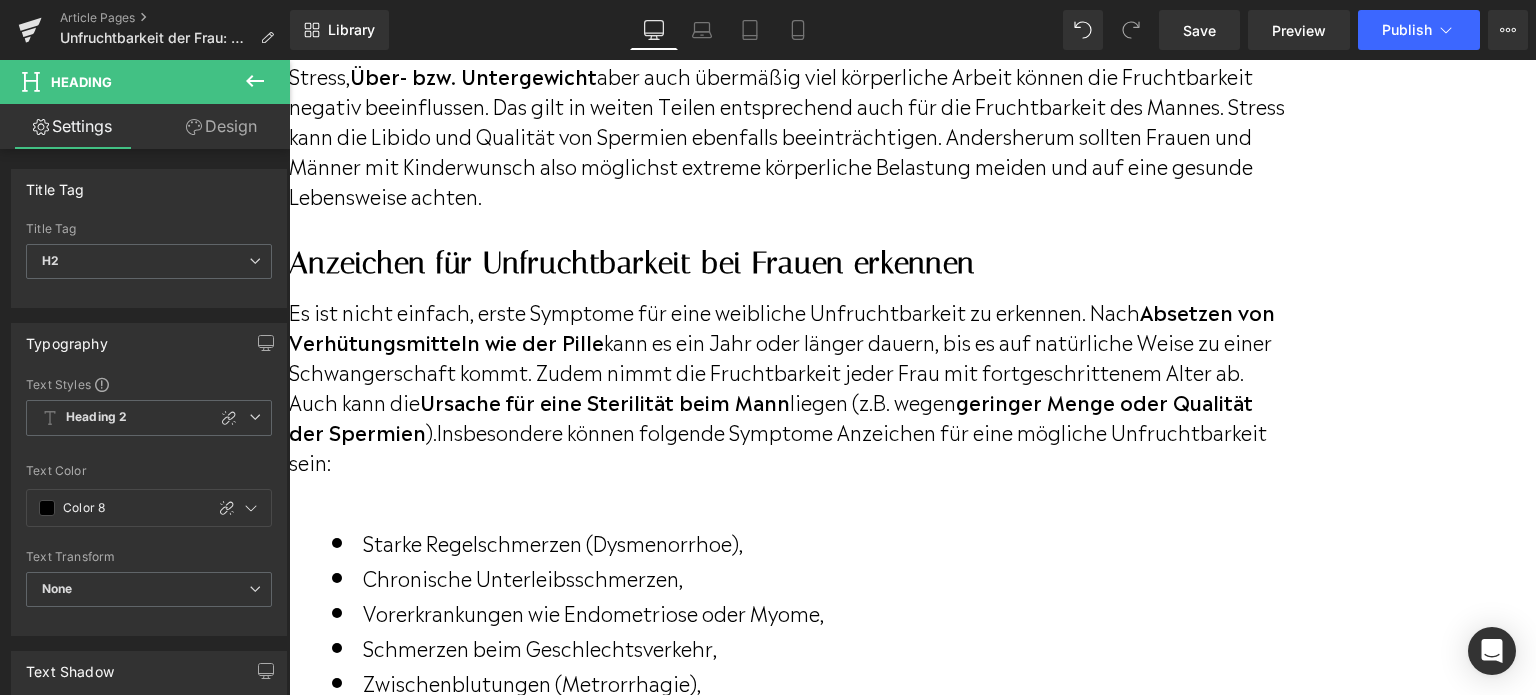 drag, startPoint x: 832, startPoint y: 223, endPoint x: 672, endPoint y: 213, distance: 160.3122 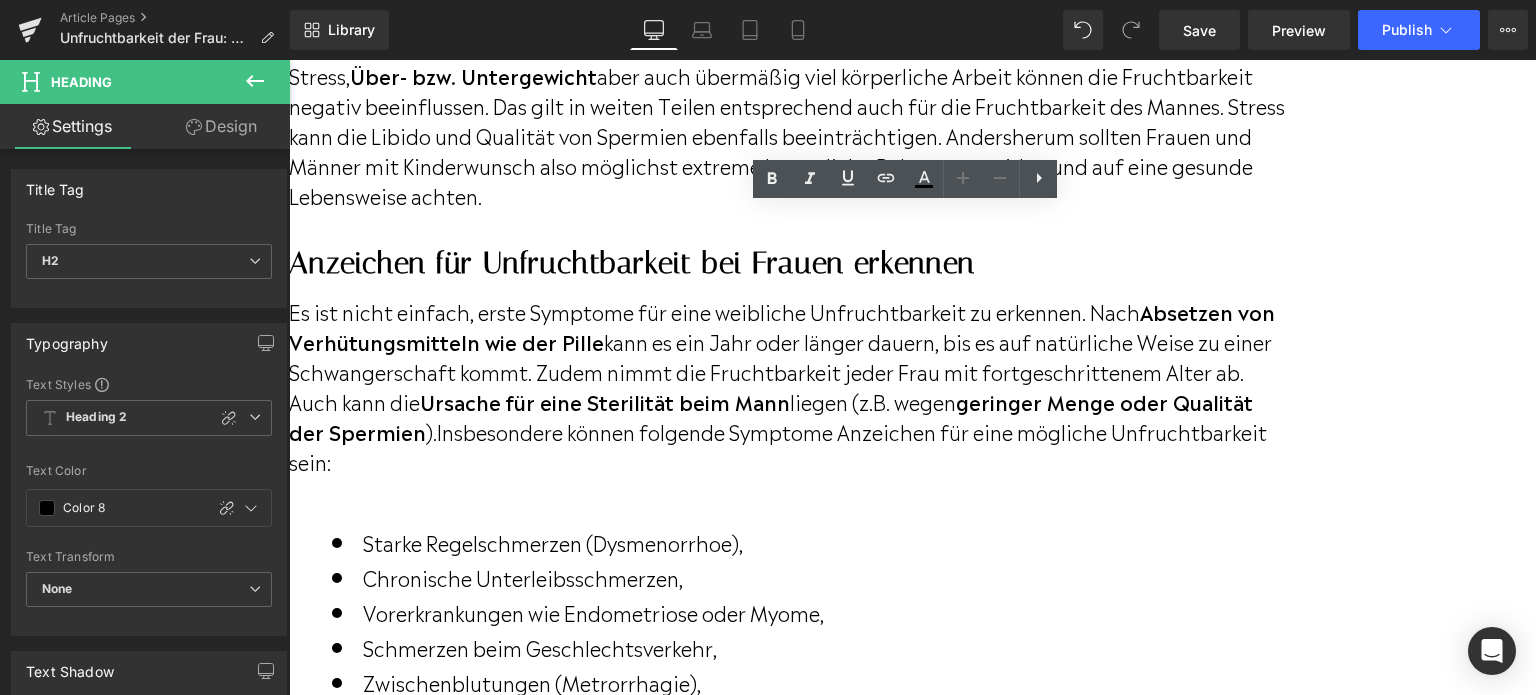 drag, startPoint x: 432, startPoint y: 223, endPoint x: 957, endPoint y: 241, distance: 525.3085 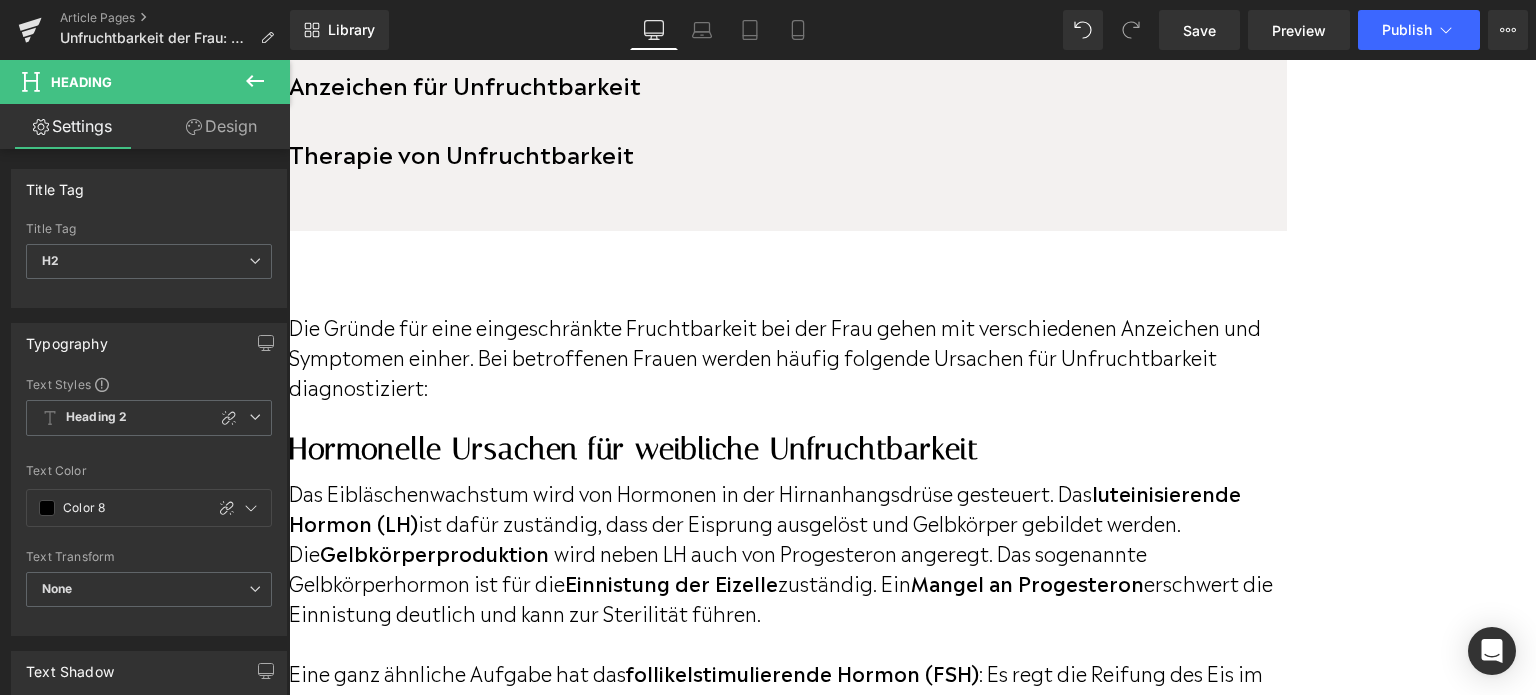 scroll, scrollTop: 1546, scrollLeft: 0, axis: vertical 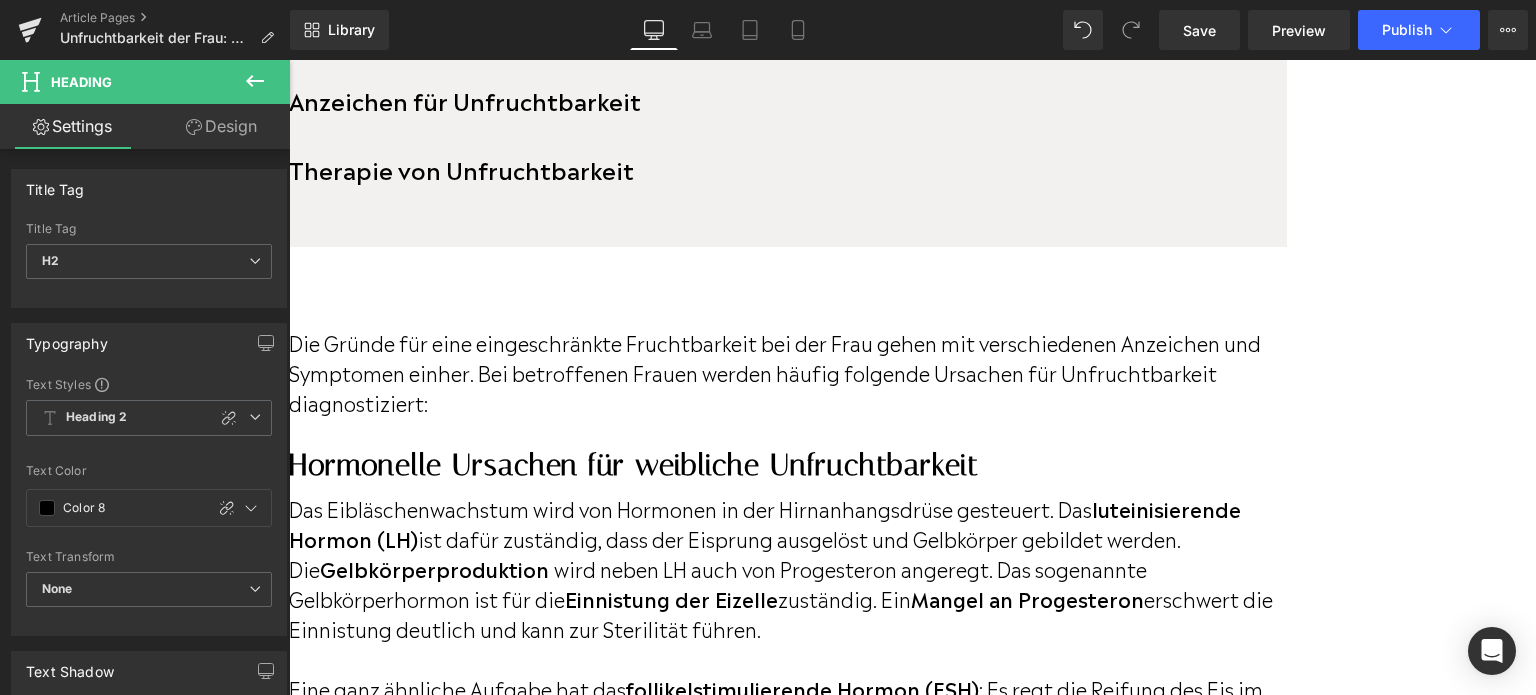 click on "Hormonelle Ursachen für weibliche Unfruchtbarkeit" at bounding box center (788, 465) 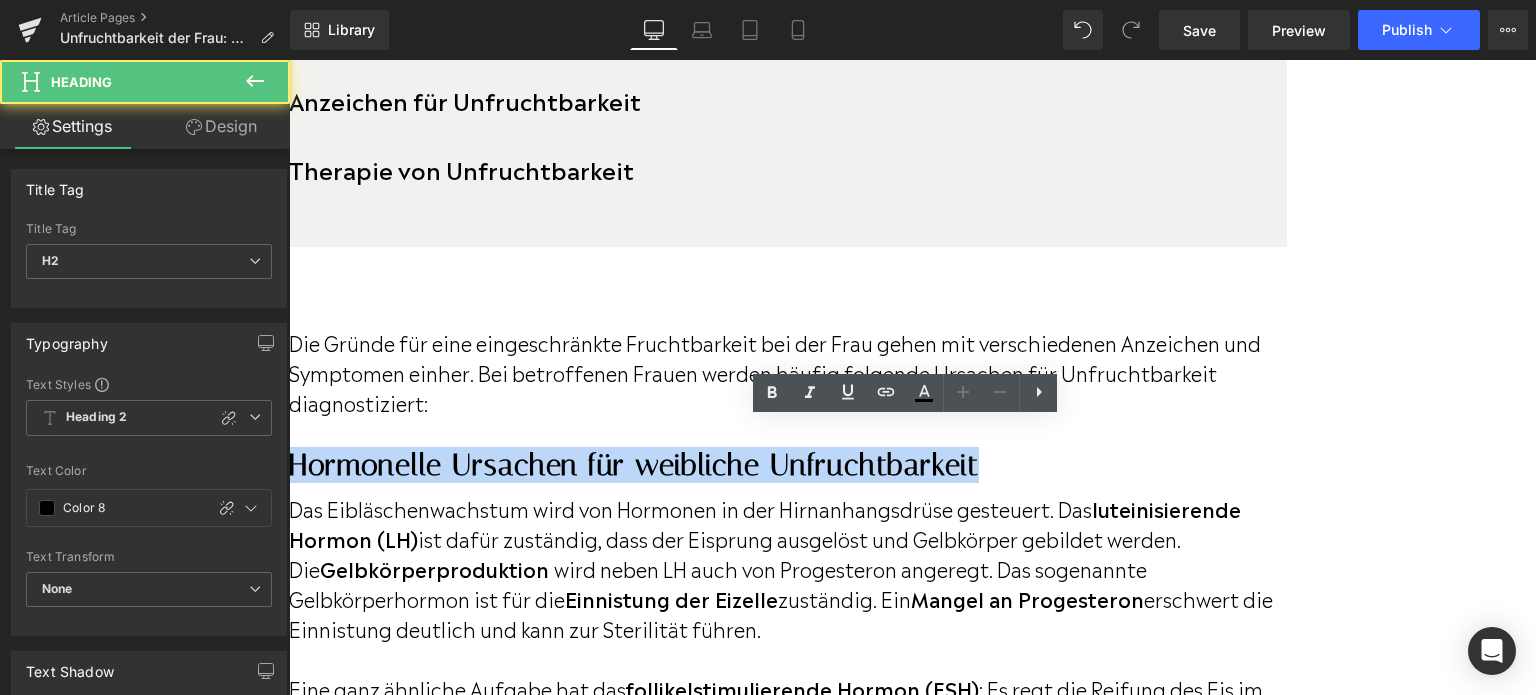 drag, startPoint x: 1113, startPoint y: 441, endPoint x: 427, endPoint y: 431, distance: 686.0729 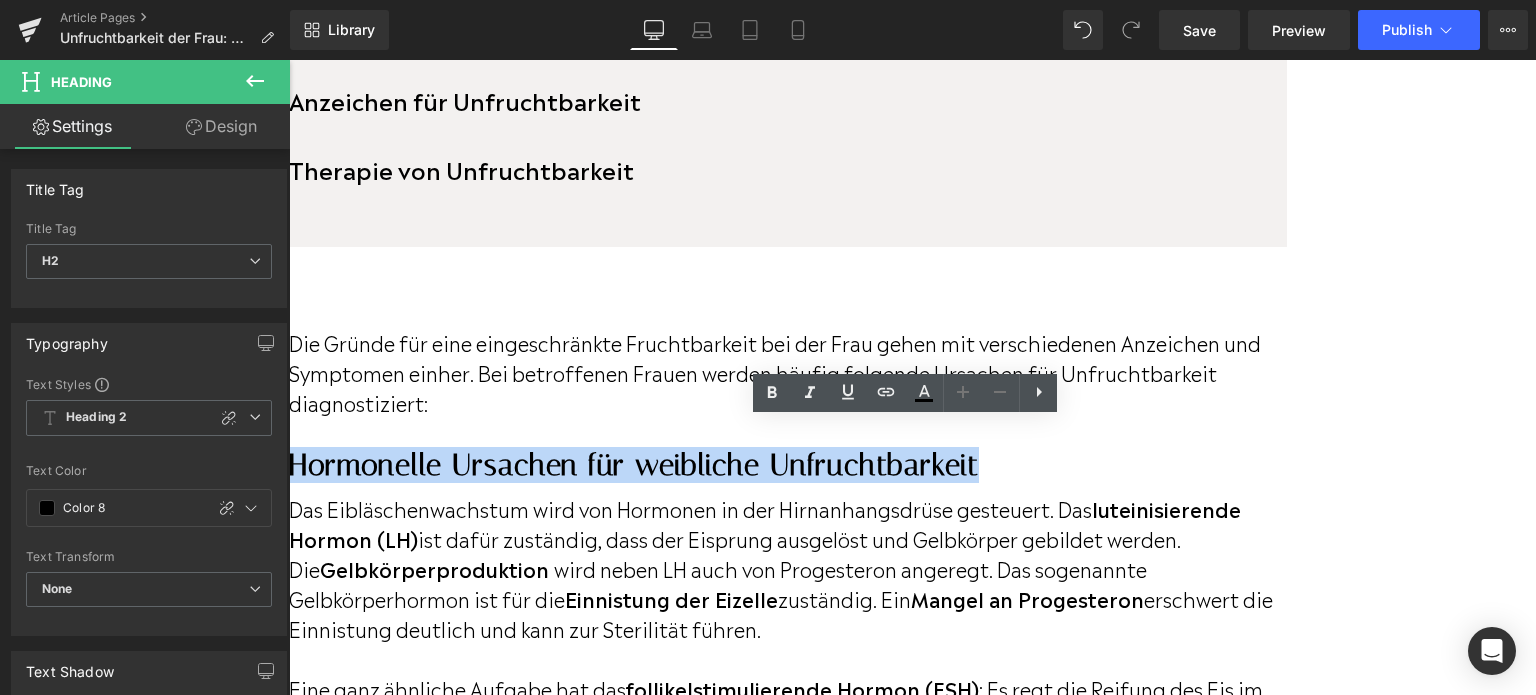 copy on "Hormonelle Ursachen für weibliche Unfruchtbarkeit" 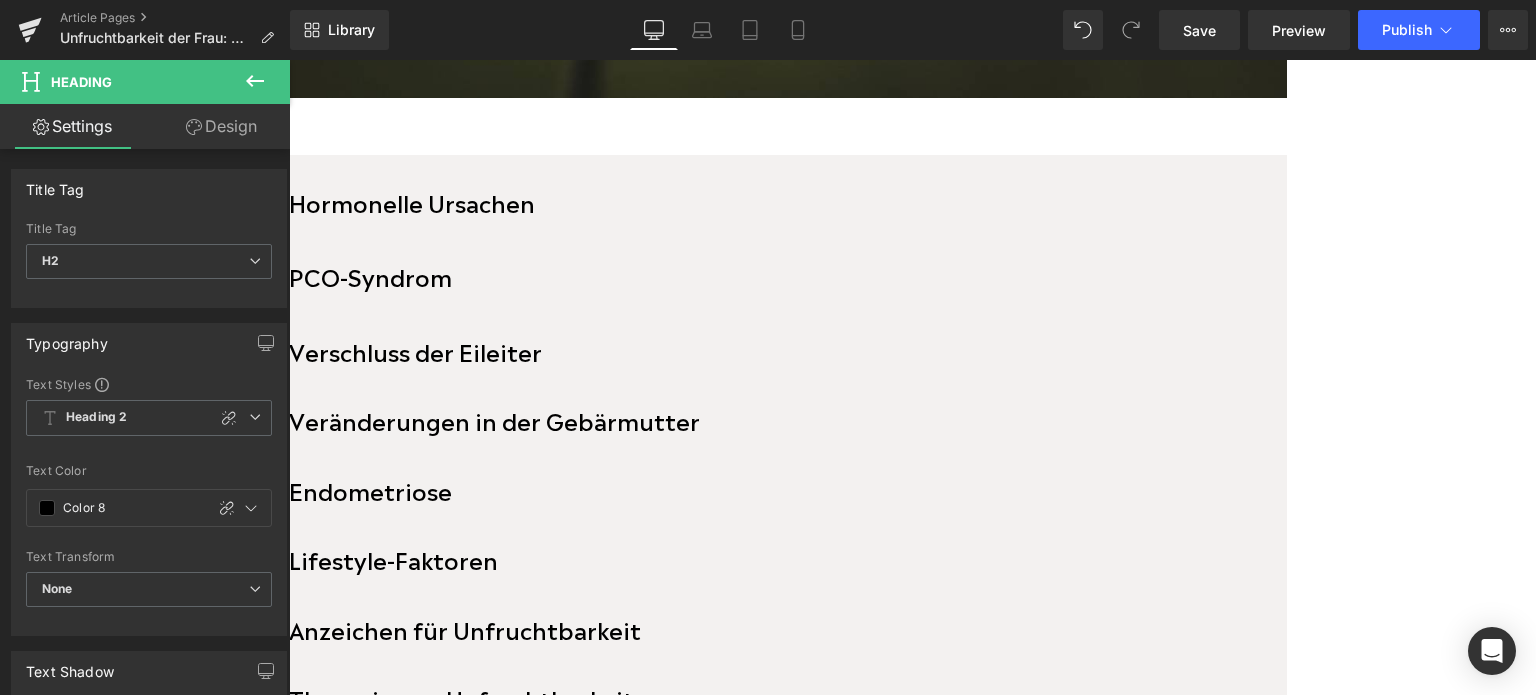 scroll, scrollTop: 846, scrollLeft: 0, axis: vertical 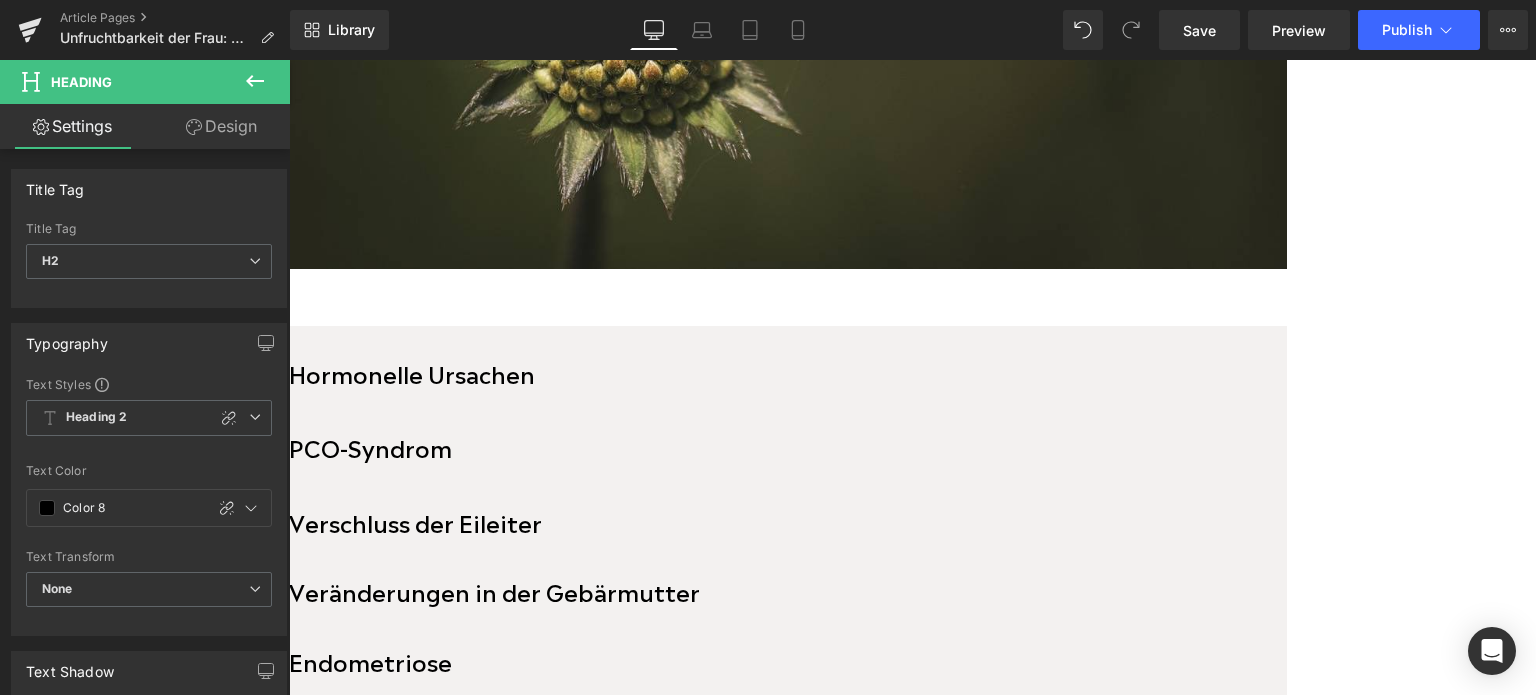 click at bounding box center (289, 60) 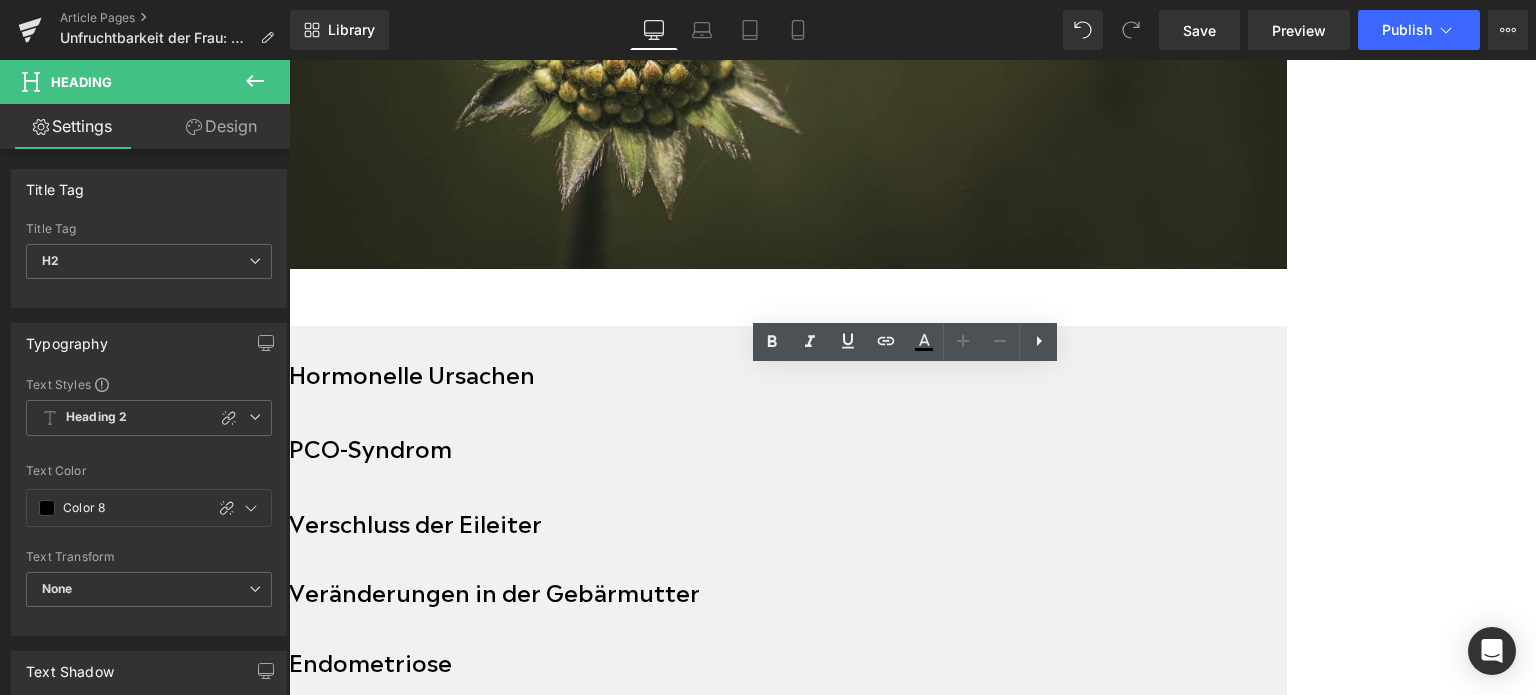 click on "Hormonelle Ursachen" at bounding box center (788, 373) 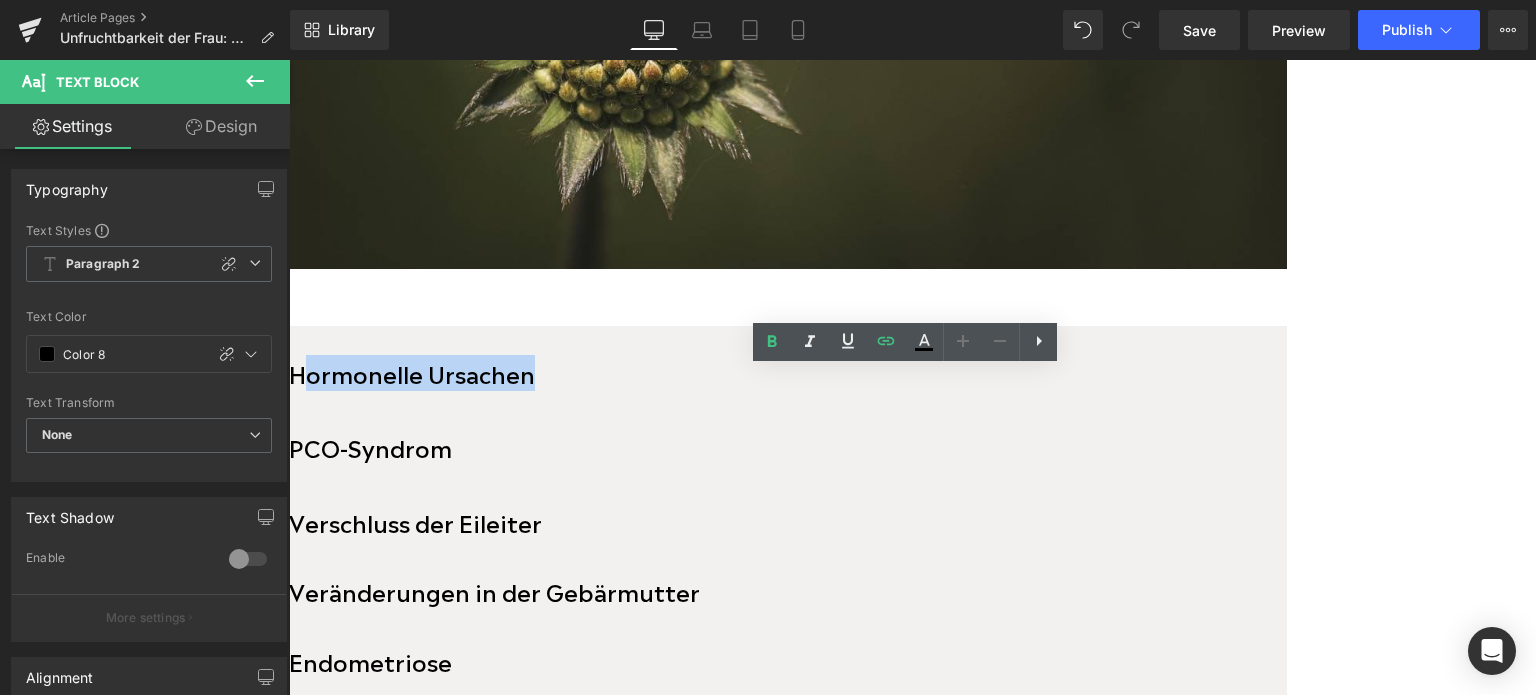 drag, startPoint x: 664, startPoint y: 391, endPoint x: 443, endPoint y: 381, distance: 221.22614 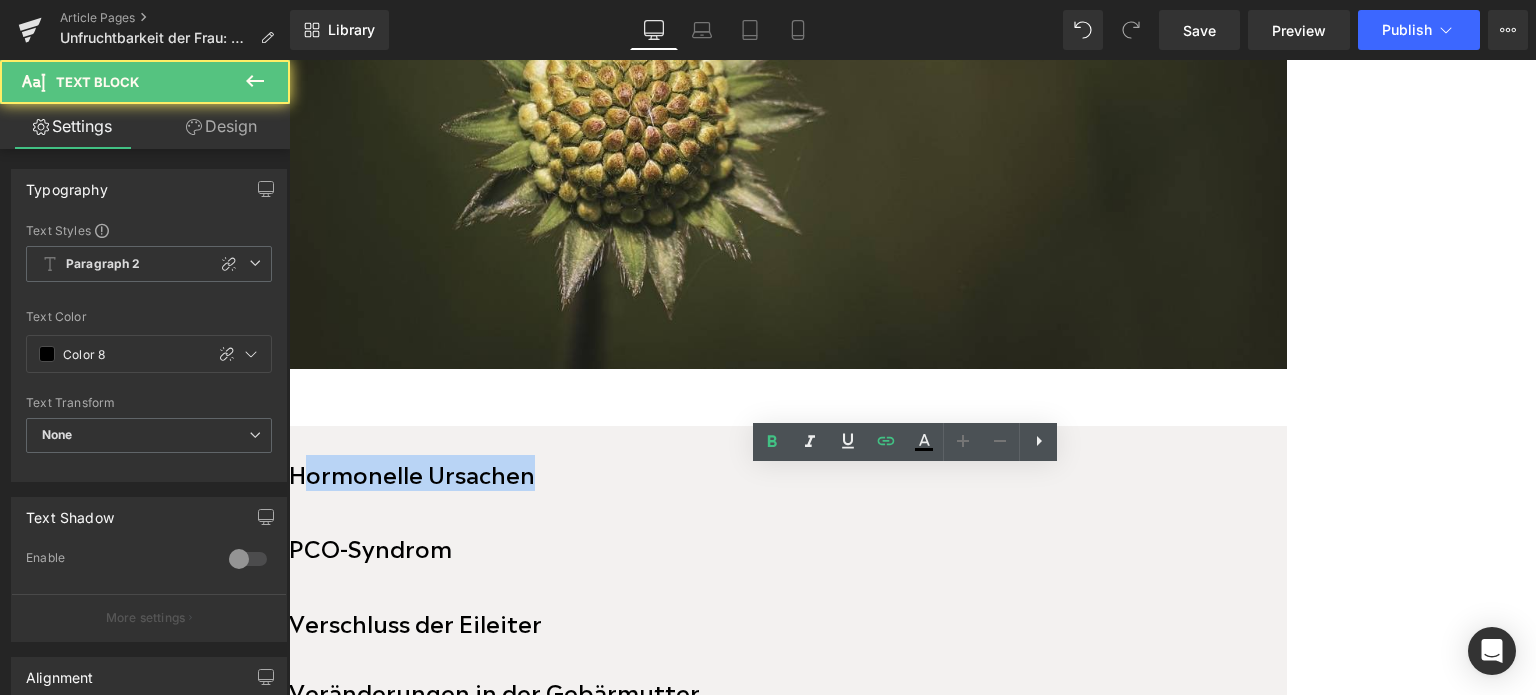 click on "Hormonelle Ursachen" at bounding box center (412, 472) 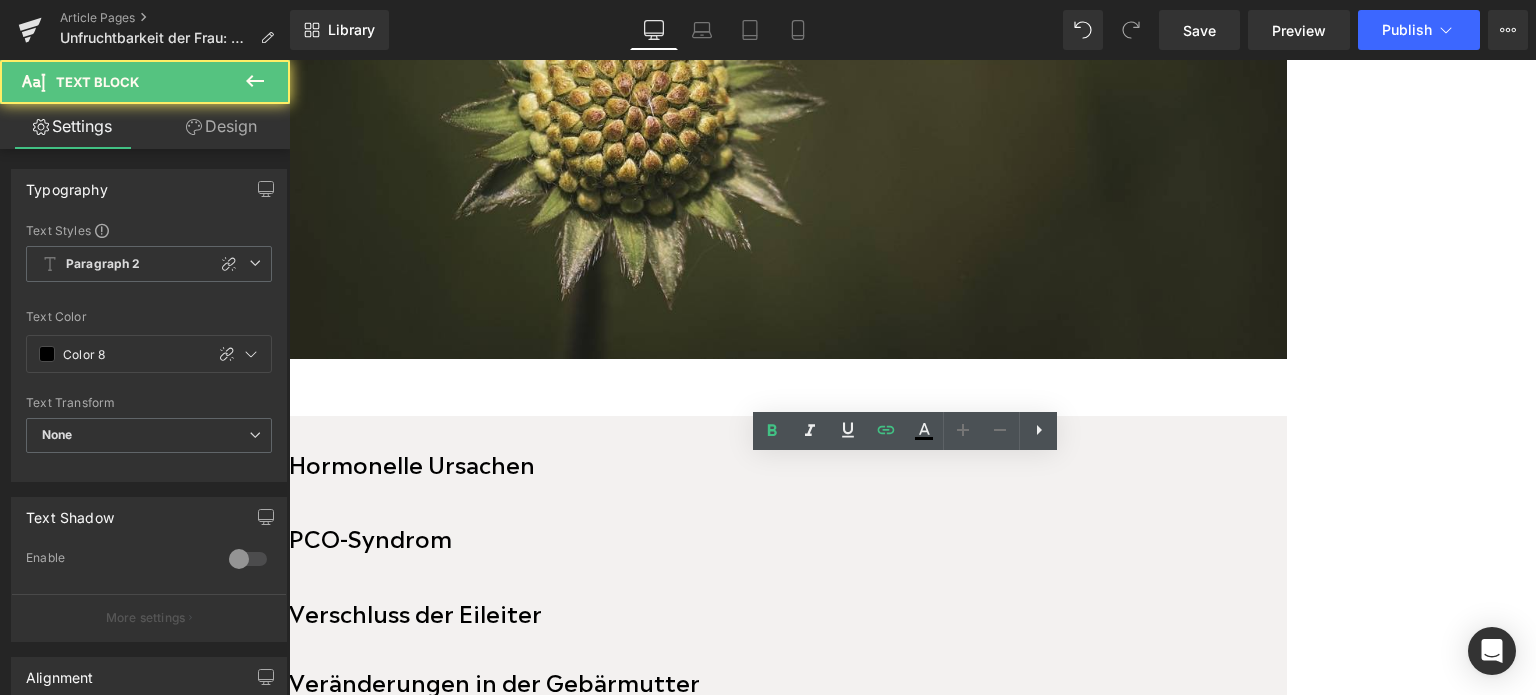 scroll, scrollTop: 757, scrollLeft: 0, axis: vertical 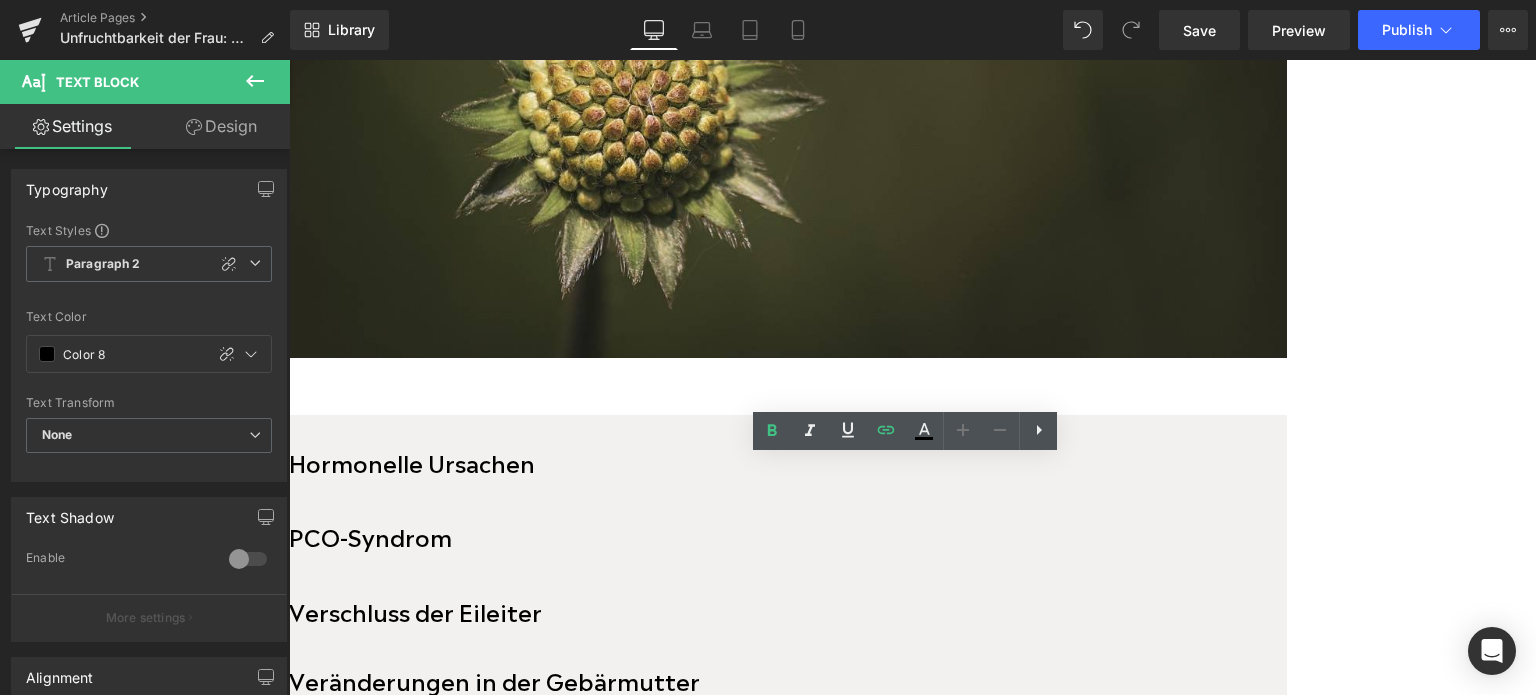 drag, startPoint x: 664, startPoint y: 475, endPoint x: 424, endPoint y: 463, distance: 240.29982 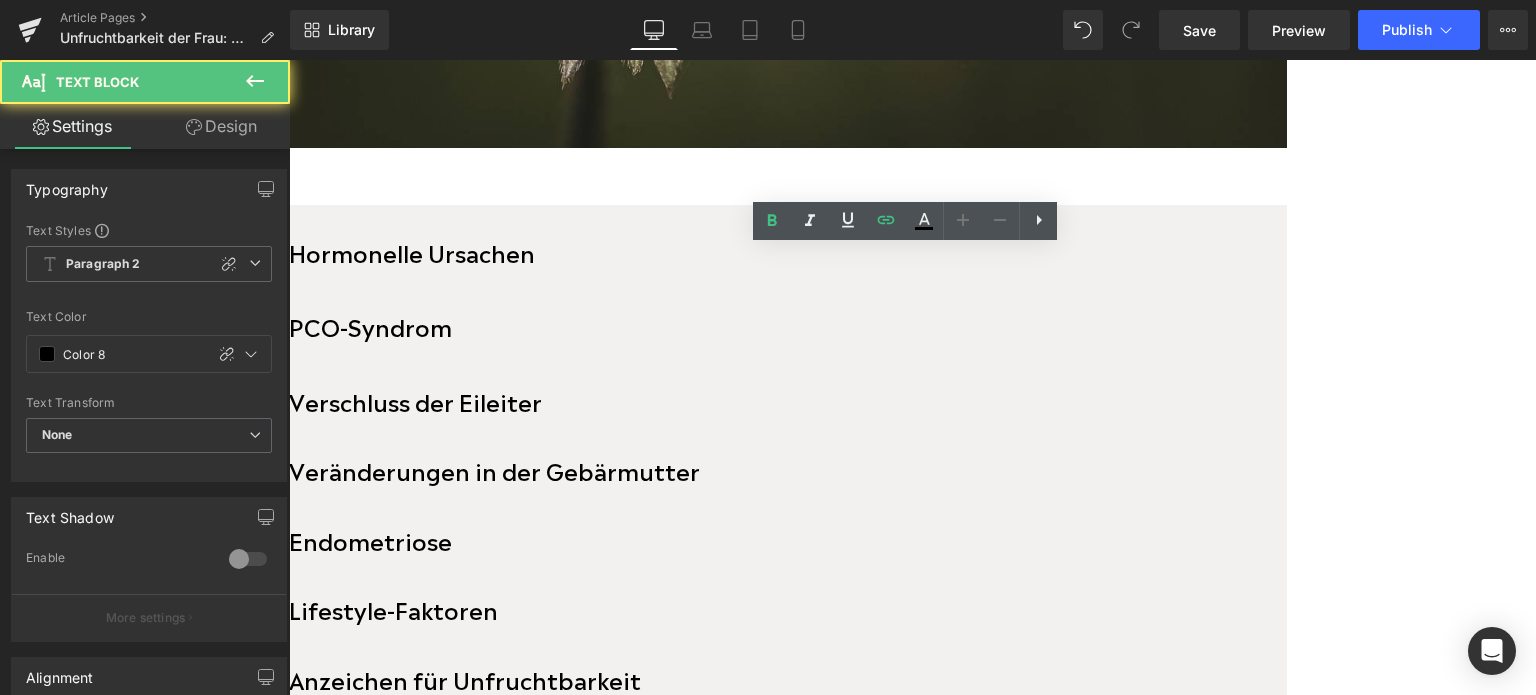 click on "Hormonelle Ursachen Text Block         PCO-Syndrom Text Block         Verschluss der Eileiter Text Block         Veränderungen in der Gebärmutter Text Block         Endometriose Text Block         Lifestyle-Faktoren Text Block         Anzeichen für Unfruchtbarkeit Text Block         Therapie von Unfruchtbarkeit Text Block" at bounding box center [788, 500] 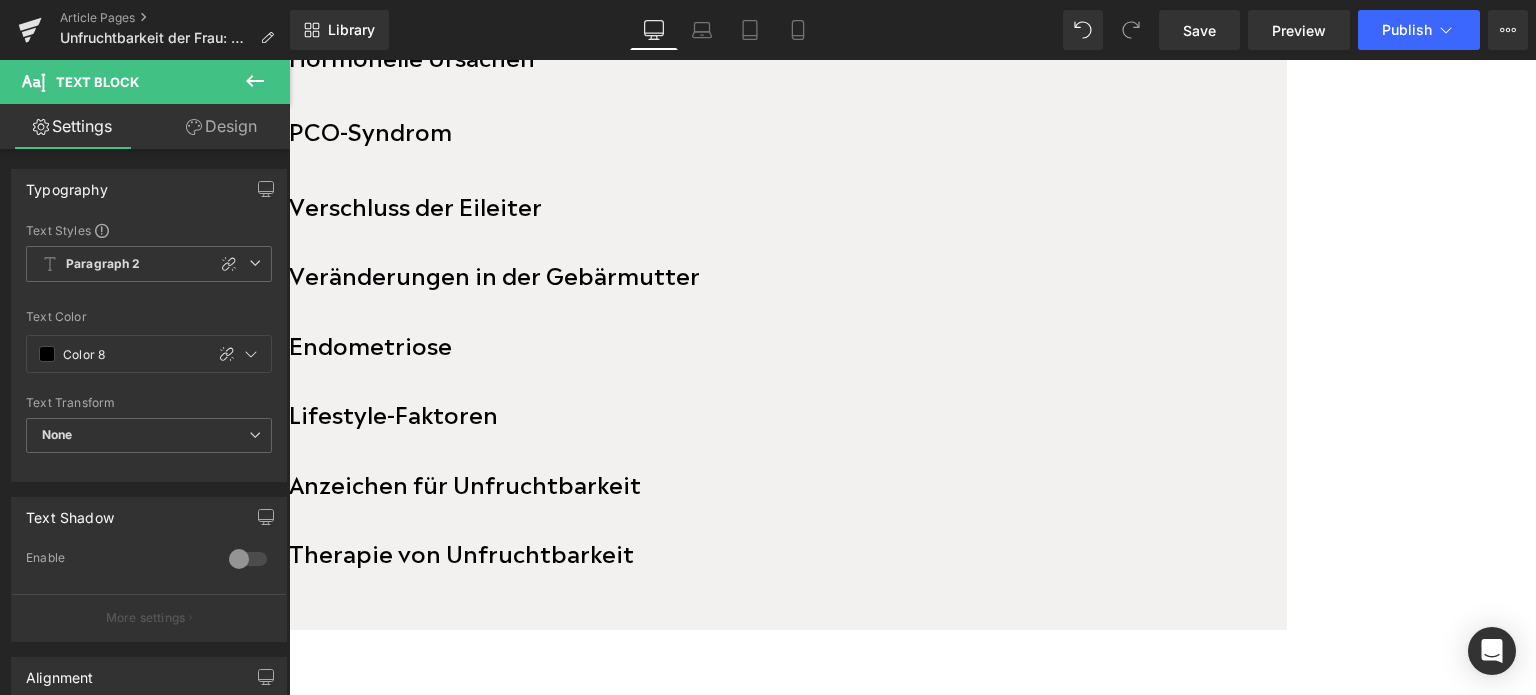 scroll, scrollTop: 946, scrollLeft: 0, axis: vertical 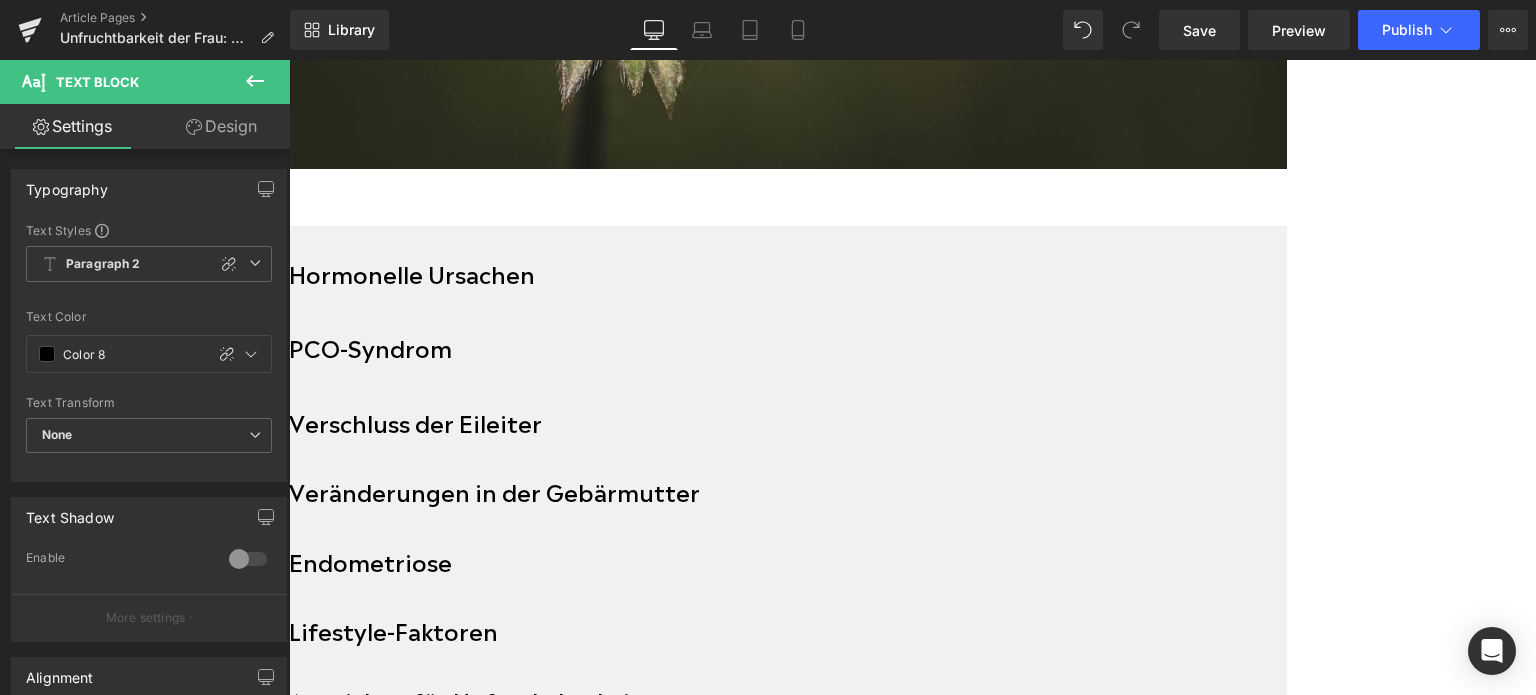 click on "Hormonelle Ursachen" at bounding box center [412, 272] 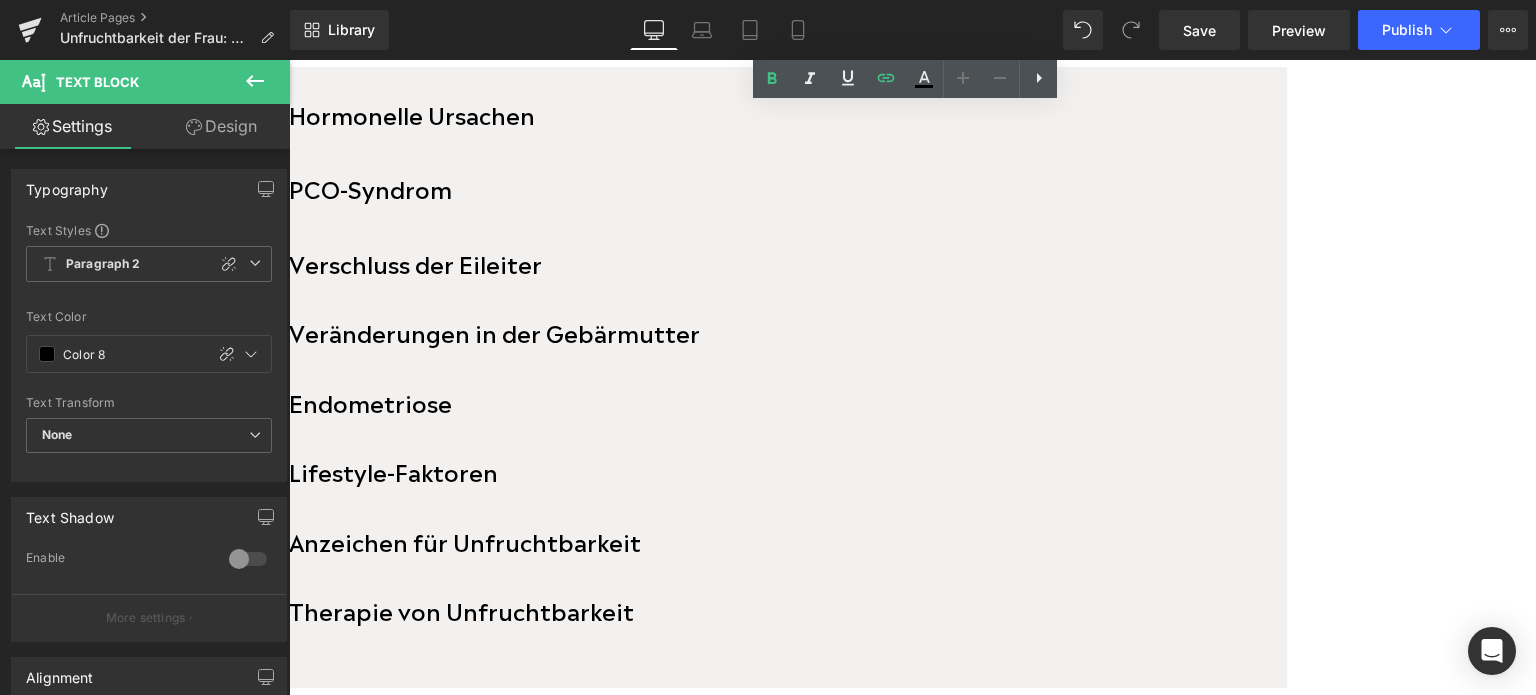 scroll, scrollTop: 846, scrollLeft: 0, axis: vertical 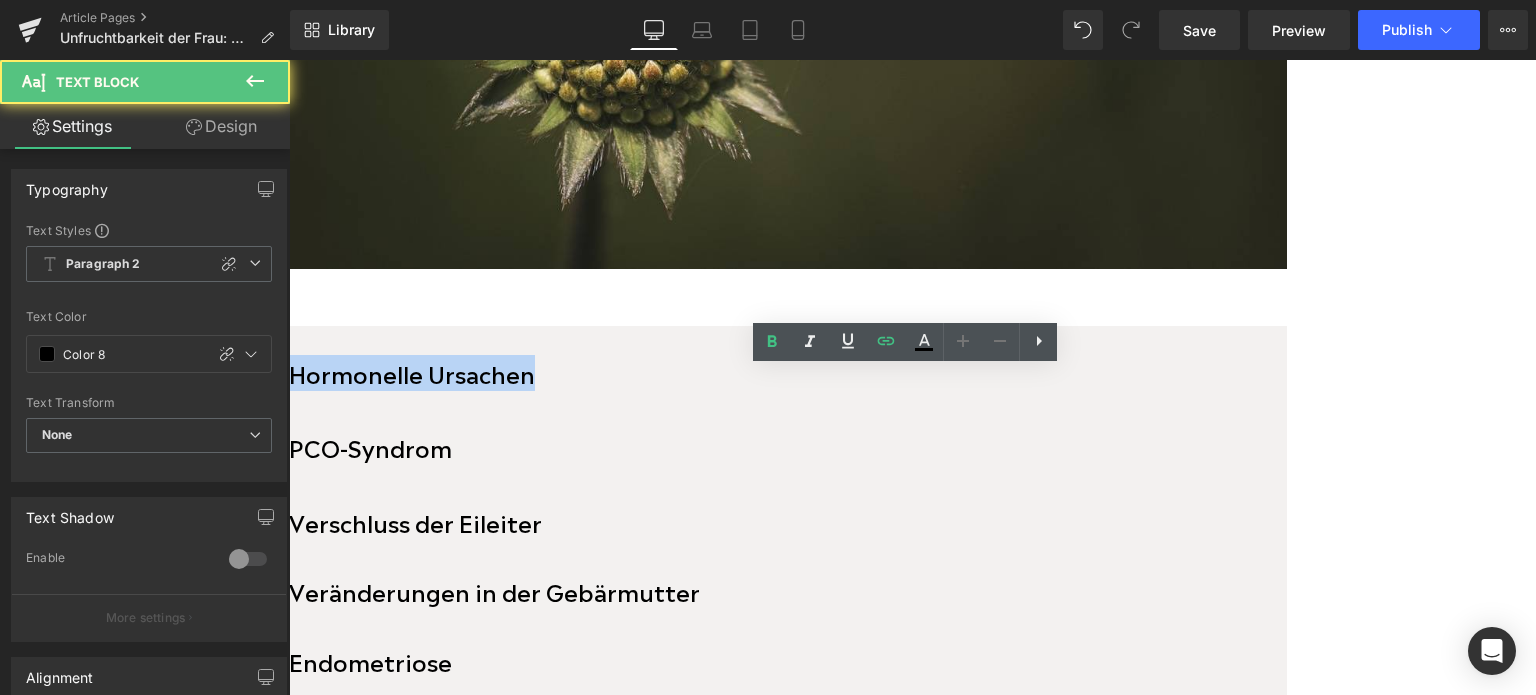 drag, startPoint x: 668, startPoint y: 391, endPoint x: 432, endPoint y: 386, distance: 236.05296 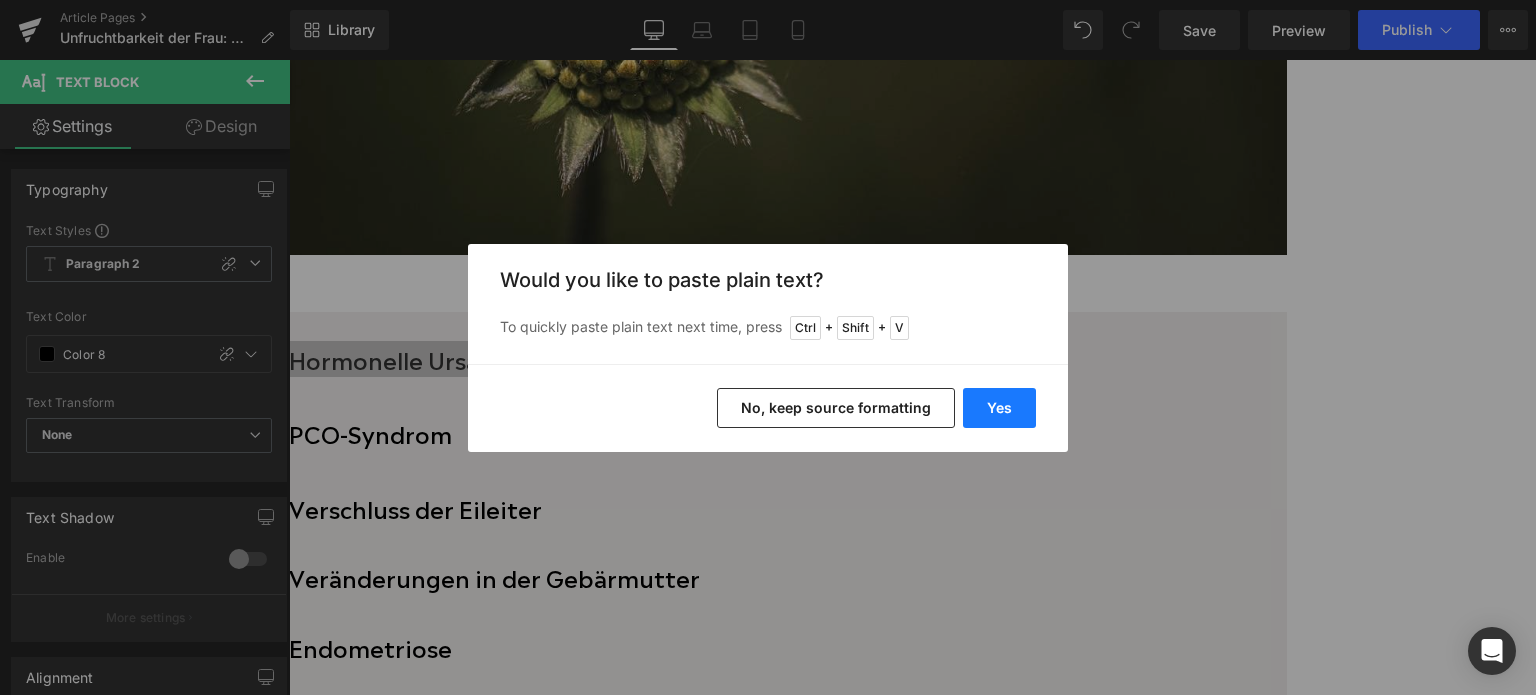 click on "Yes" at bounding box center [999, 408] 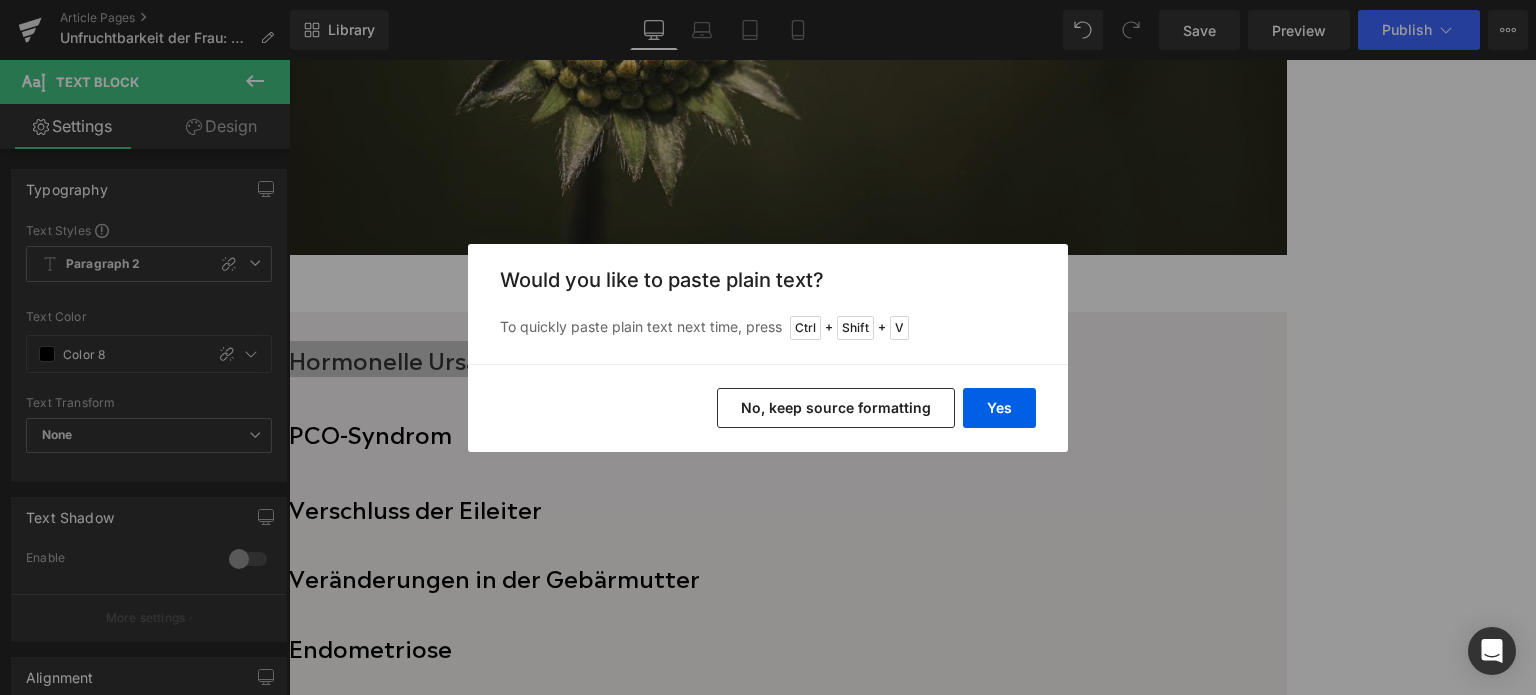 type 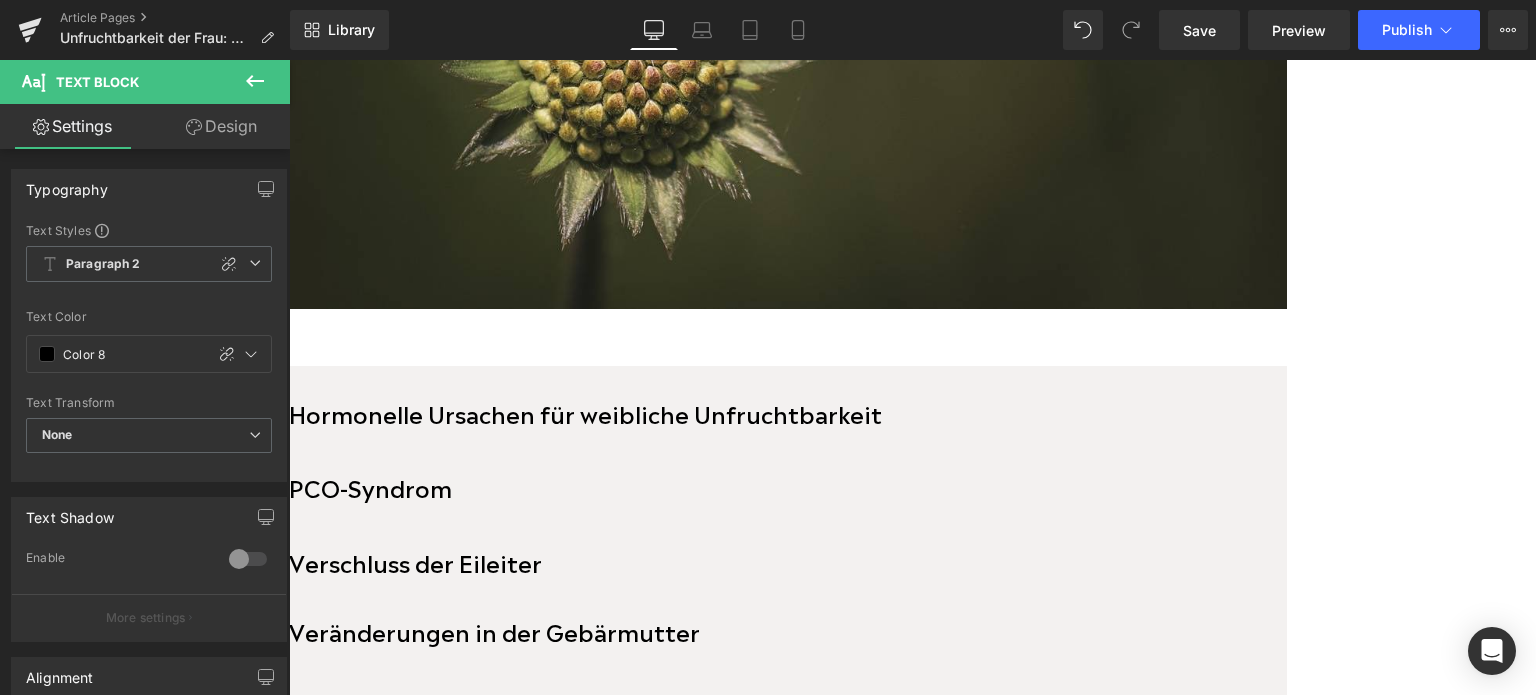 scroll, scrollTop: 805, scrollLeft: 0, axis: vertical 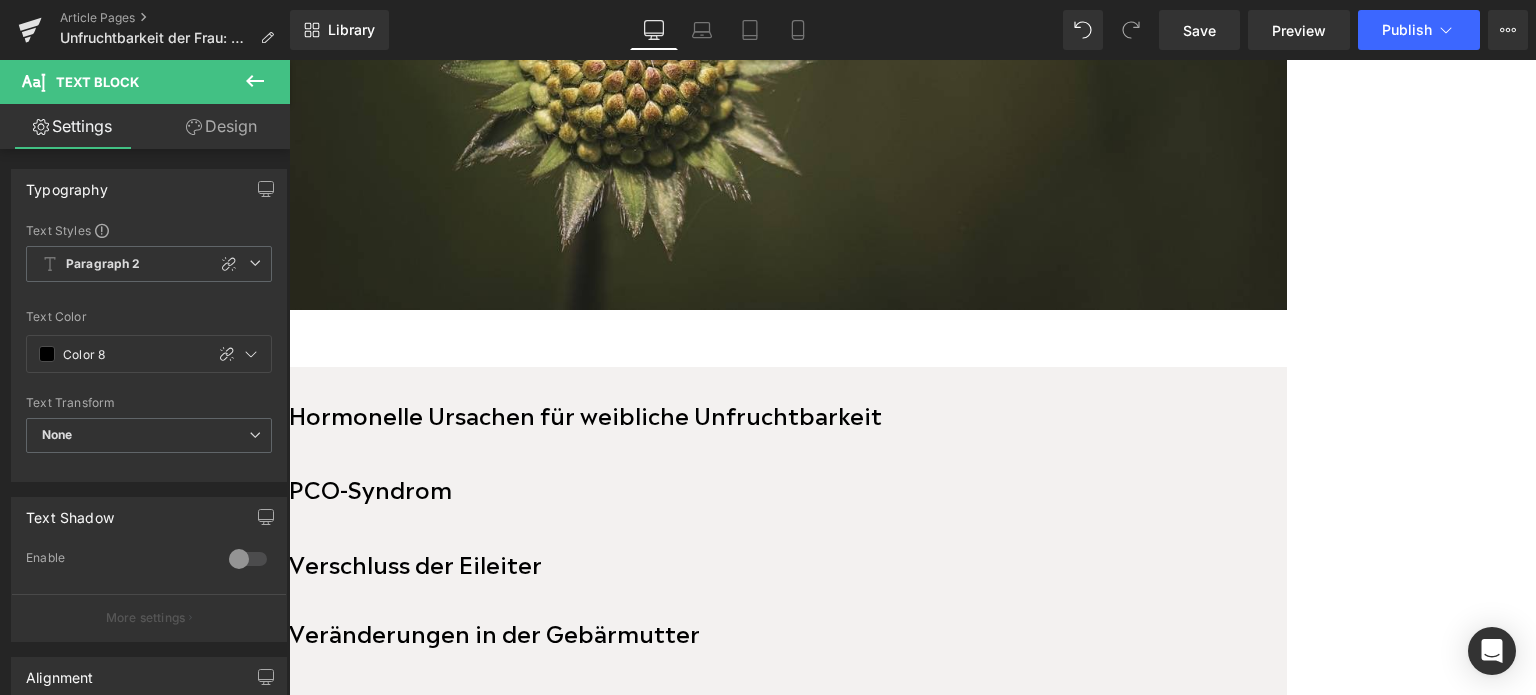 click on "Hormonelle Ursachen für weibliche Unfruchtbarkeit" at bounding box center [585, 413] 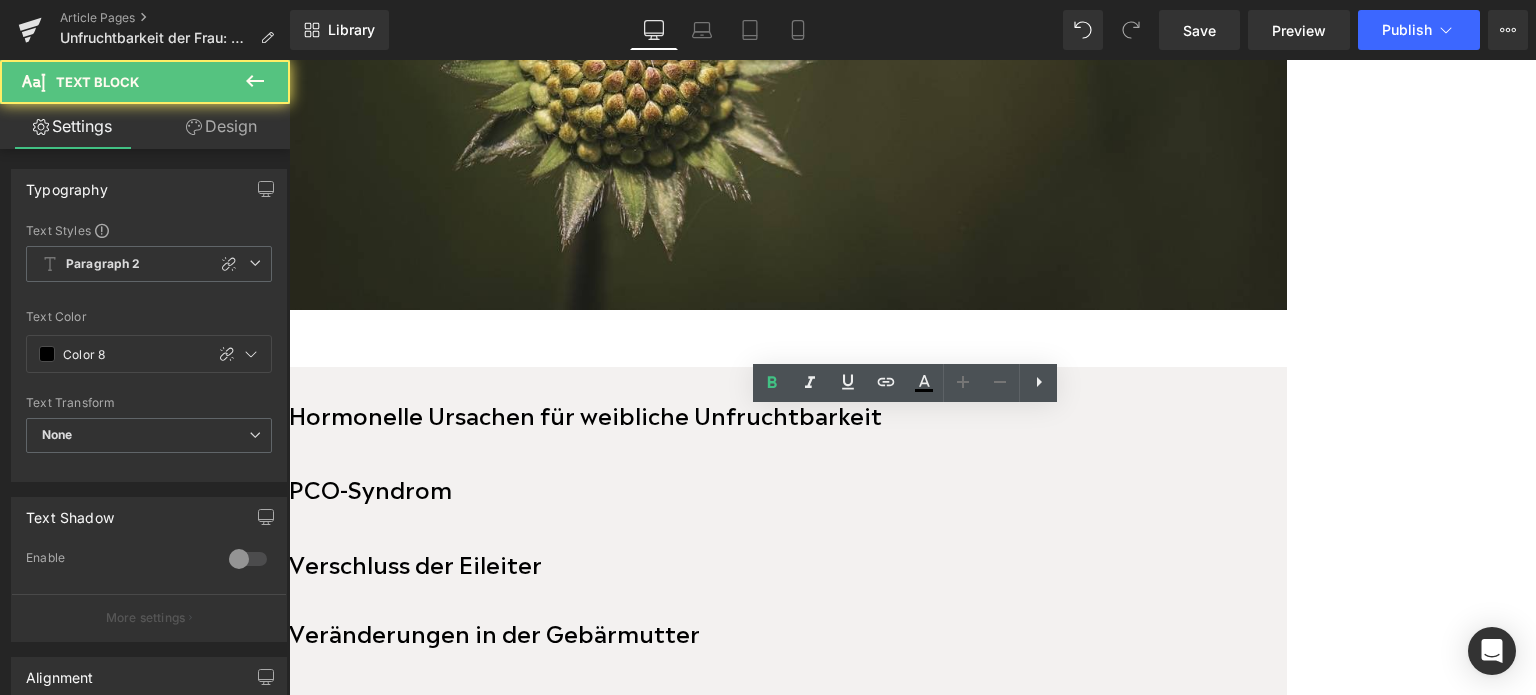 click on "Hormonelle Ursachen für weibliche Unfruchtbarkeit" at bounding box center [585, 413] 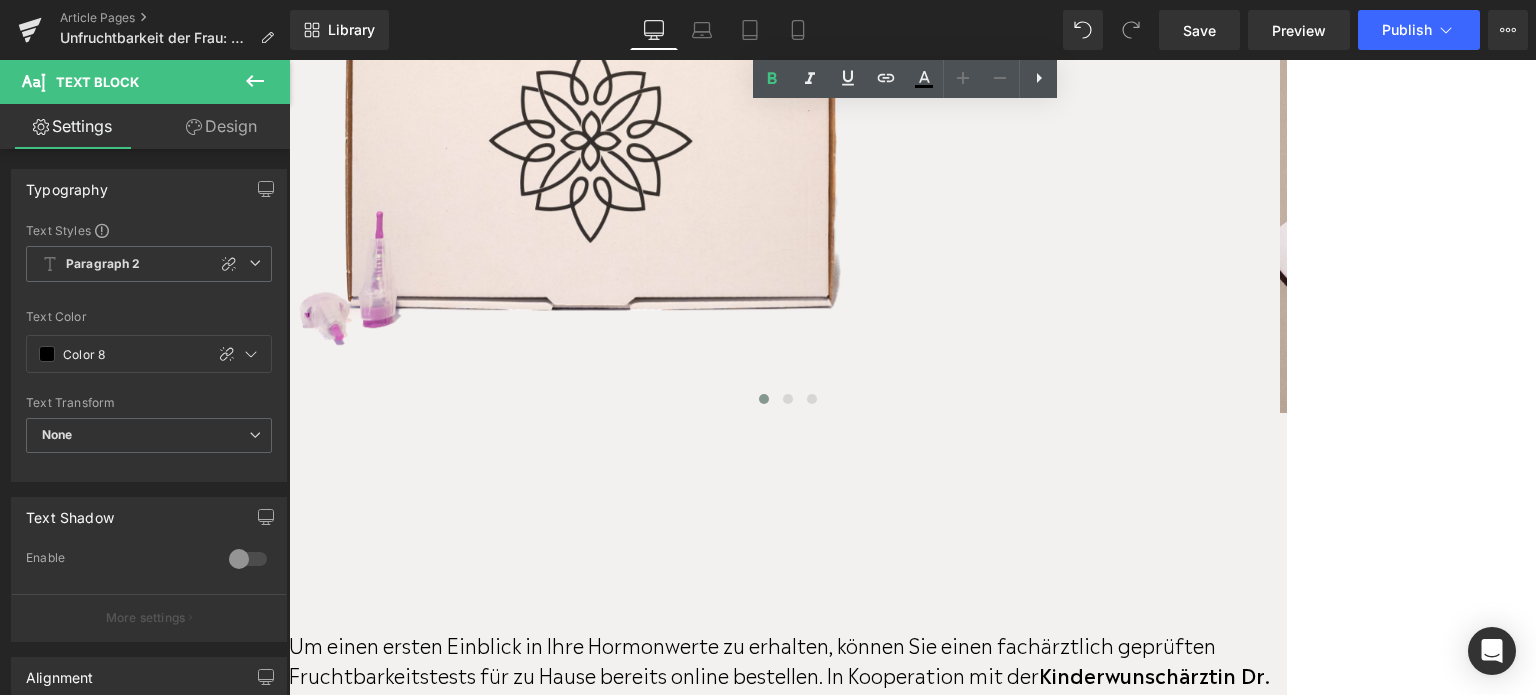 scroll, scrollTop: 3896, scrollLeft: 0, axis: vertical 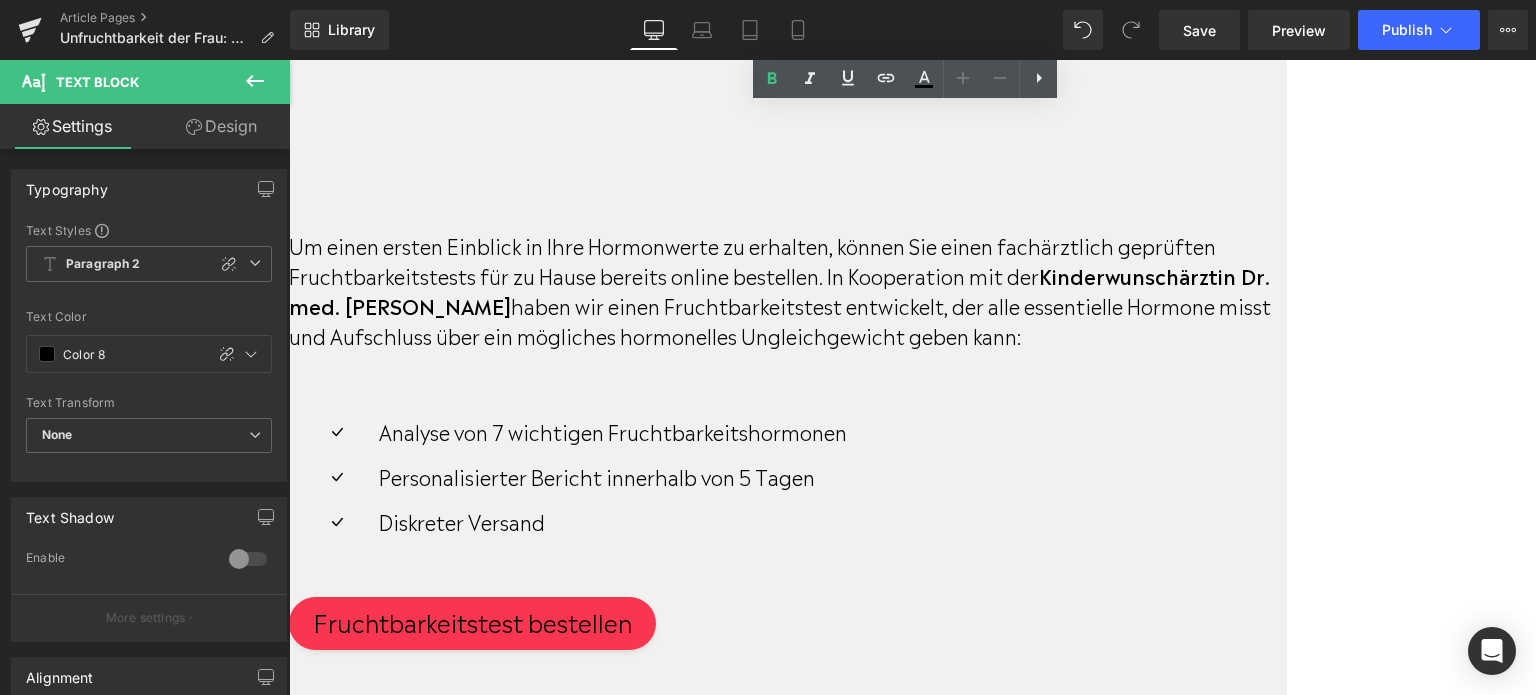 click on "PCO-Syndrom und Fruchtbarkeit" at bounding box center [788, 998] 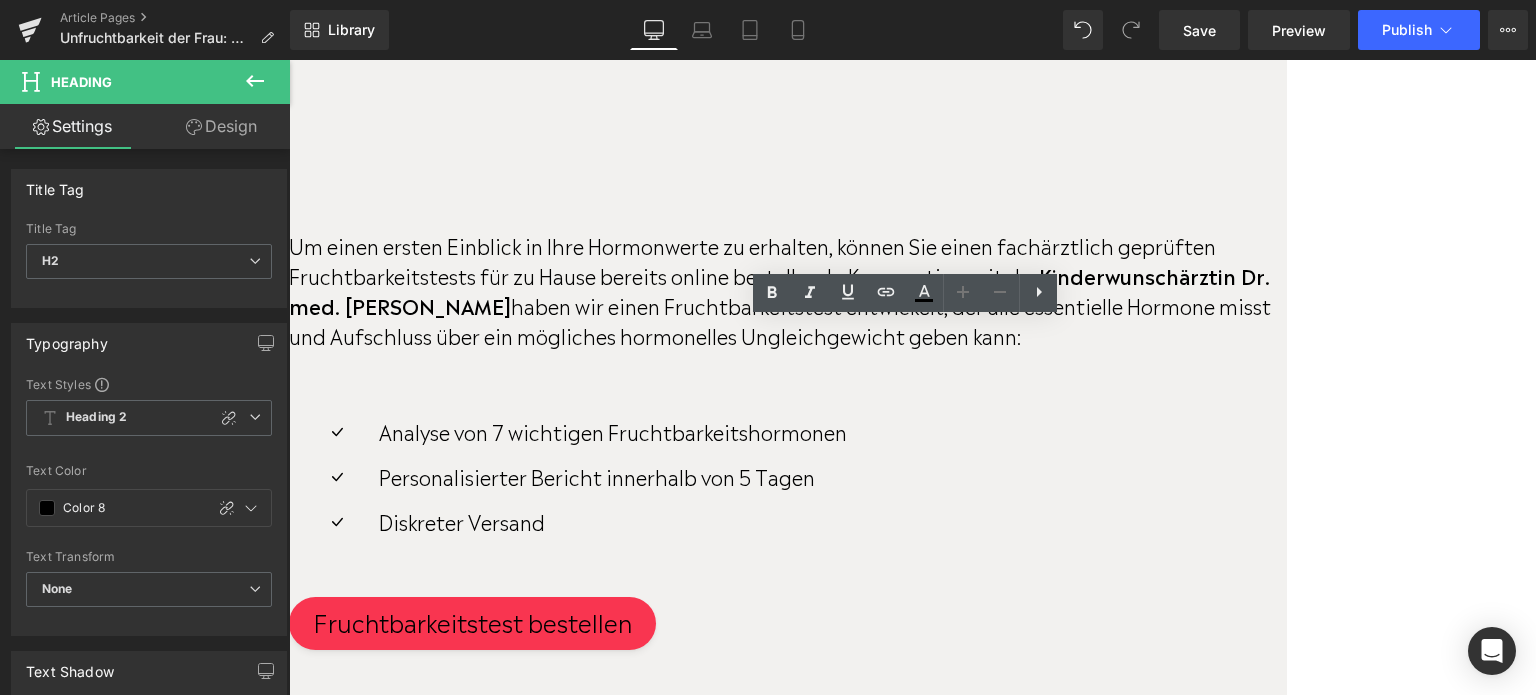 drag, startPoint x: 432, startPoint y: 335, endPoint x: 864, endPoint y: 339, distance: 432.01852 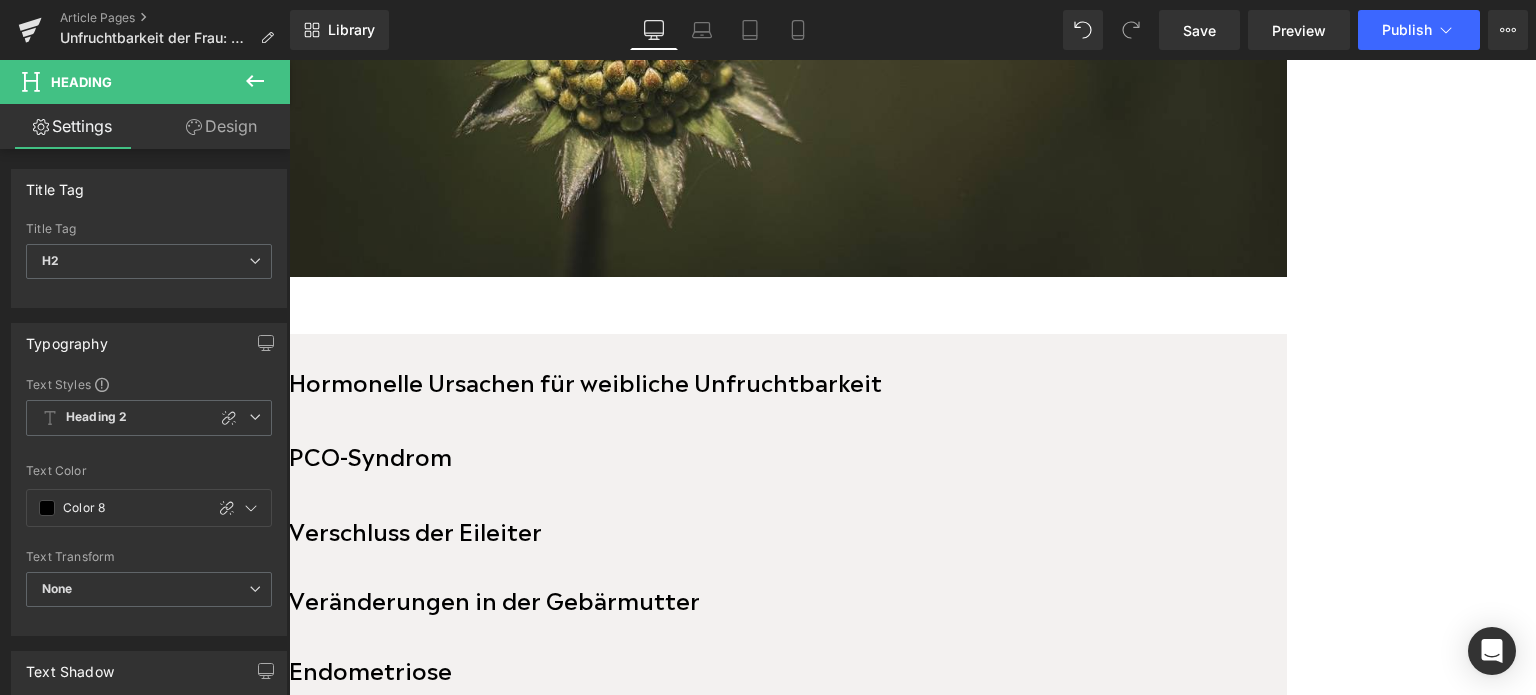 scroll, scrollTop: 896, scrollLeft: 0, axis: vertical 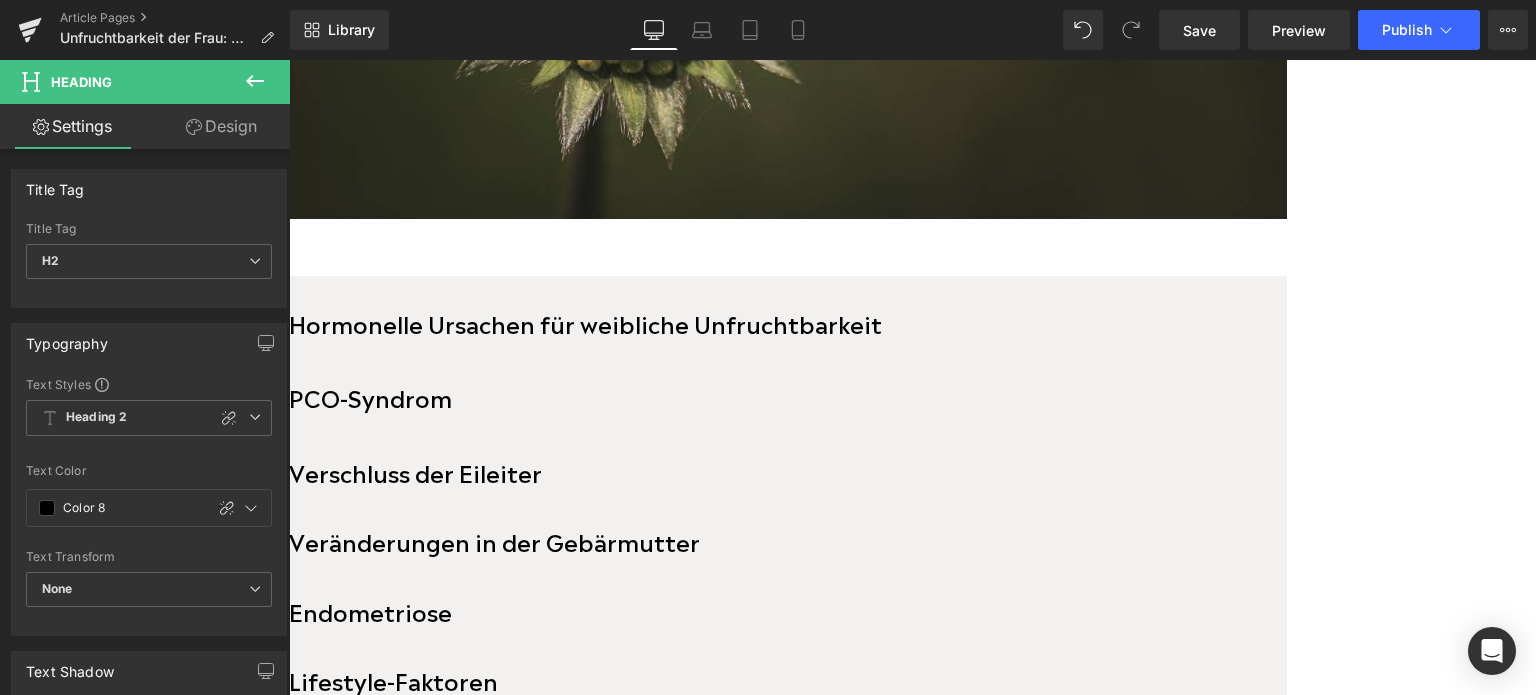click on "PCO-Syndrom" at bounding box center (370, 396) 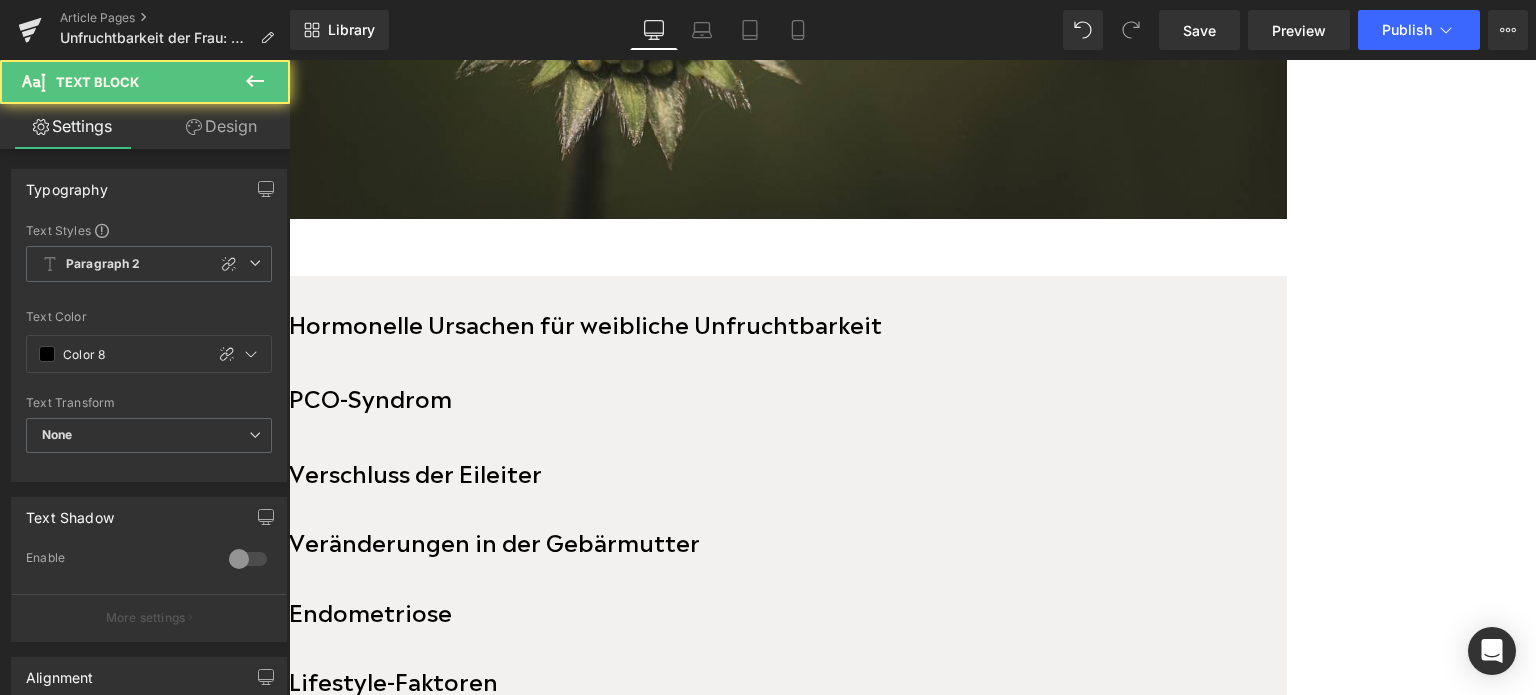 scroll, scrollTop: 902, scrollLeft: 0, axis: vertical 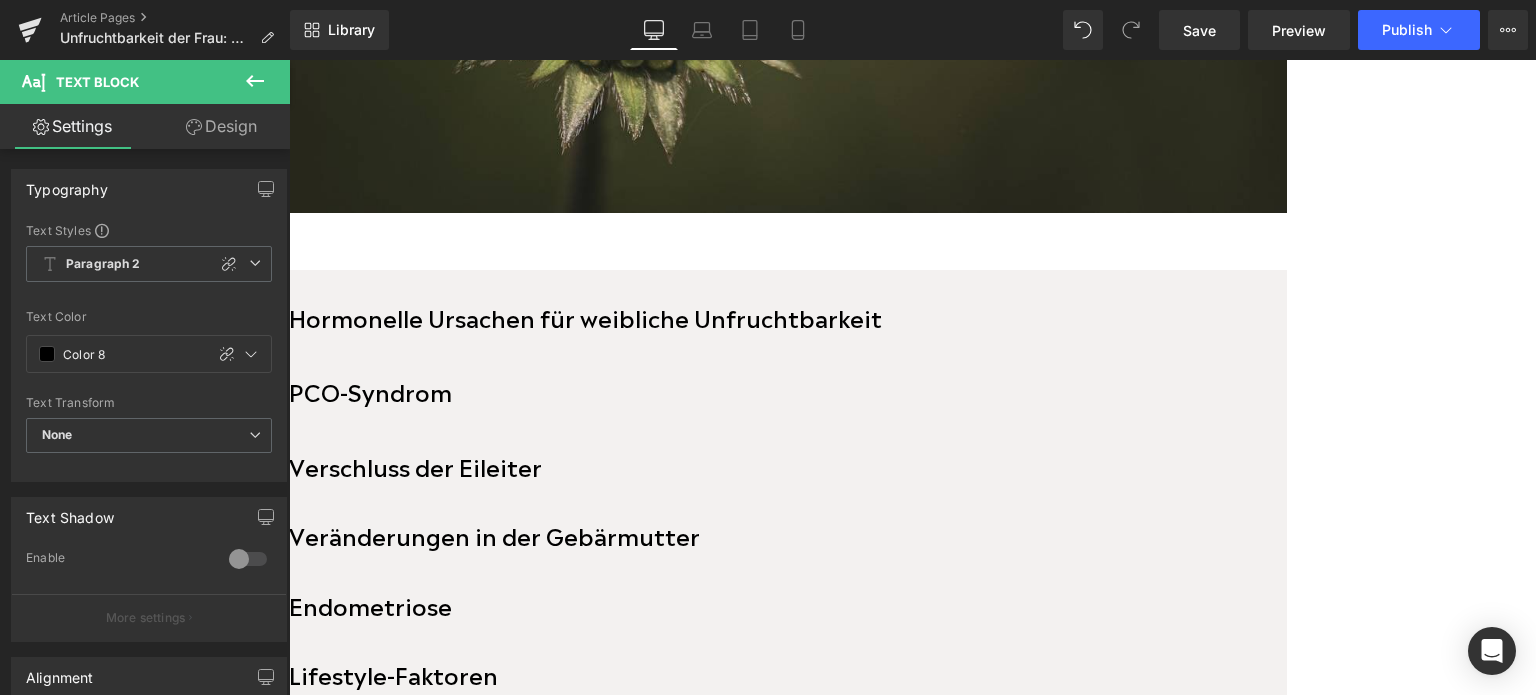 click on "Hormonelle Ursachen für weibliche Unfruchtbarkeit Text Block         PCO-Syndrom Text Block         Verschluss der Eileiter Text Block         Veränderungen in der Gebärmutter Text Block         Endometriose Text Block         Lifestyle-Faktoren Text Block         Anzeichen für Unfruchtbarkeit Text Block         Therapie von Unfruchtbarkeit Text Block" at bounding box center (788, 565) 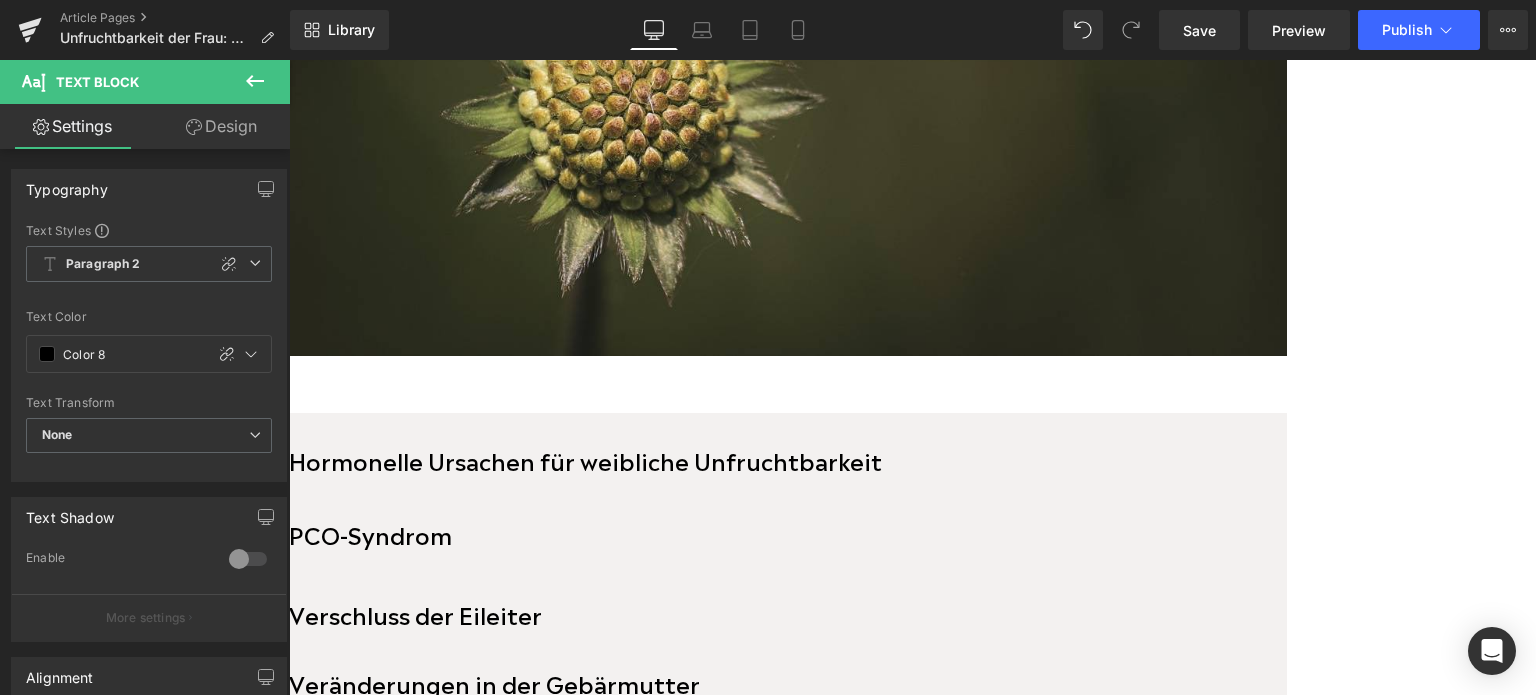 scroll, scrollTop: 859, scrollLeft: 0, axis: vertical 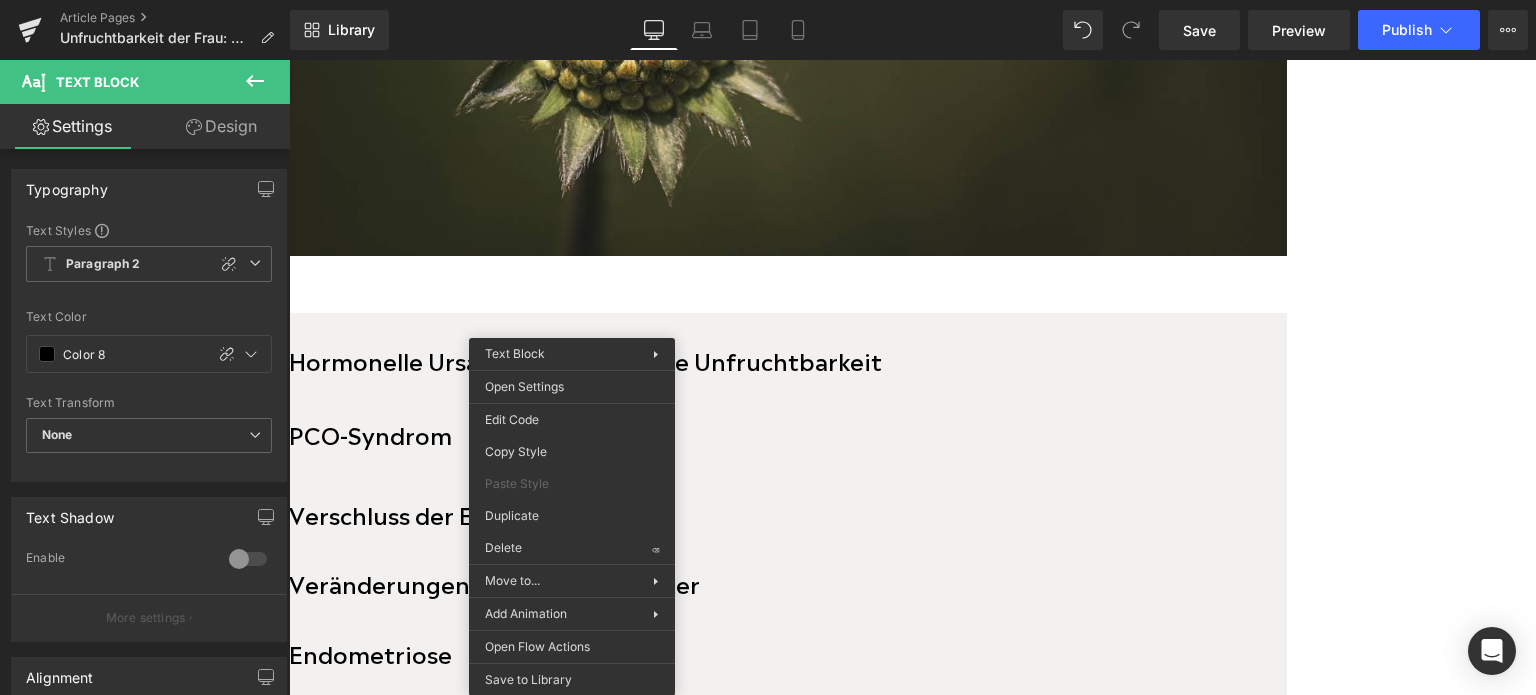 click on "PCO-Syndrom" at bounding box center [370, 433] 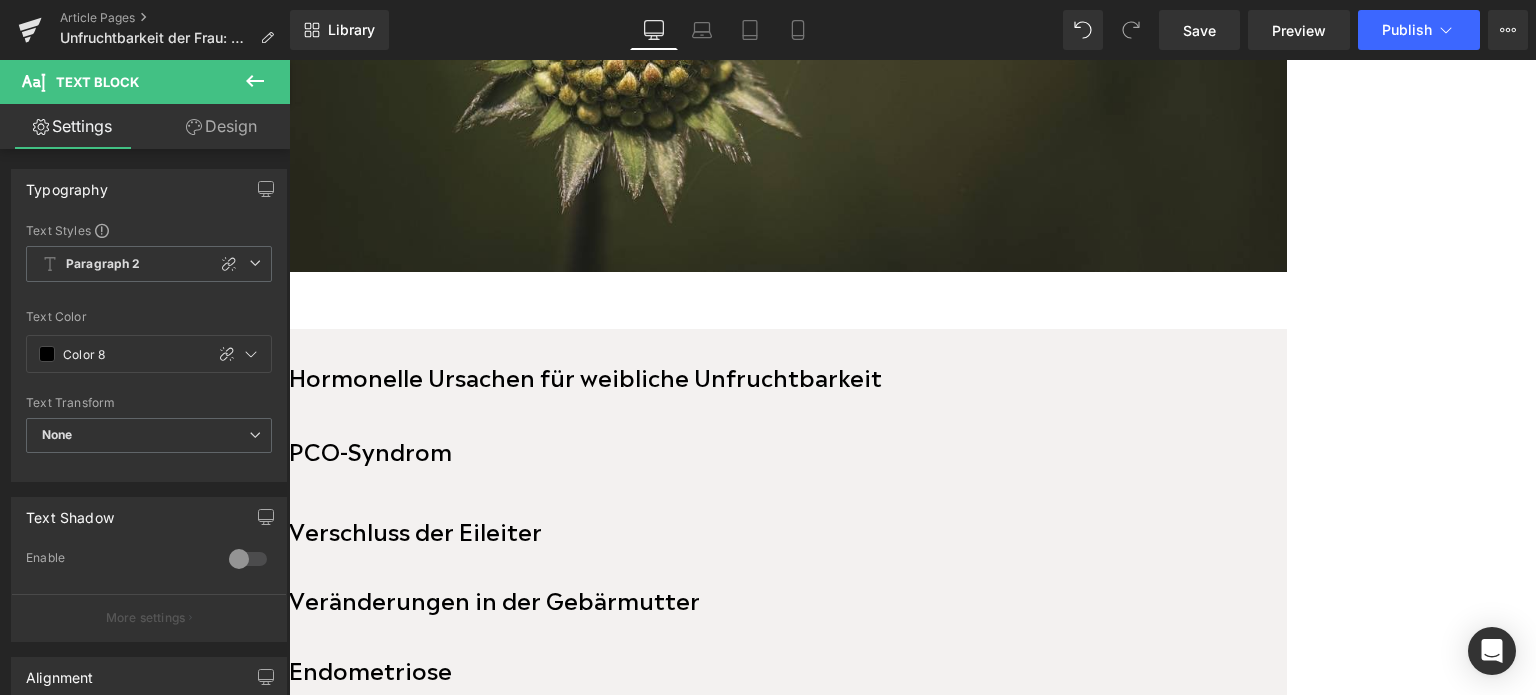 scroll, scrollTop: 665, scrollLeft: 0, axis: vertical 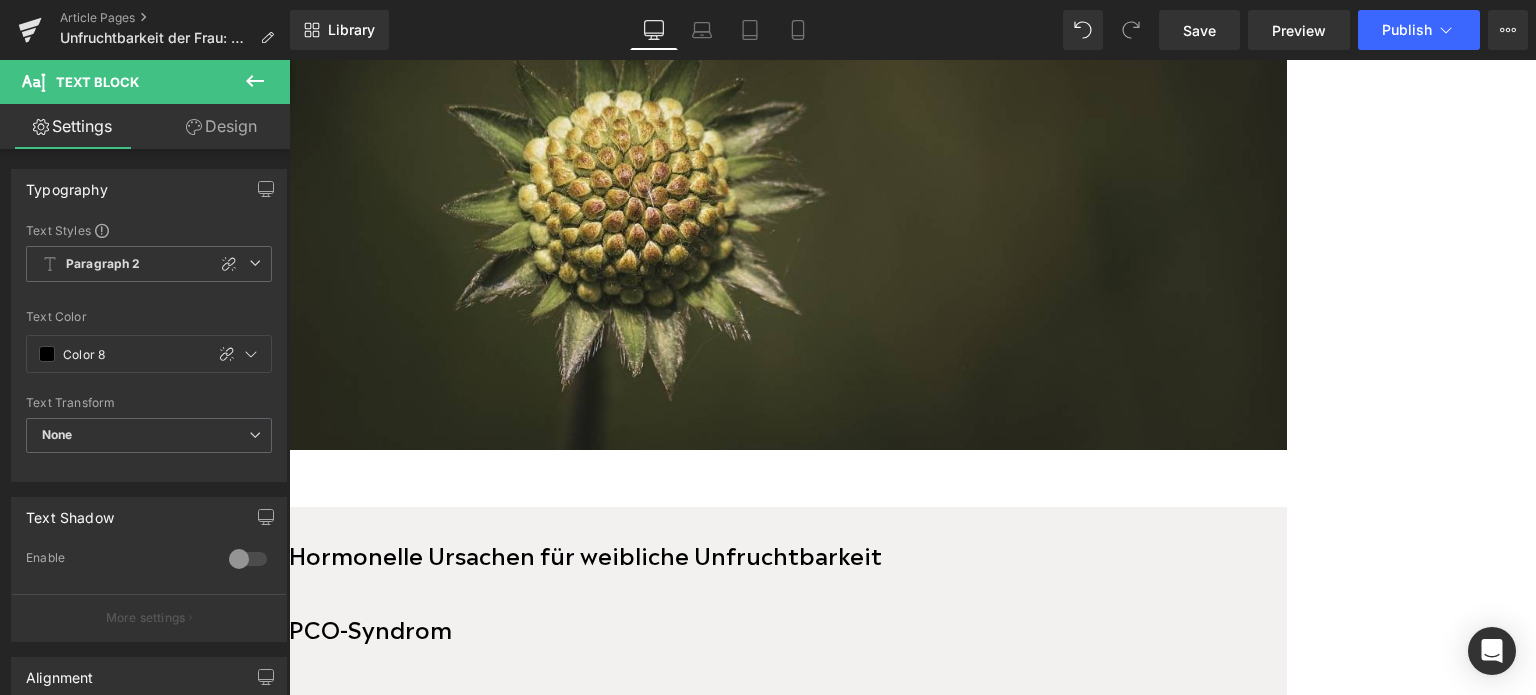 click 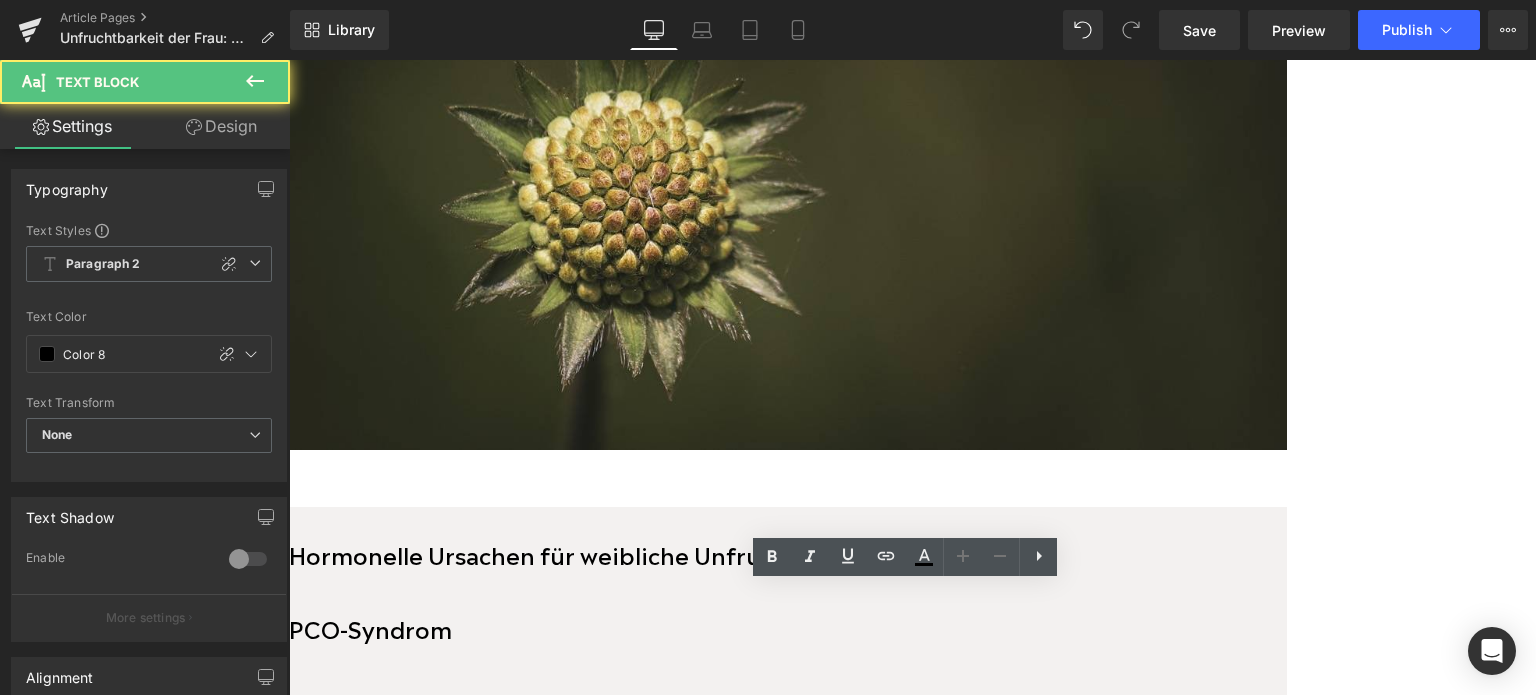 drag, startPoint x: 587, startPoint y: 639, endPoint x: 422, endPoint y: 639, distance: 165 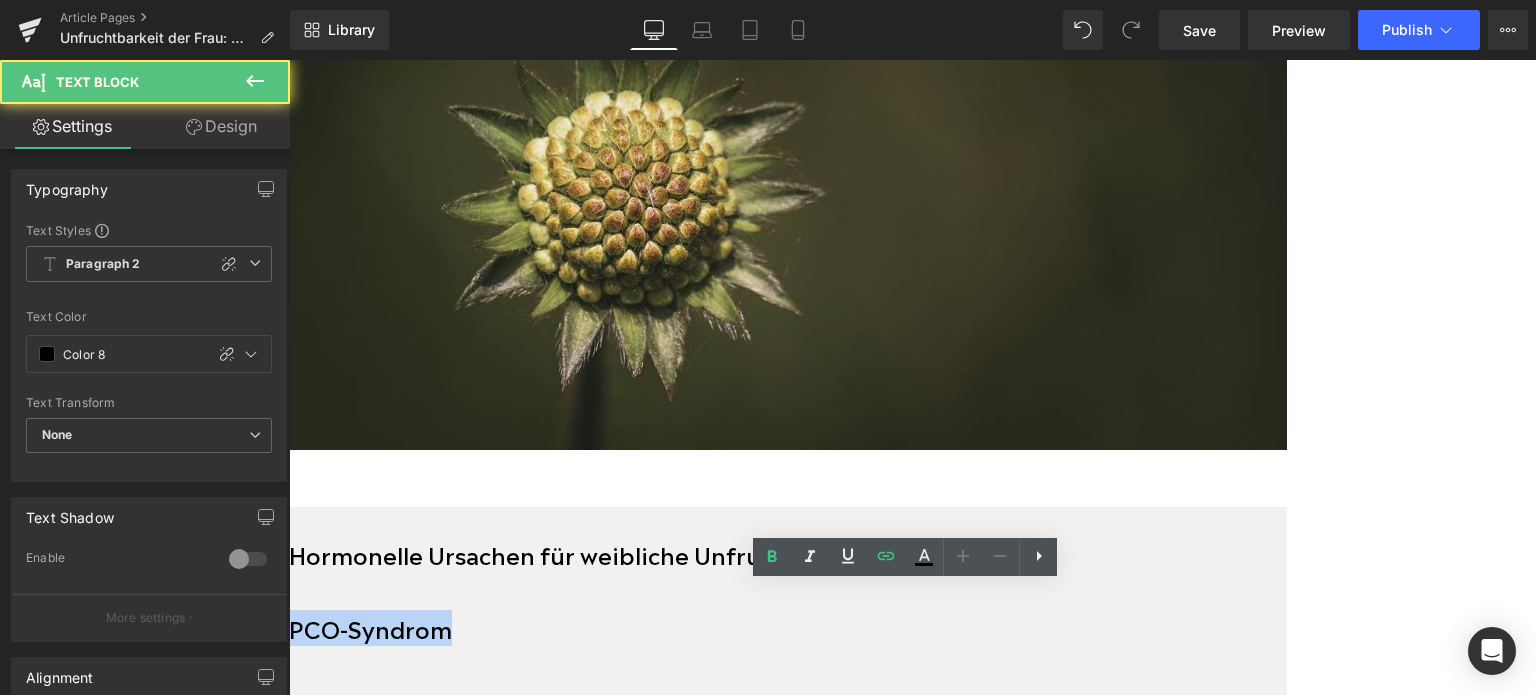 drag, startPoint x: 562, startPoint y: 634, endPoint x: 427, endPoint y: 637, distance: 135.03333 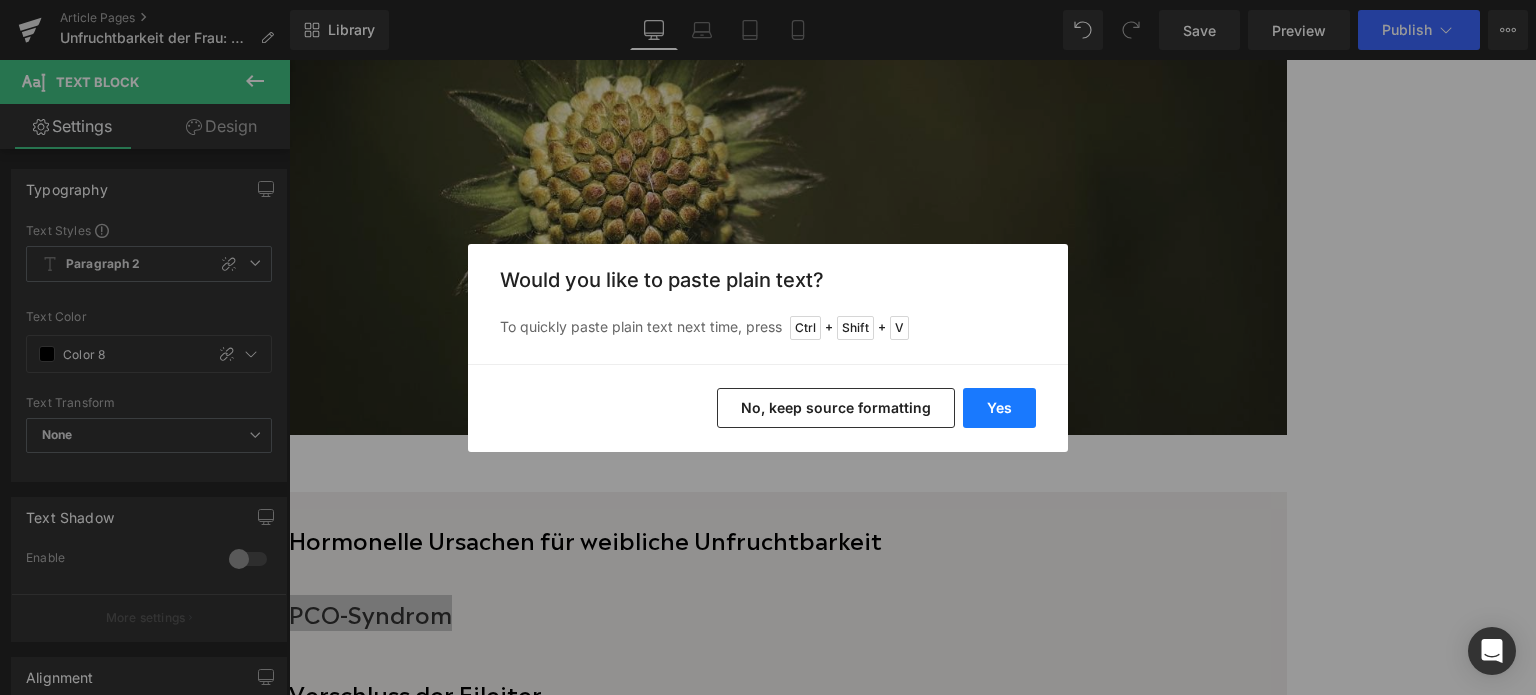 click on "Yes" at bounding box center (999, 408) 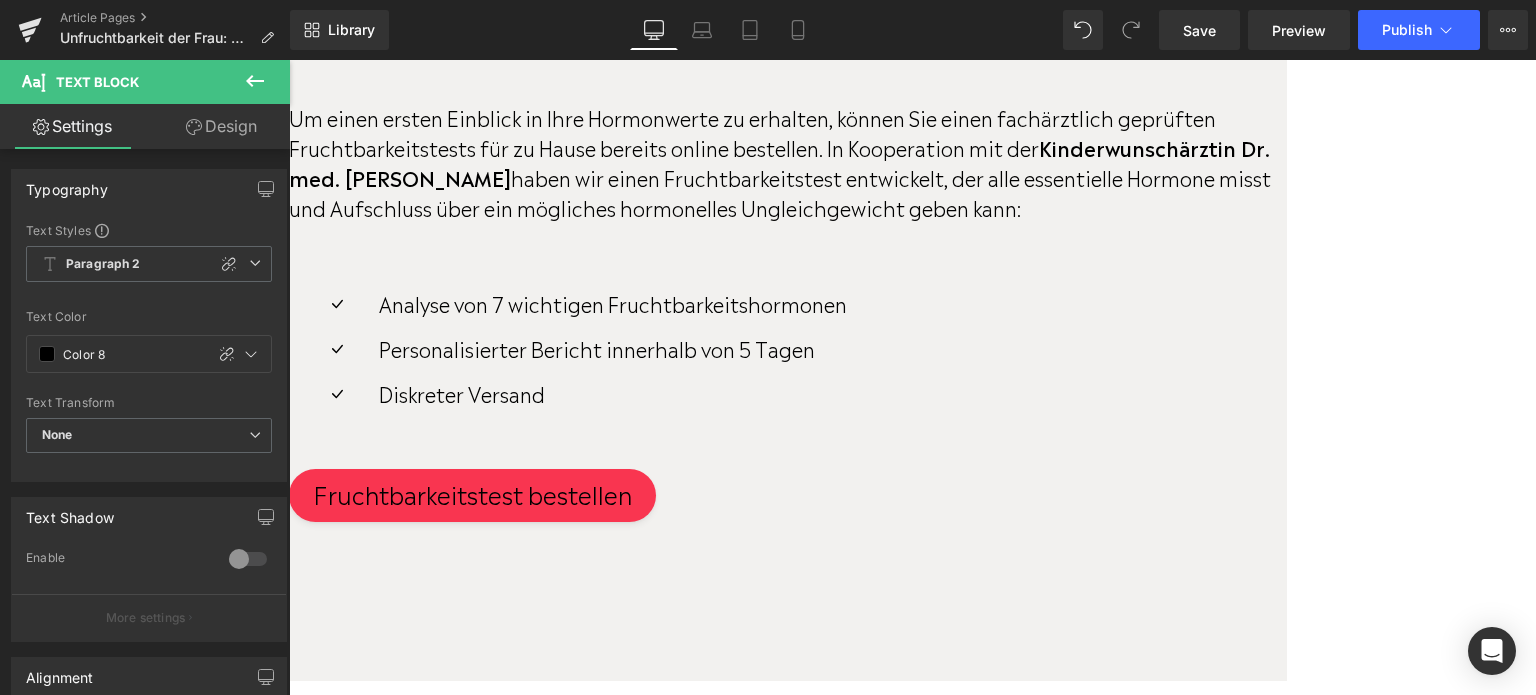 scroll, scrollTop: 4096, scrollLeft: 0, axis: vertical 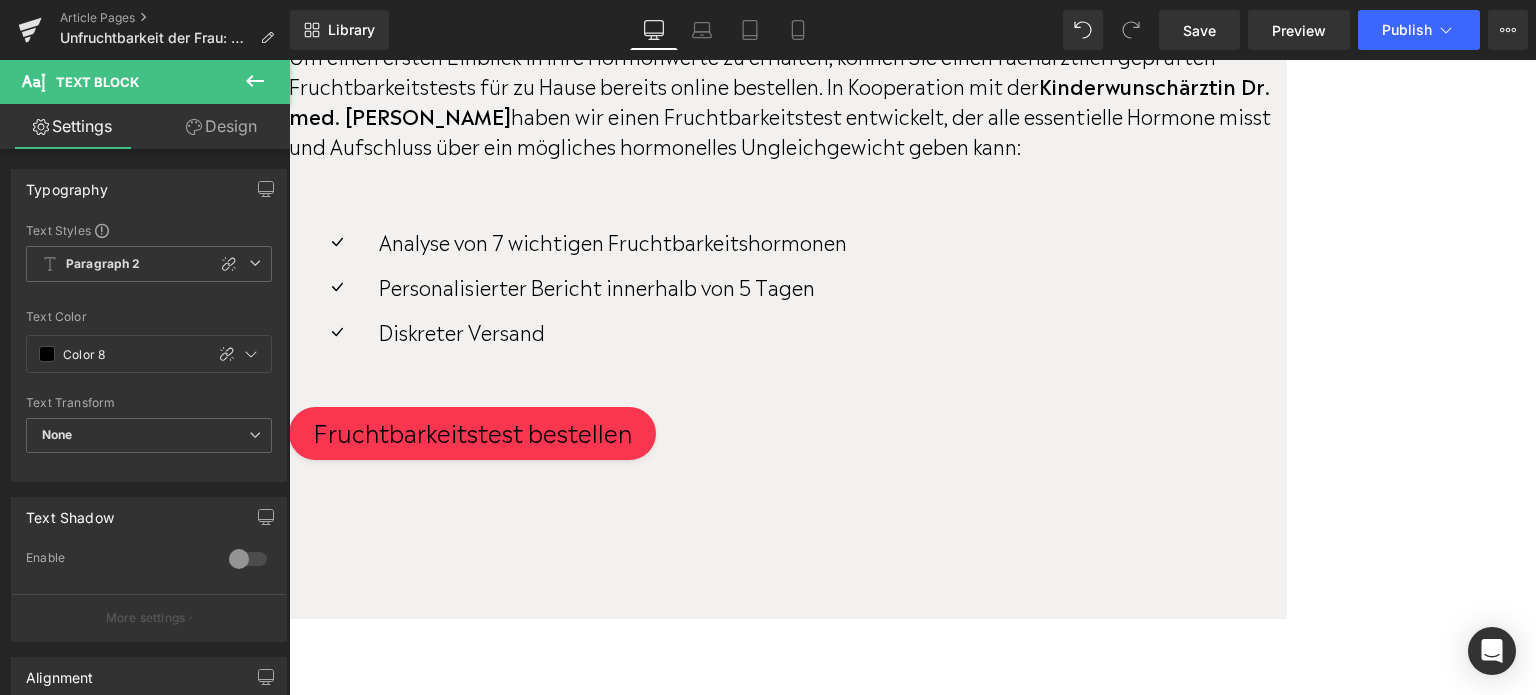 click on "Heading" at bounding box center (289, 60) 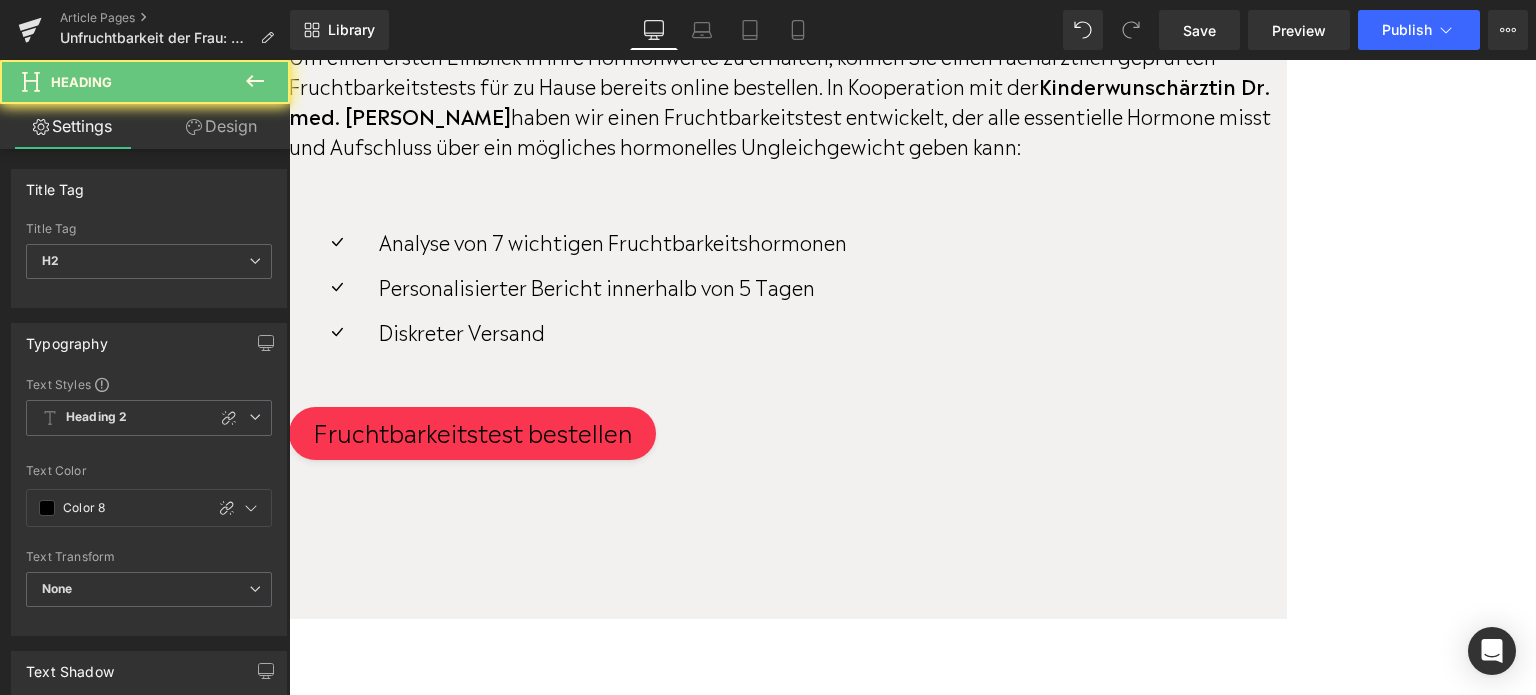 click on "Unfruchtbarkeit durch Eileiterverschluss" at bounding box center [788, 1039] 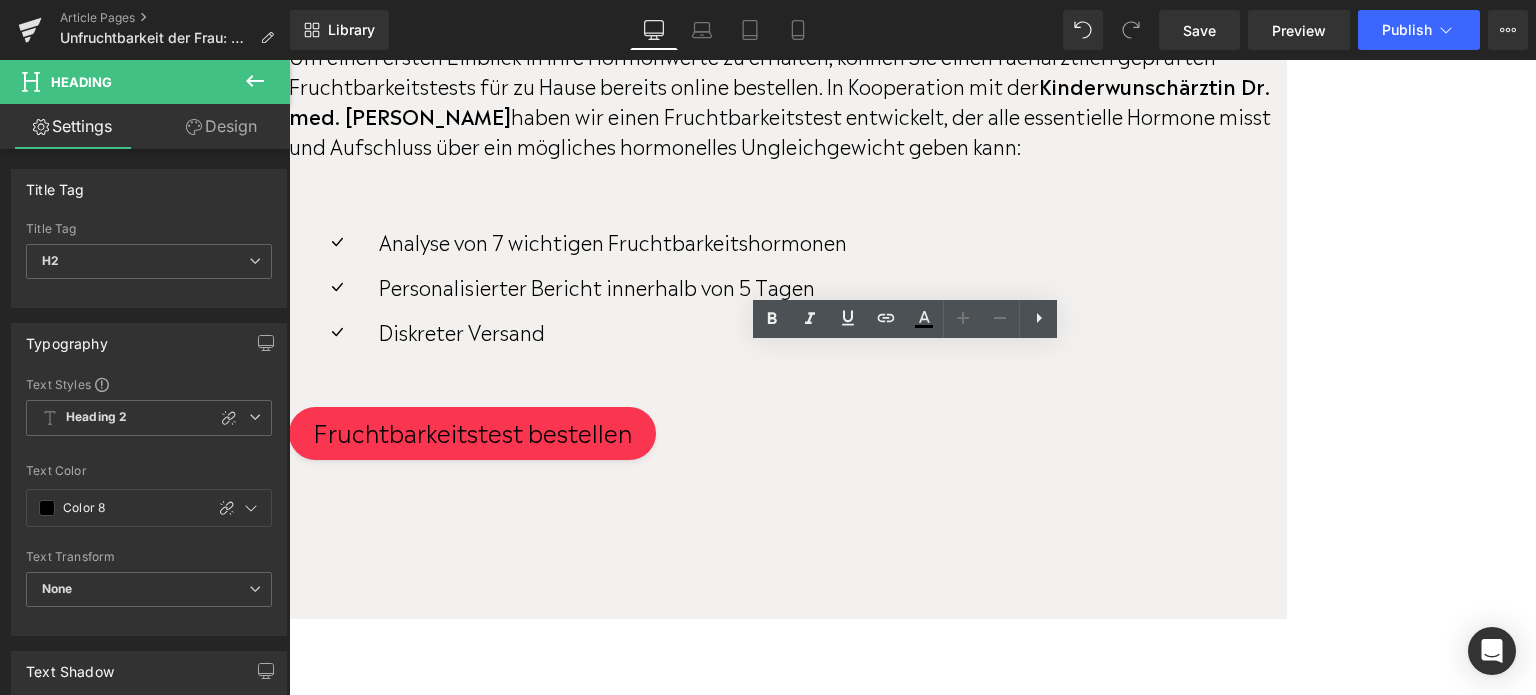 drag, startPoint x: 979, startPoint y: 367, endPoint x: 426, endPoint y: 371, distance: 553.01447 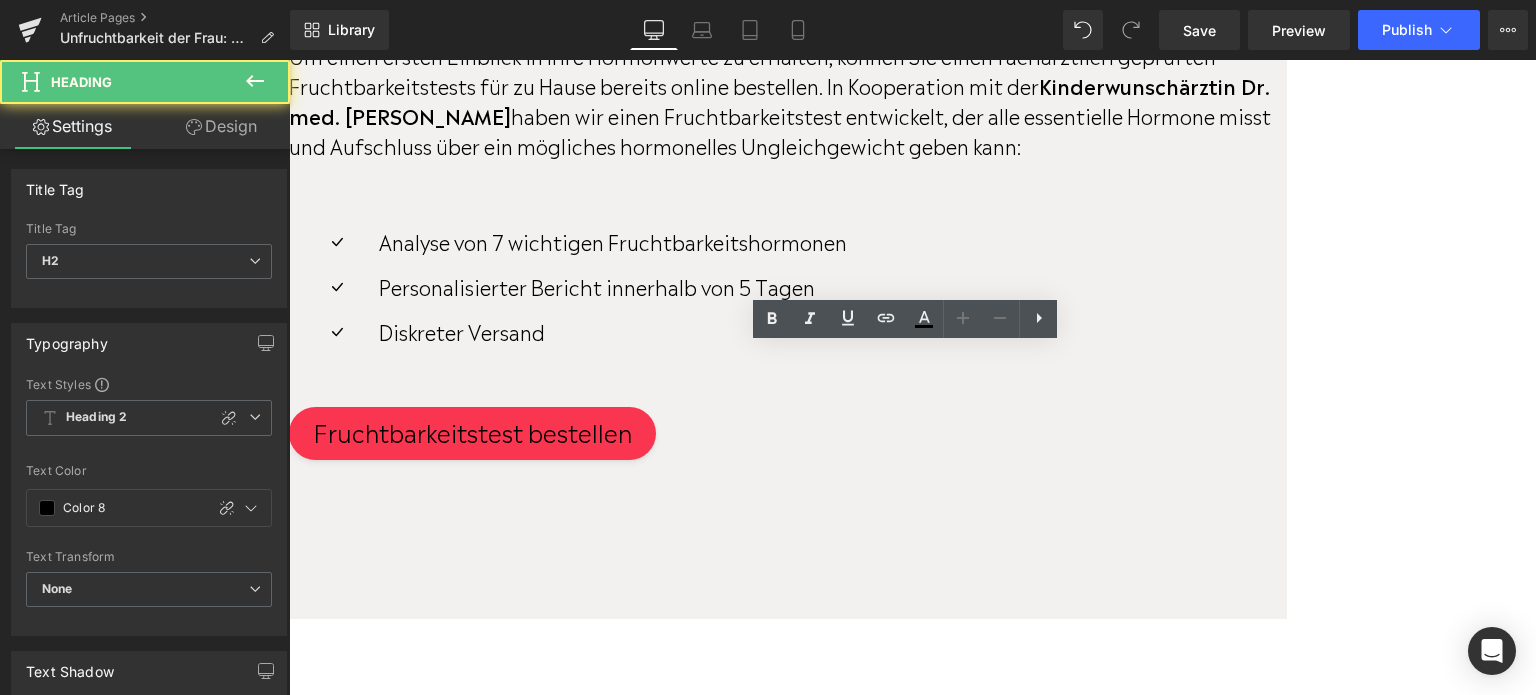 drag, startPoint x: 428, startPoint y: 371, endPoint x: 961, endPoint y: 367, distance: 533.015 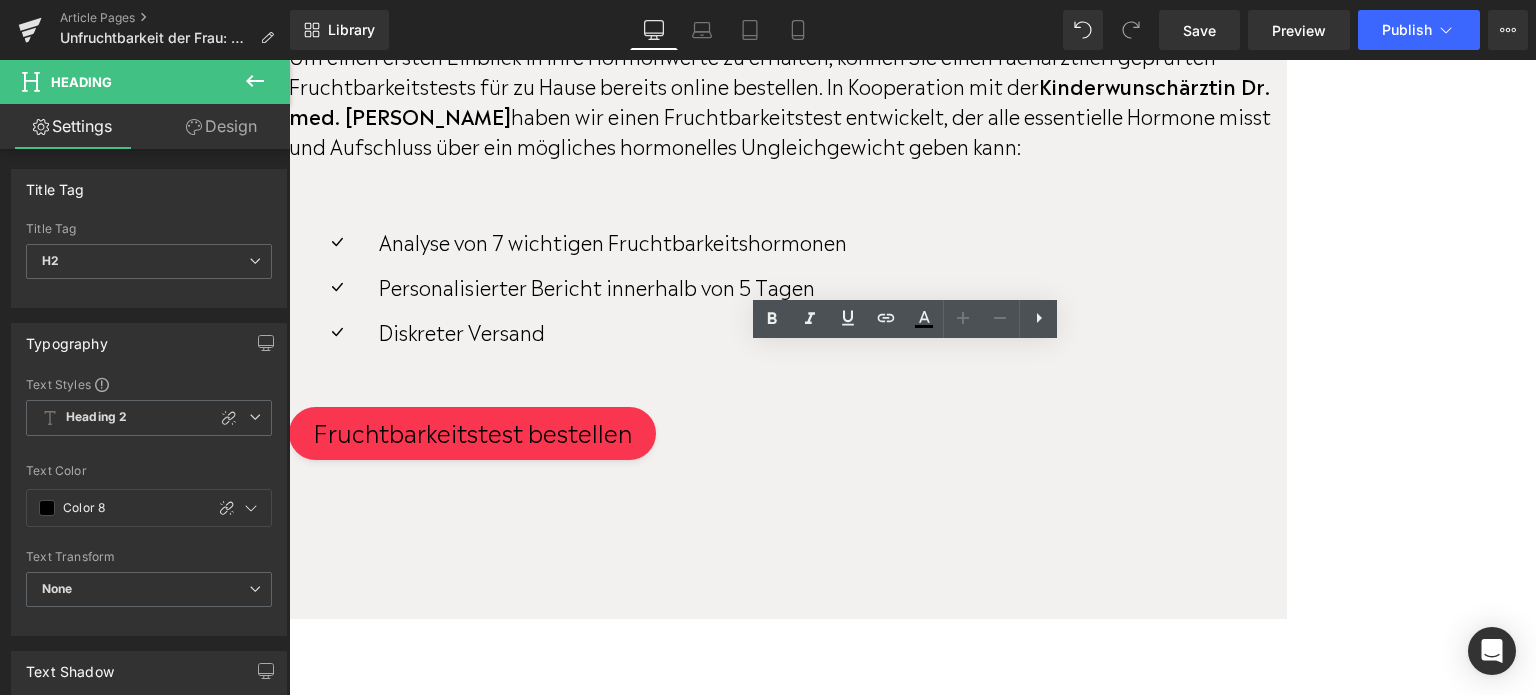 copy on "Unfruchtbarkeit durch Eileiterverschluss" 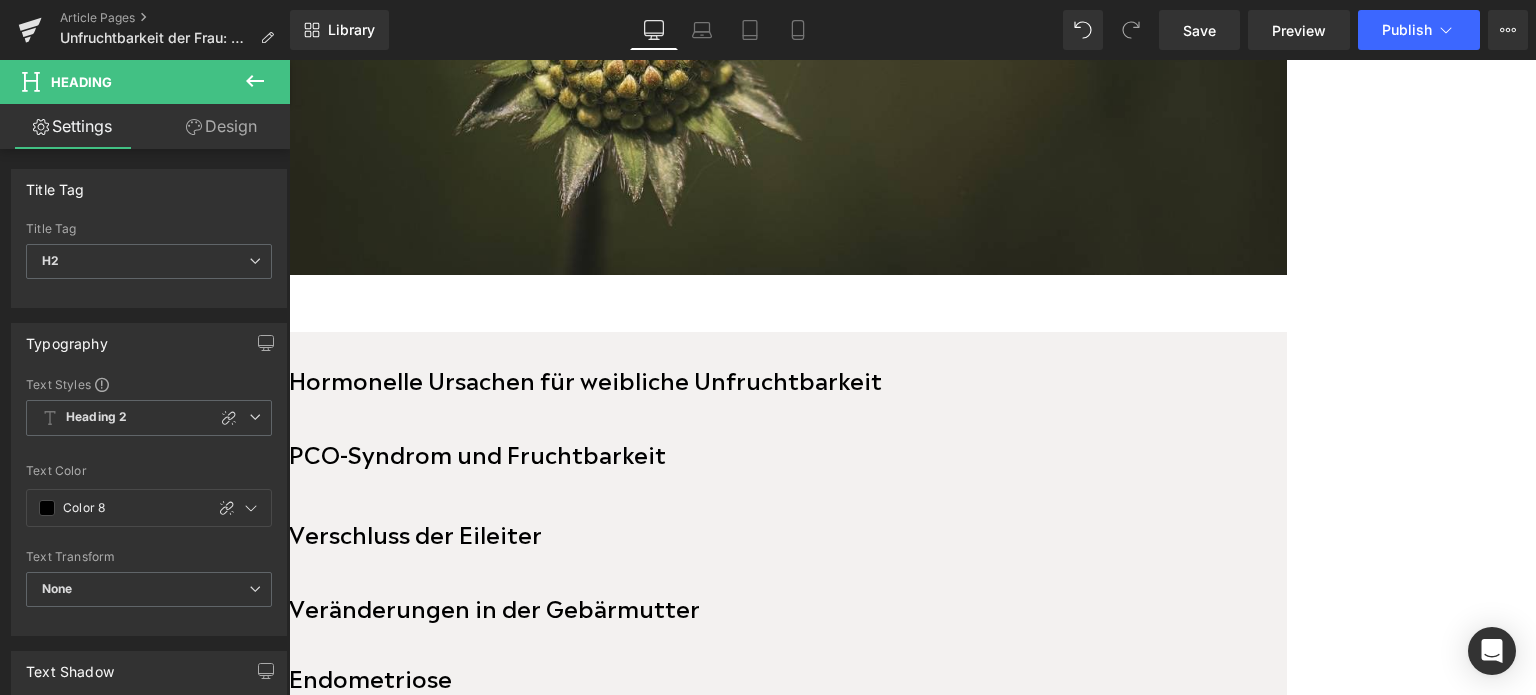 scroll, scrollTop: 796, scrollLeft: 0, axis: vertical 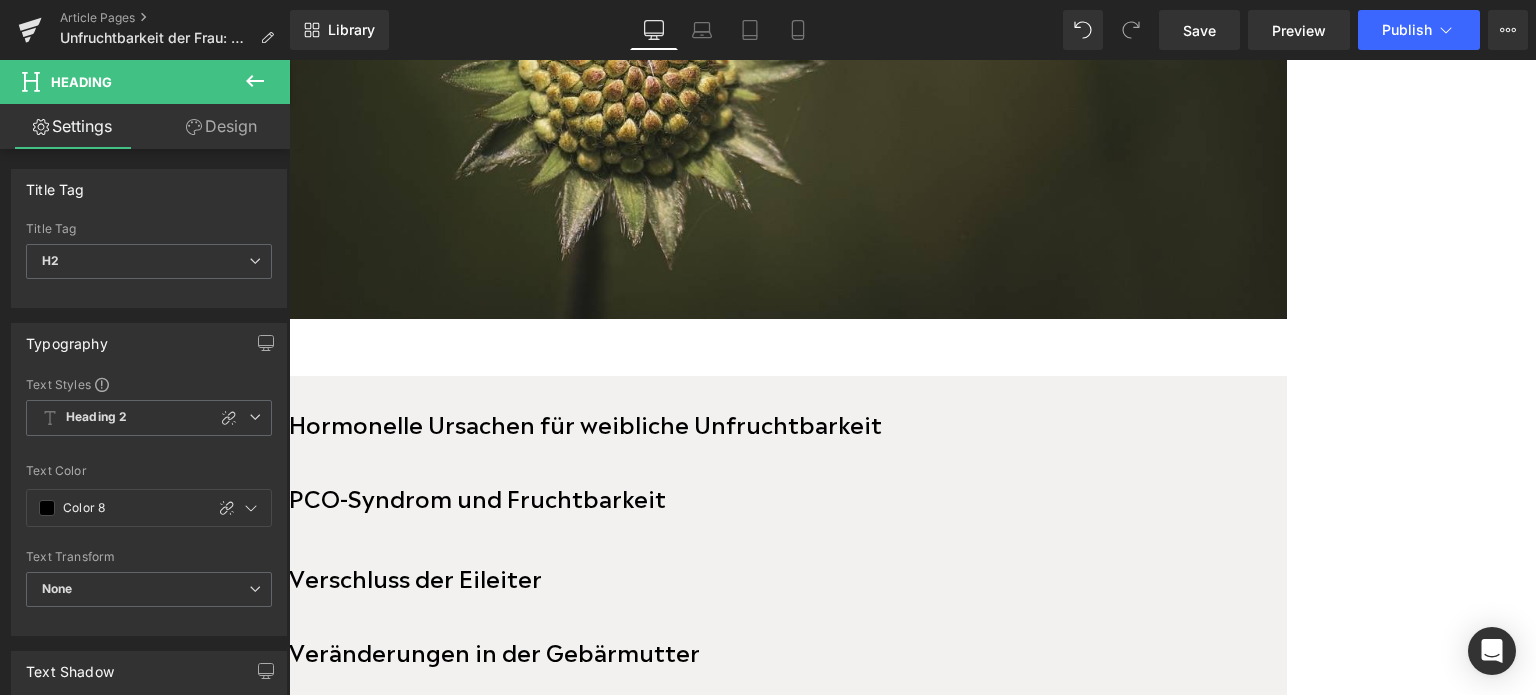 click at bounding box center (289, 60) 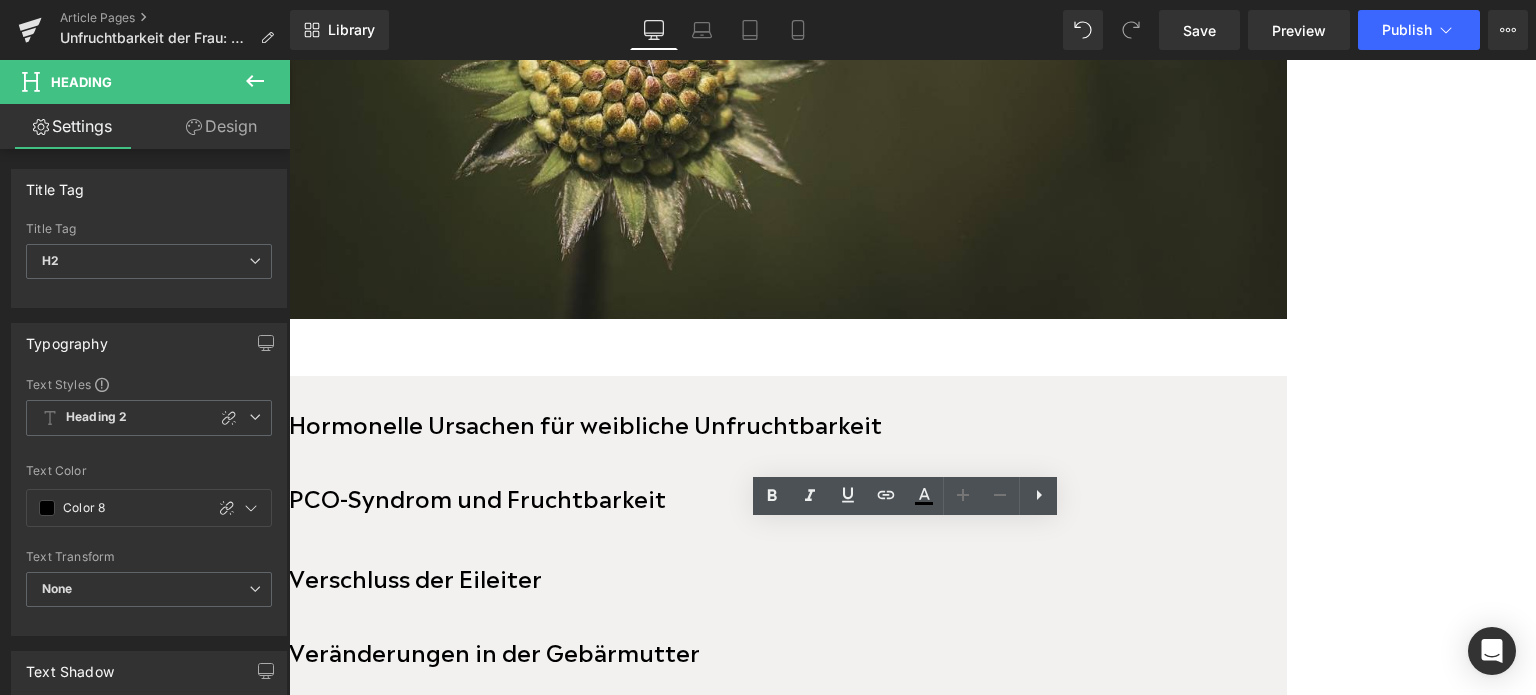 click on "Verschluss der Eileiter" at bounding box center [415, 576] 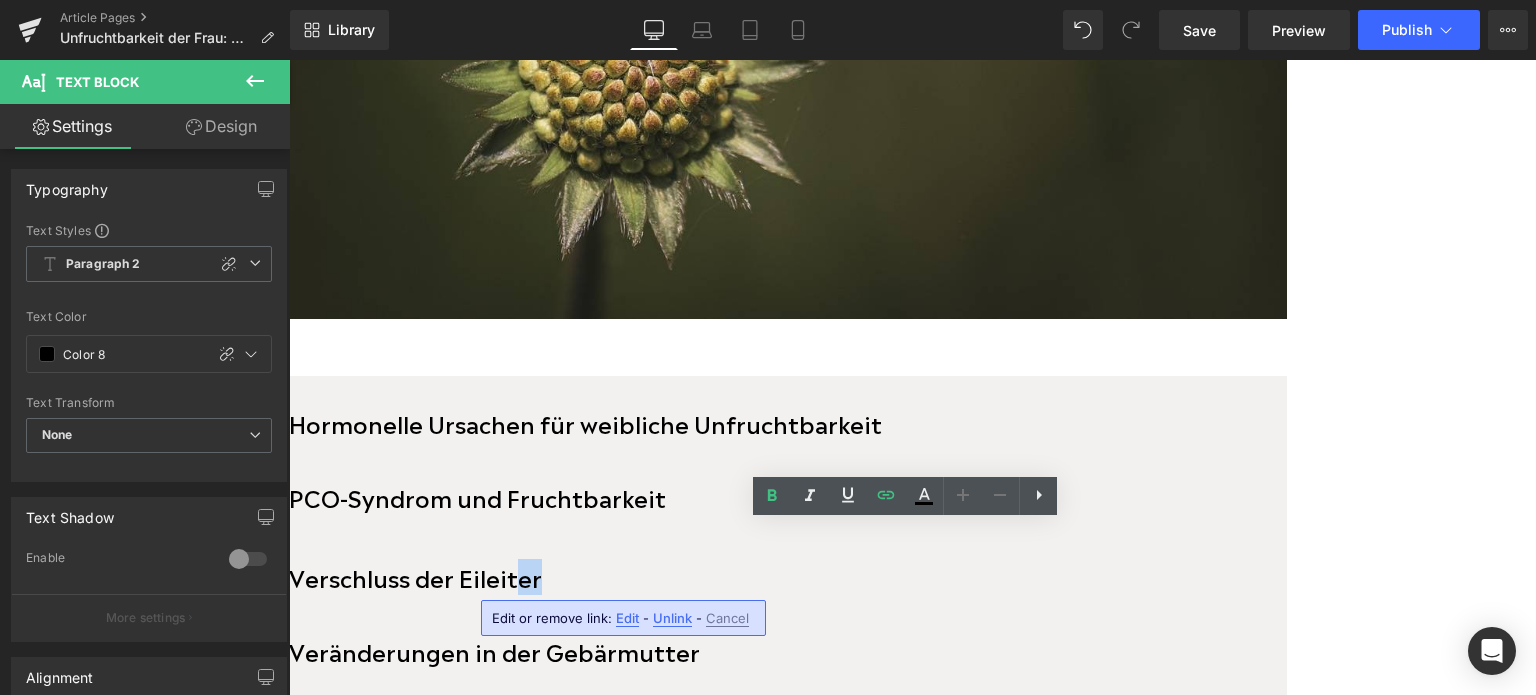 drag, startPoint x: 678, startPoint y: 572, endPoint x: 651, endPoint y: 572, distance: 27 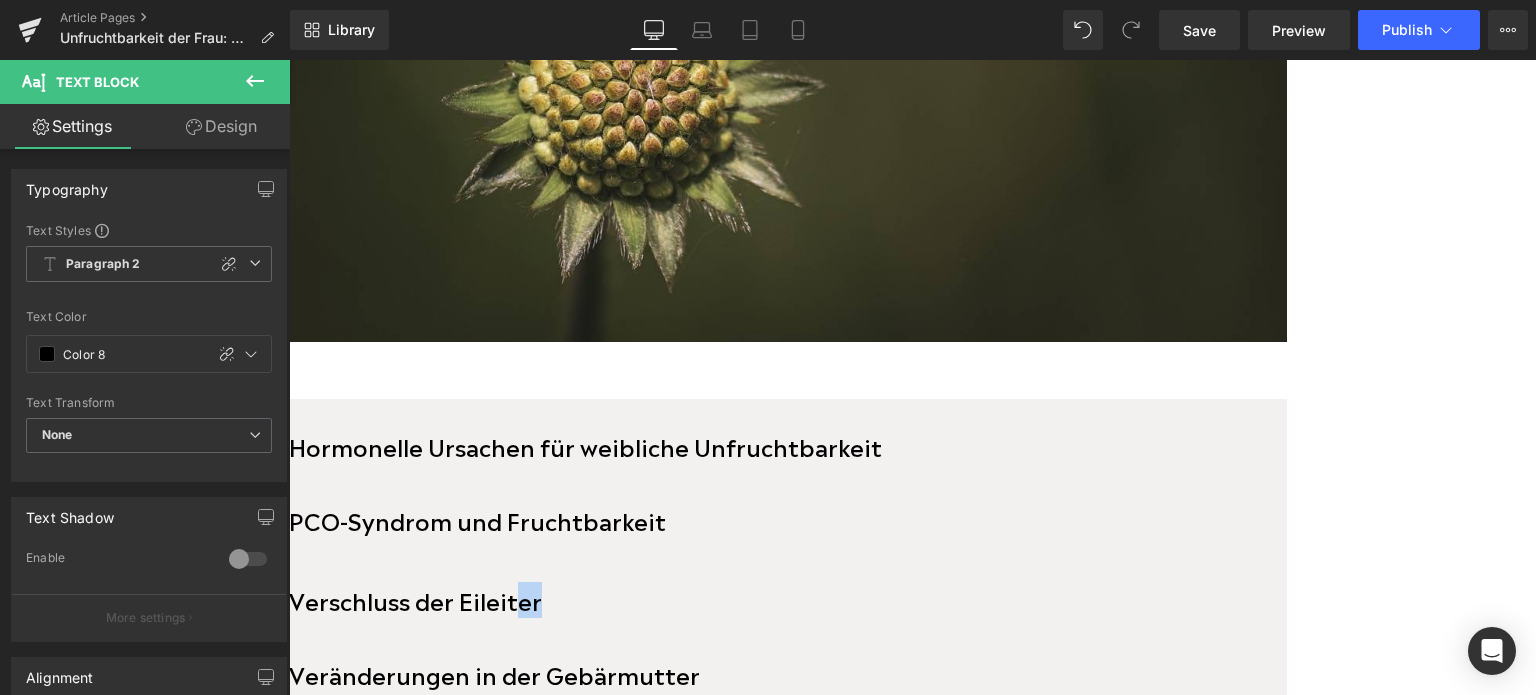 scroll, scrollTop: 822, scrollLeft: 0, axis: vertical 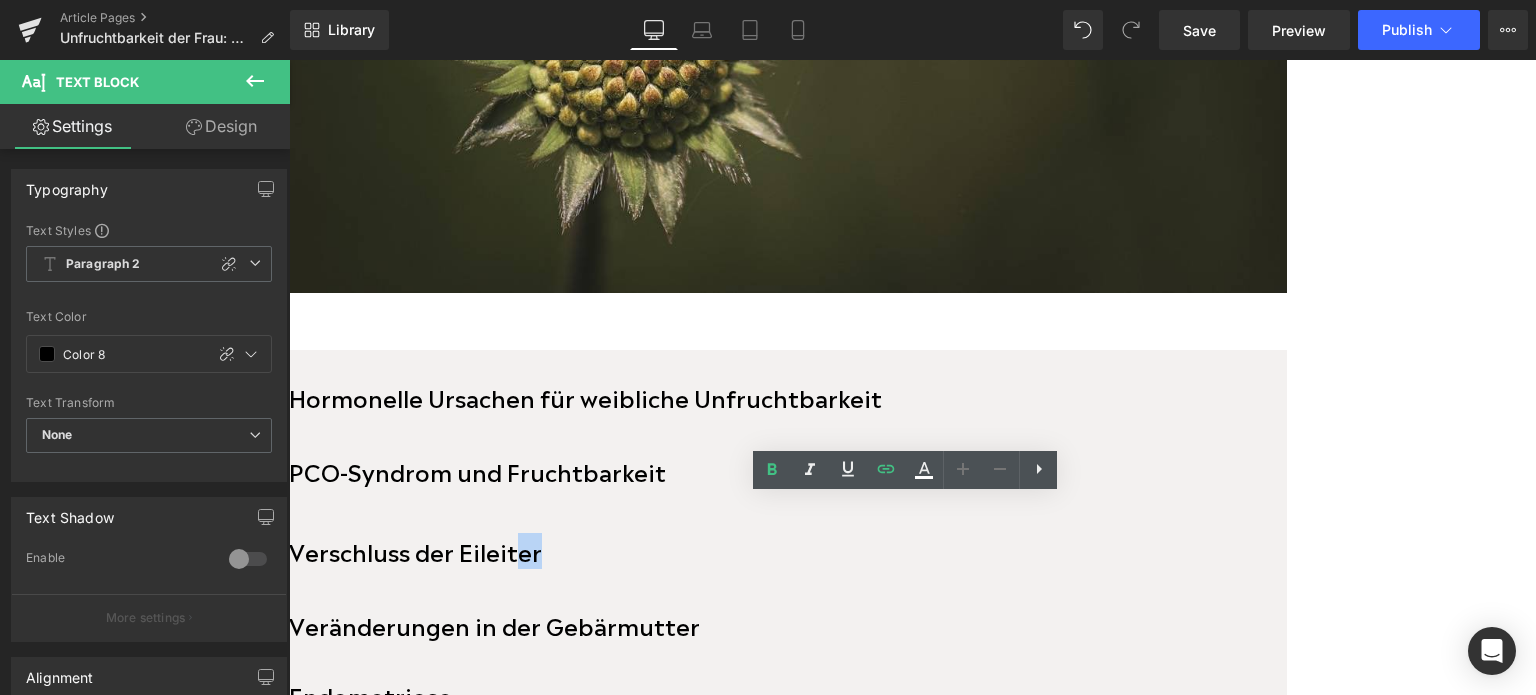 click 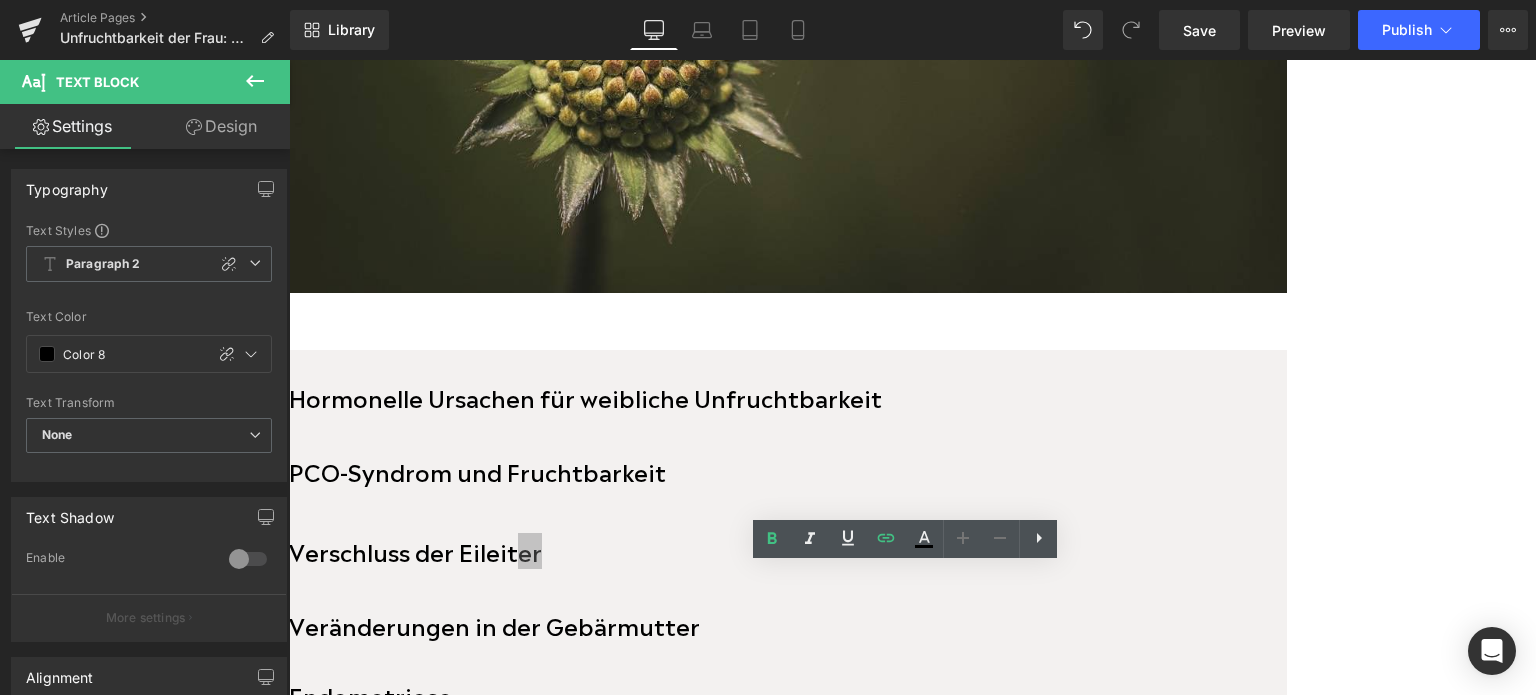 click on "Rendering Content" at bounding box center (768, 616) 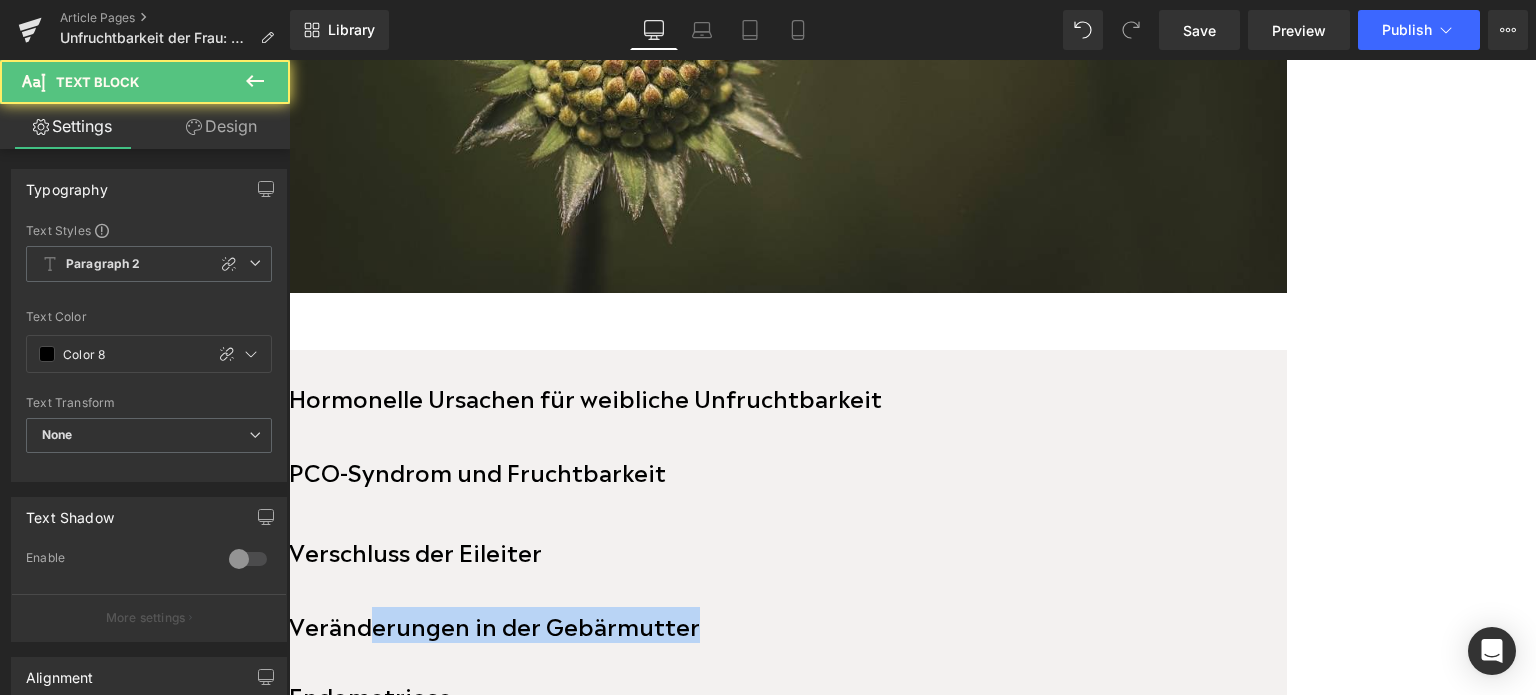 drag, startPoint x: 1118, startPoint y: 679, endPoint x: 503, endPoint y: 619, distance: 617.9199 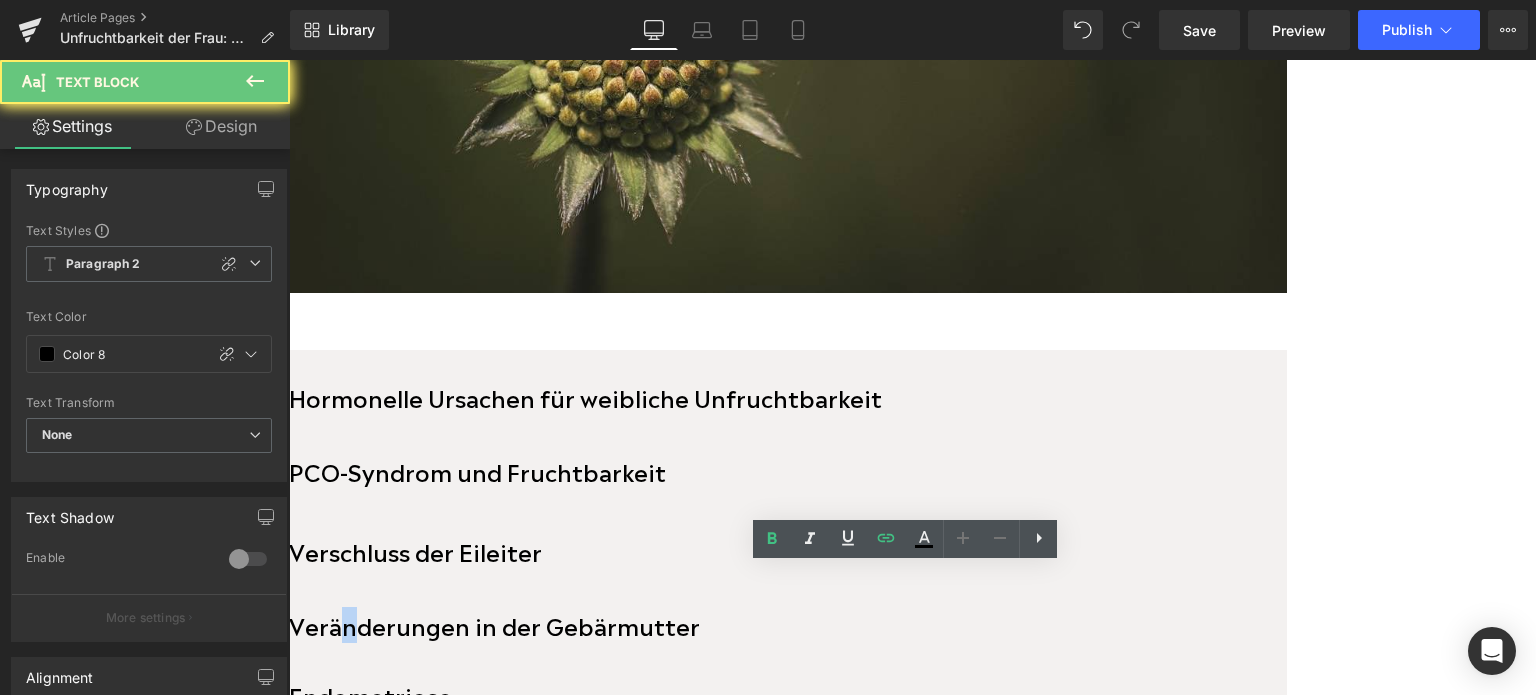 drag, startPoint x: 483, startPoint y: 619, endPoint x: 469, endPoint y: 619, distance: 14 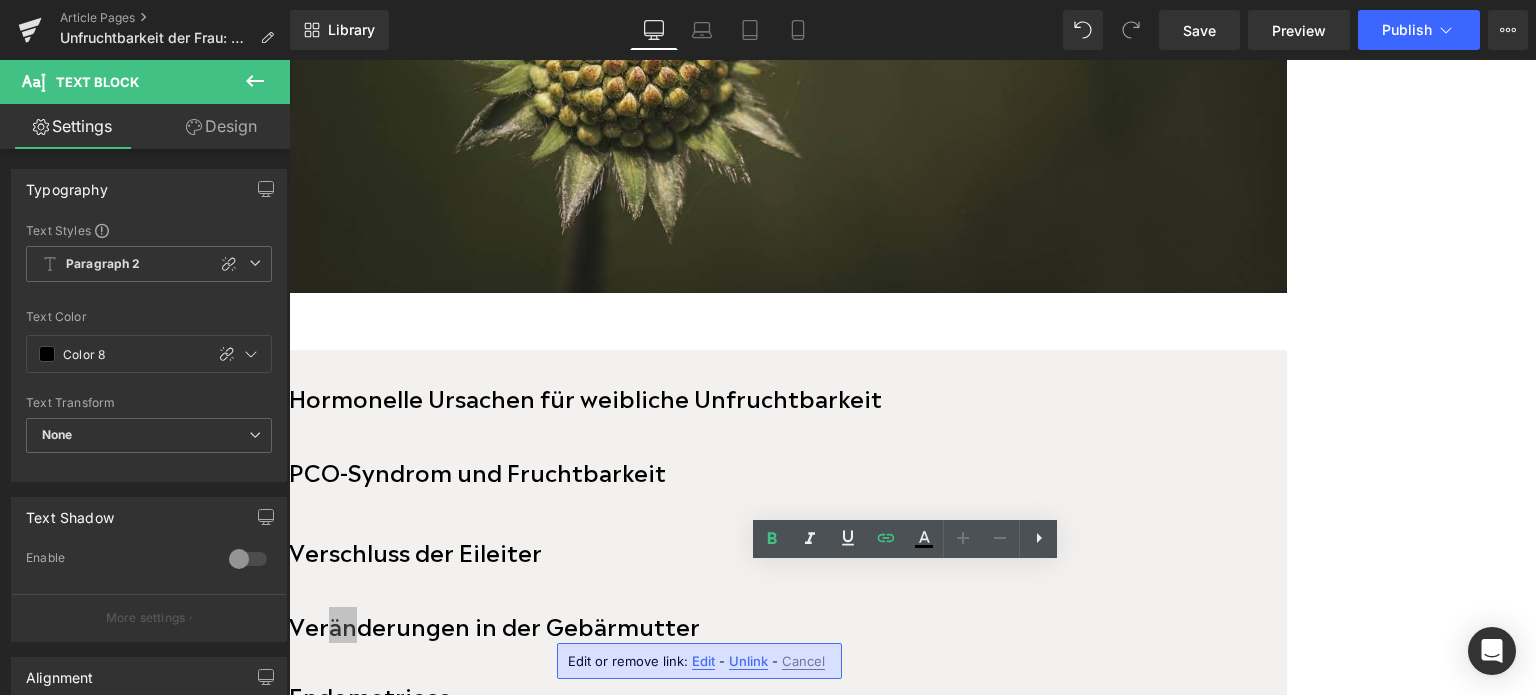 click on "Edit" at bounding box center [703, 661] 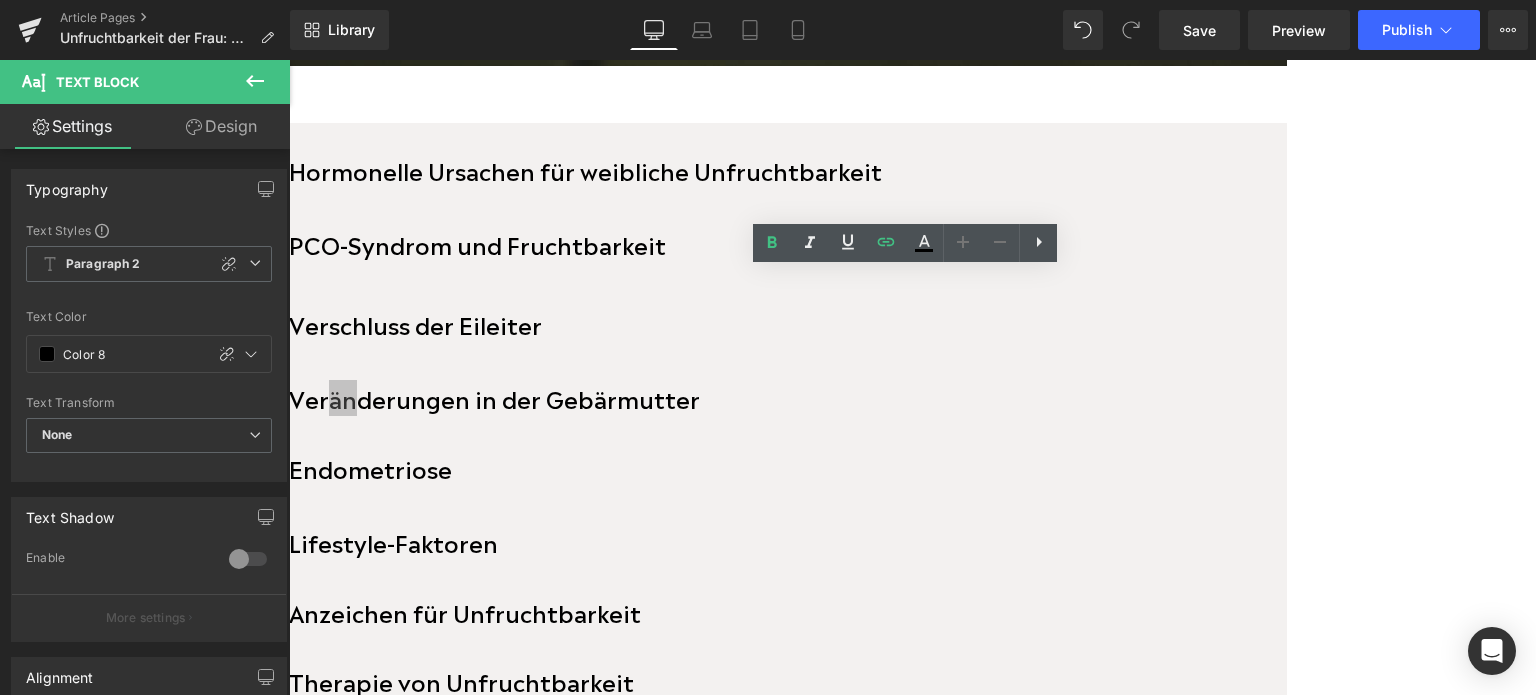 click on "Rendering Content" at bounding box center (768, 616) 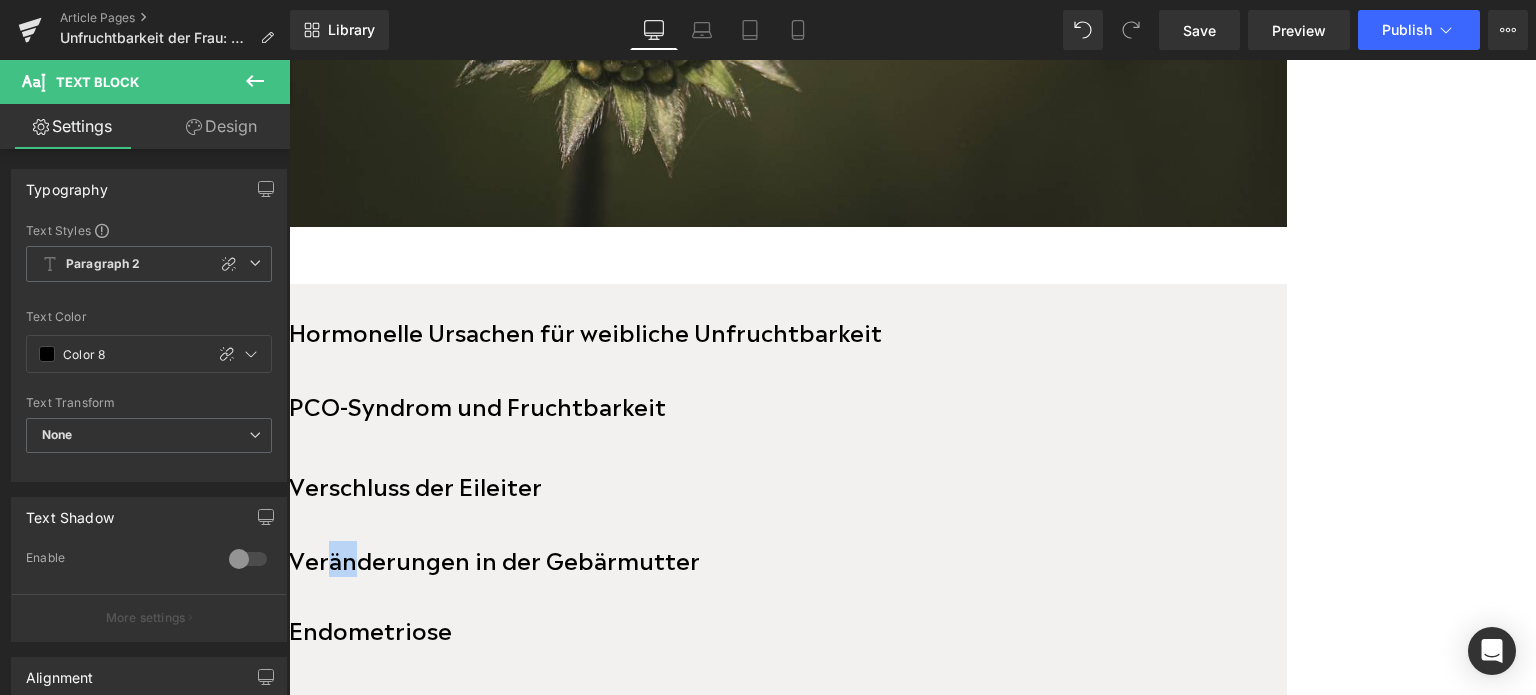 click on "Veränderungen in der Gebärmutter" at bounding box center (494, 558) 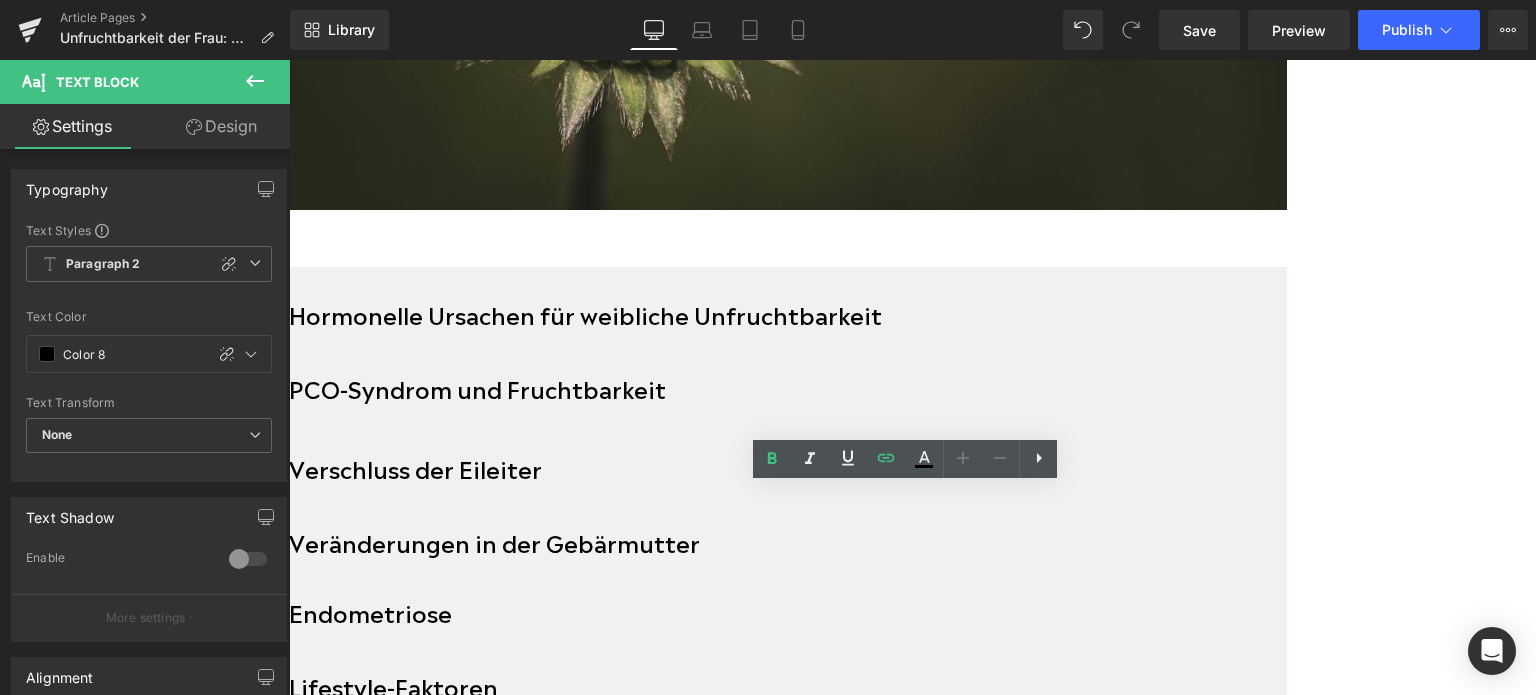 click on "Veränderungen in der Gebärmutter" at bounding box center (494, 541) 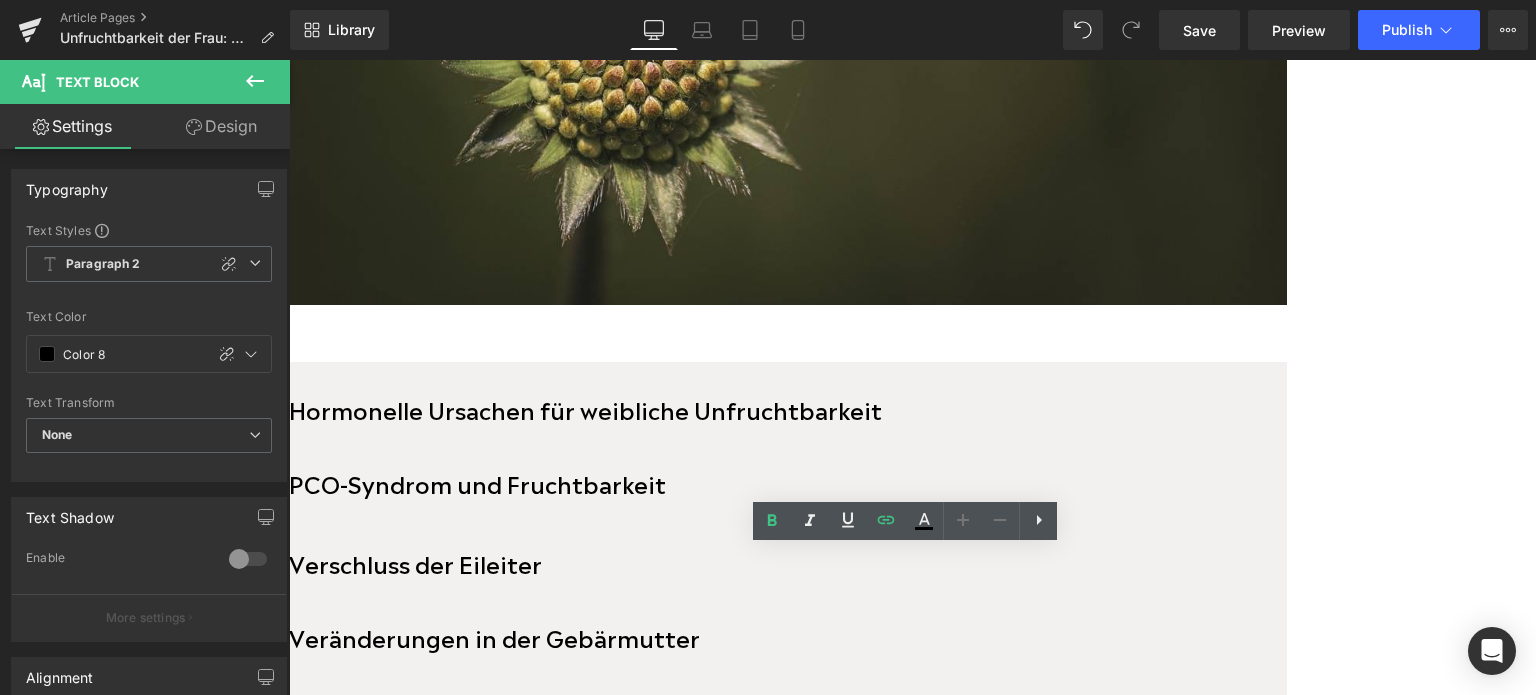 scroll, scrollTop: 840, scrollLeft: 0, axis: vertical 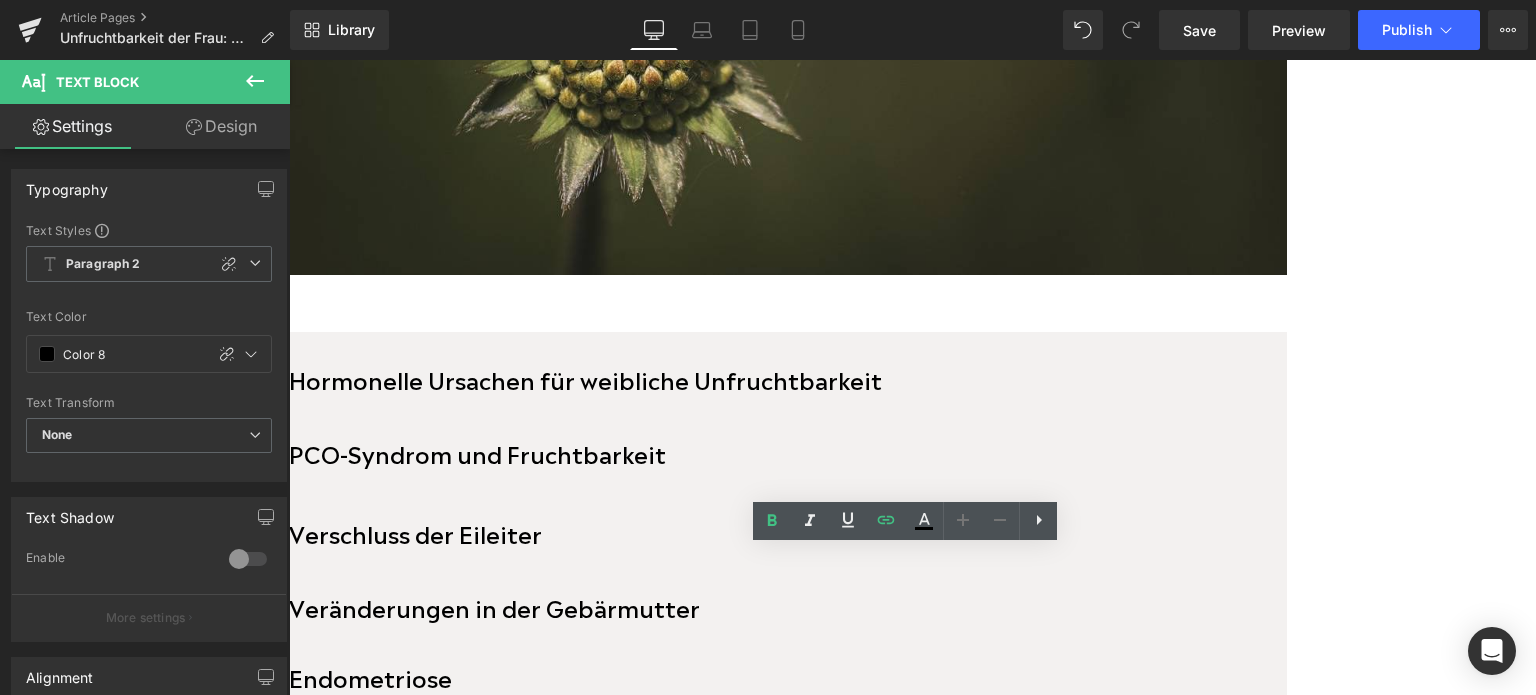 click on "Verschluss der Eileiter" at bounding box center (788, 533) 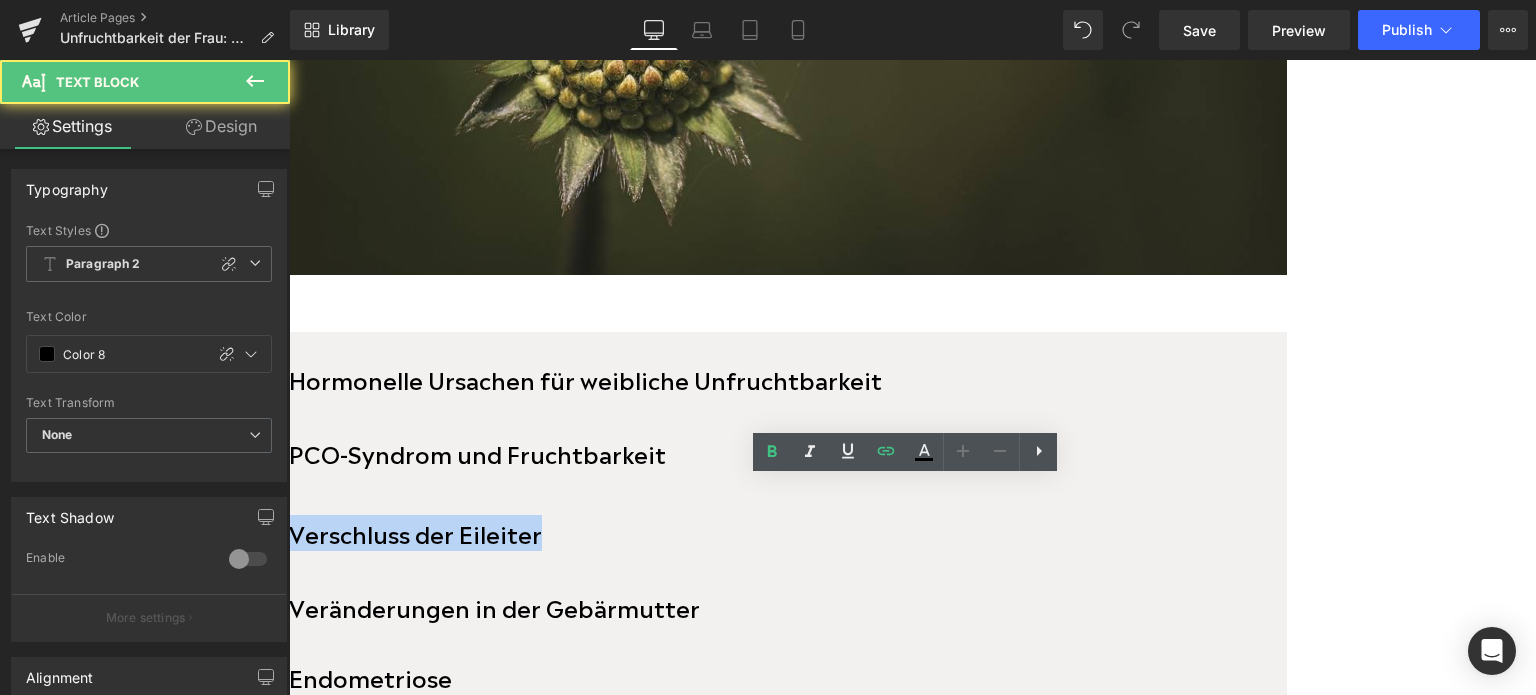 drag, startPoint x: 644, startPoint y: 532, endPoint x: 428, endPoint y: 527, distance: 216.05786 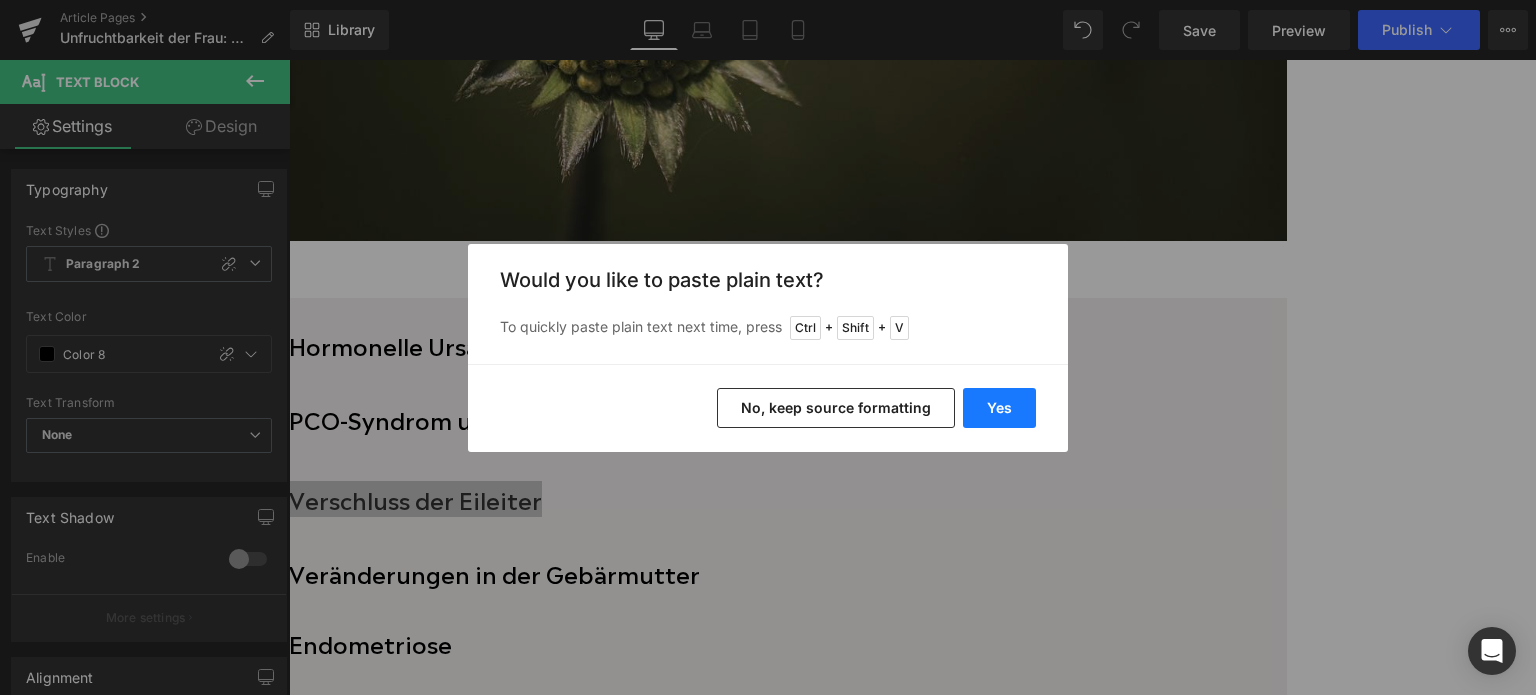 click on "Yes" at bounding box center [999, 408] 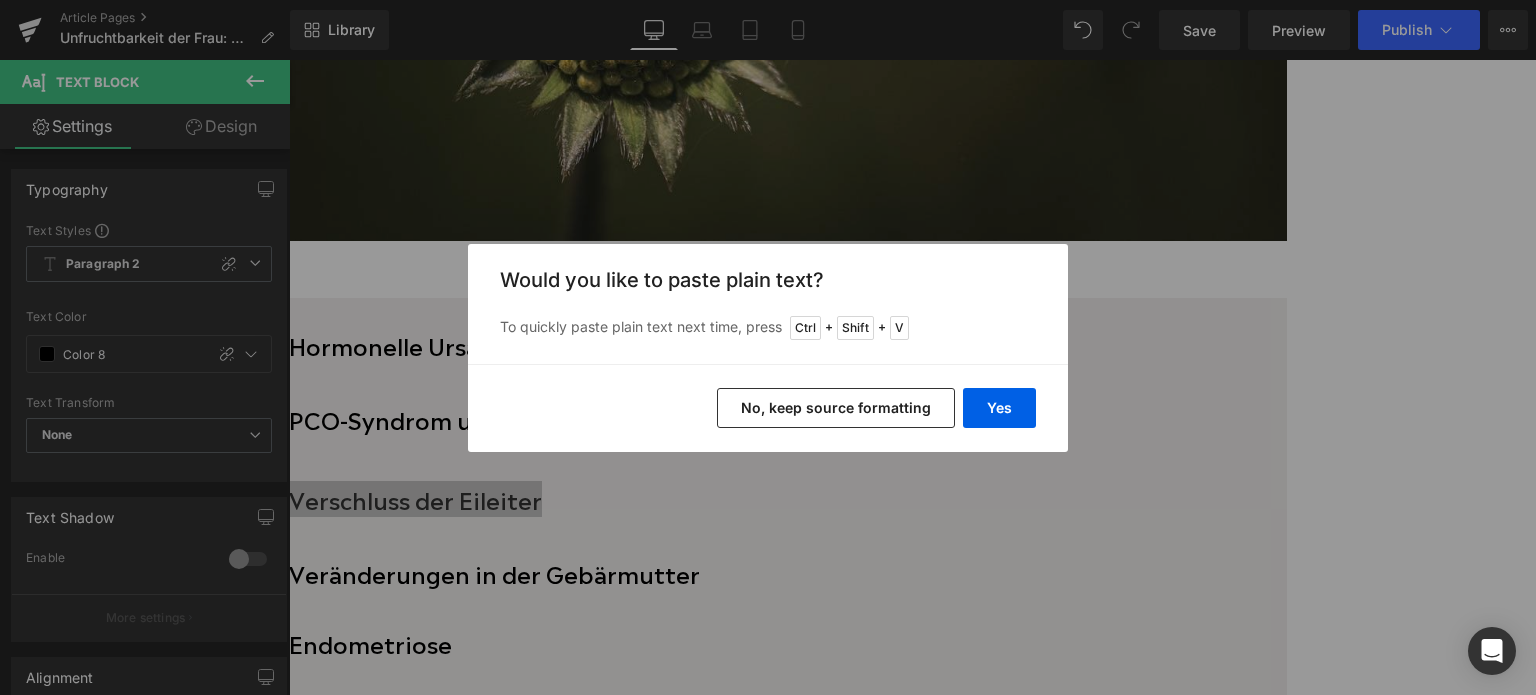 type 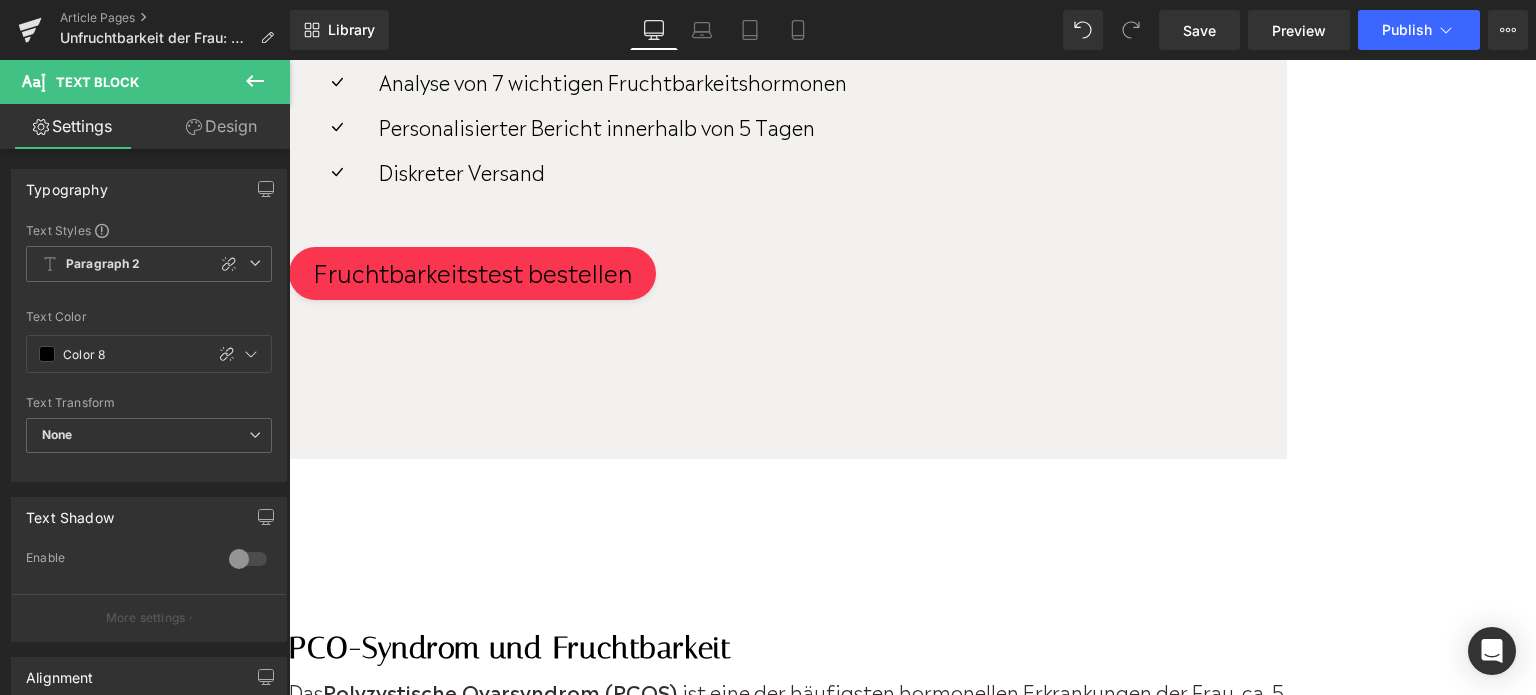 scroll, scrollTop: 4522, scrollLeft: 0, axis: vertical 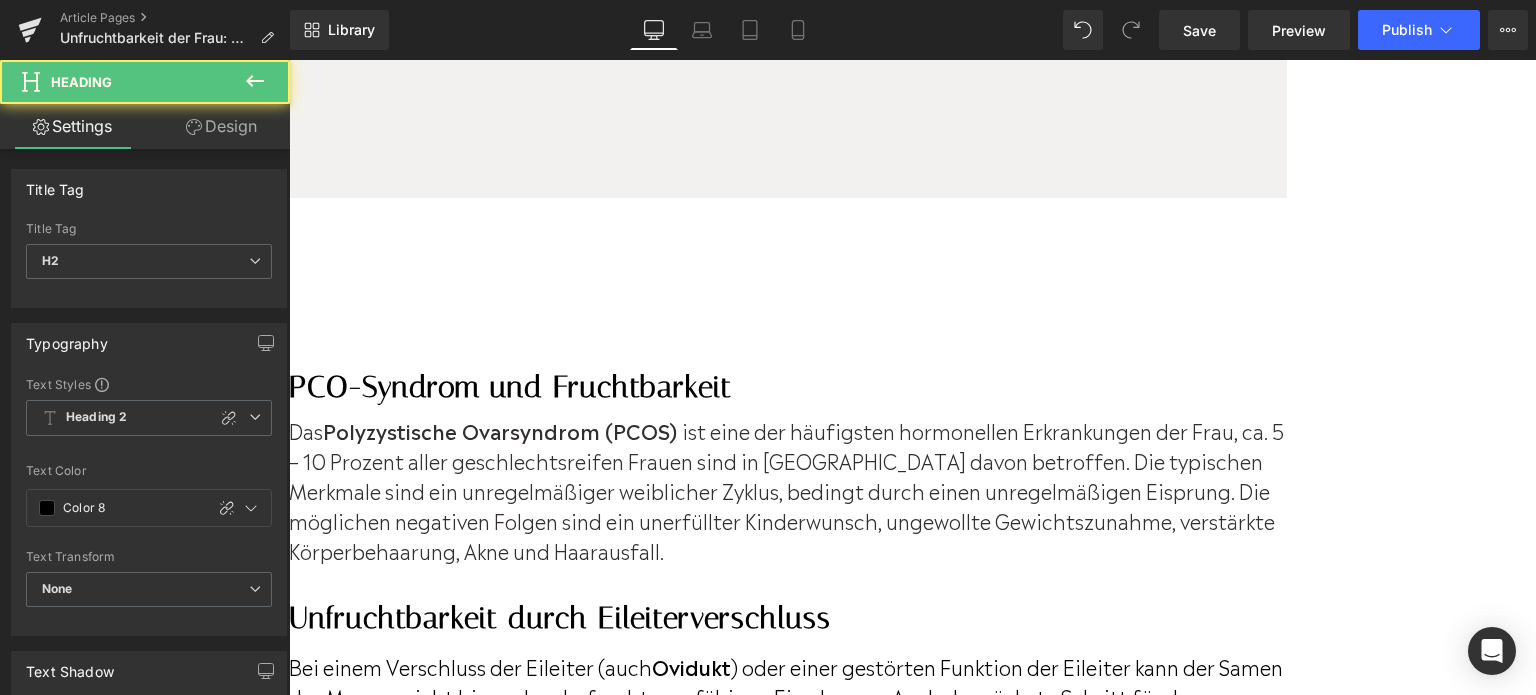 drag, startPoint x: 434, startPoint y: 315, endPoint x: 420, endPoint y: 312, distance: 14.3178215 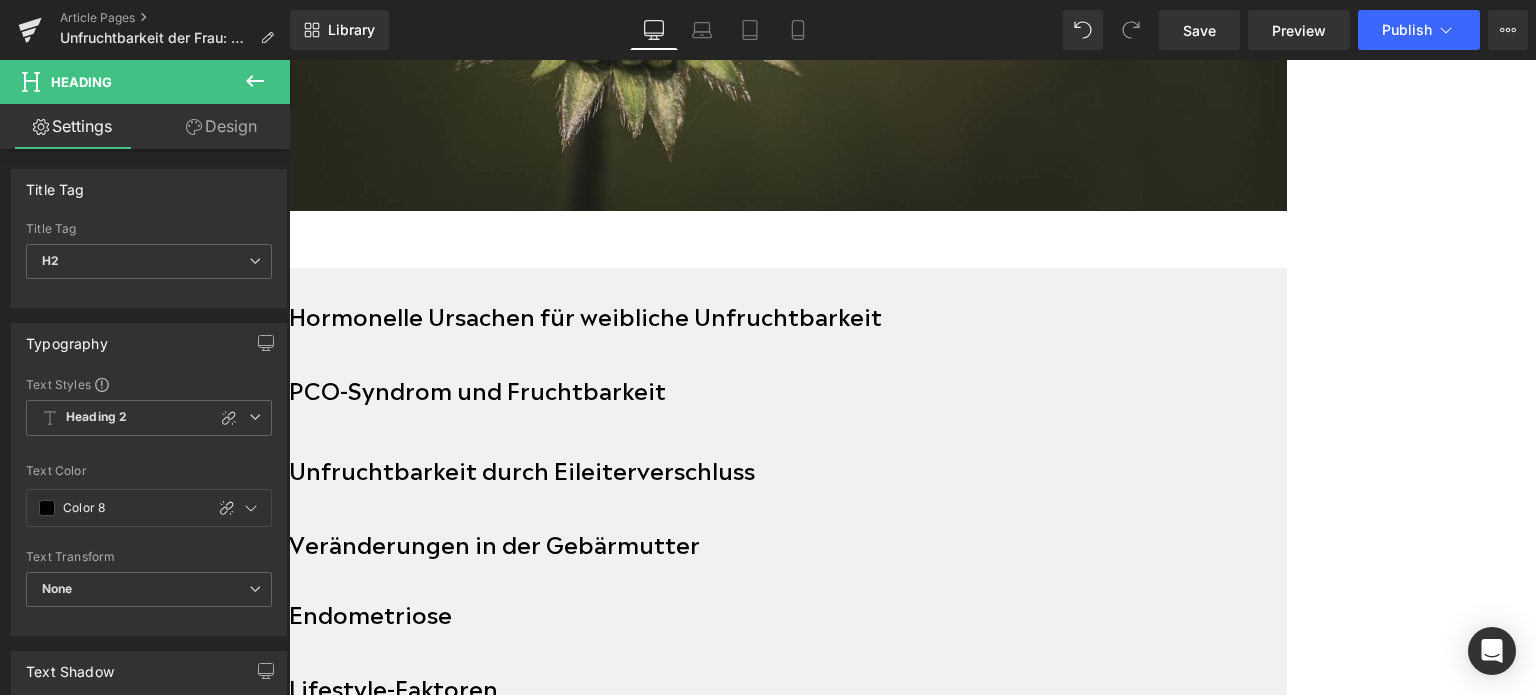 scroll, scrollTop: 1022, scrollLeft: 0, axis: vertical 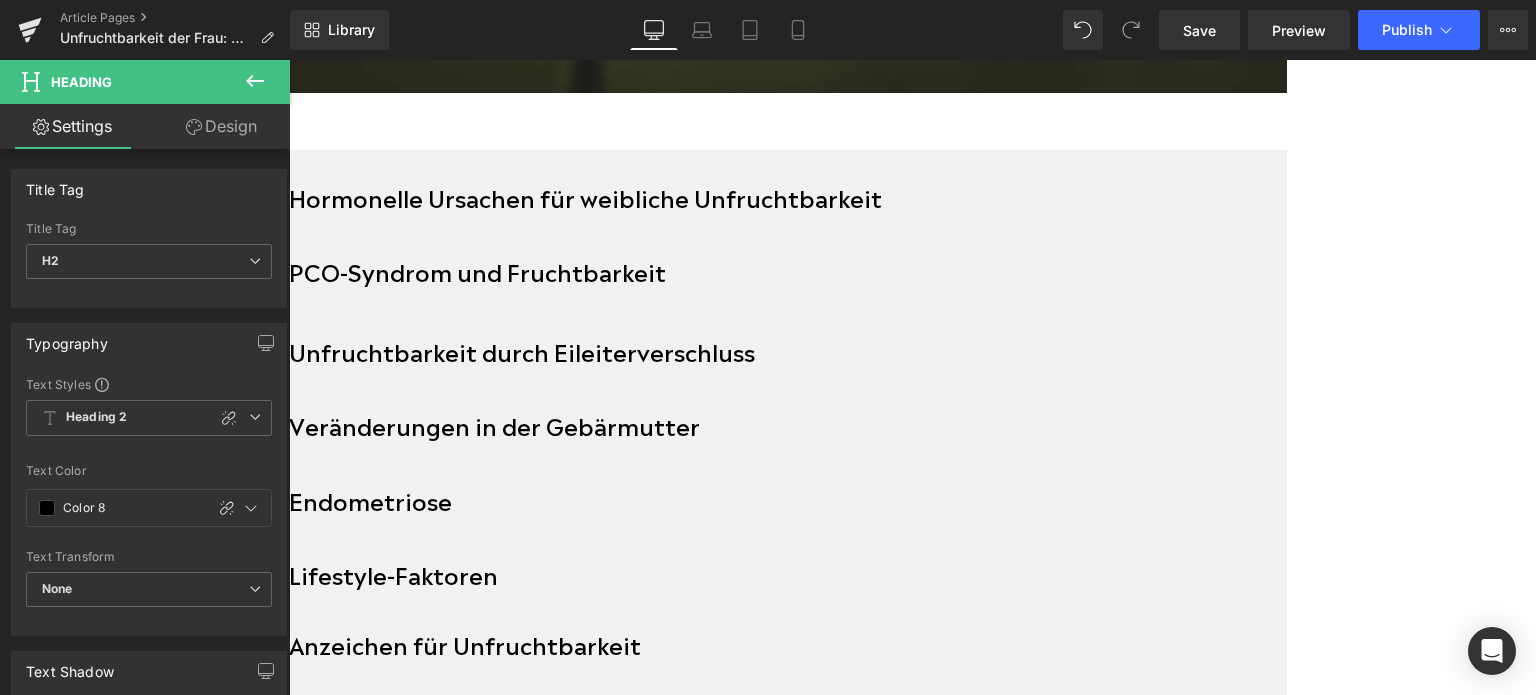 click at bounding box center (289, 60) 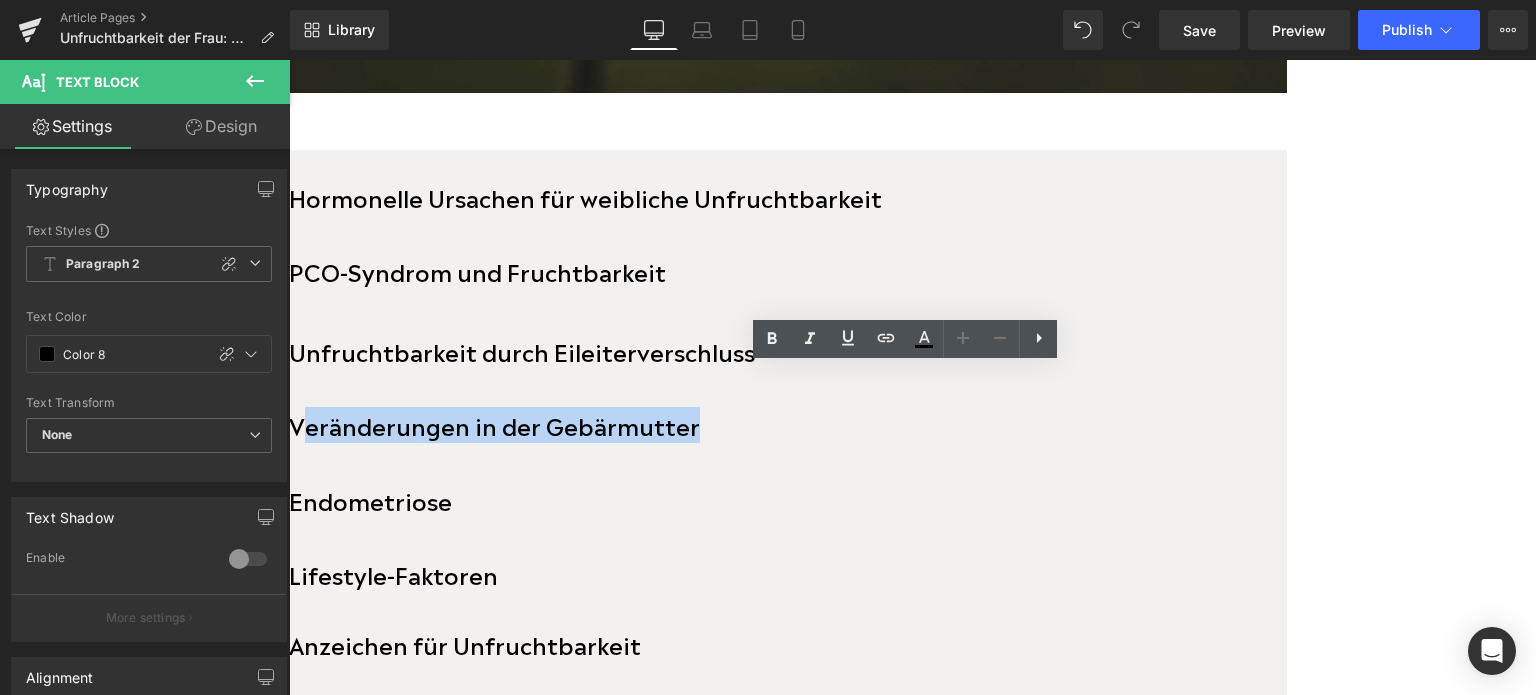 drag, startPoint x: 574, startPoint y: 419, endPoint x: 435, endPoint y: 419, distance: 139 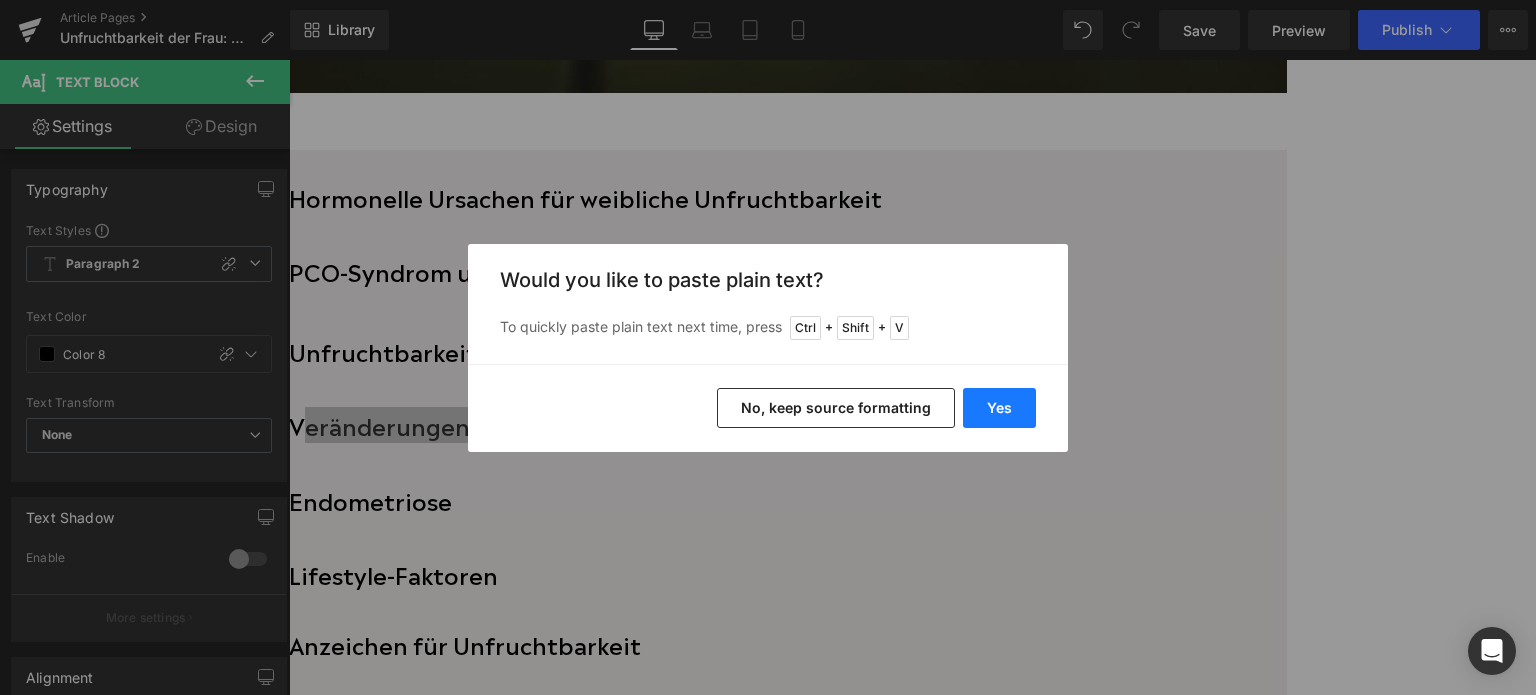 drag, startPoint x: 1004, startPoint y: 400, endPoint x: 716, endPoint y: 340, distance: 294.18362 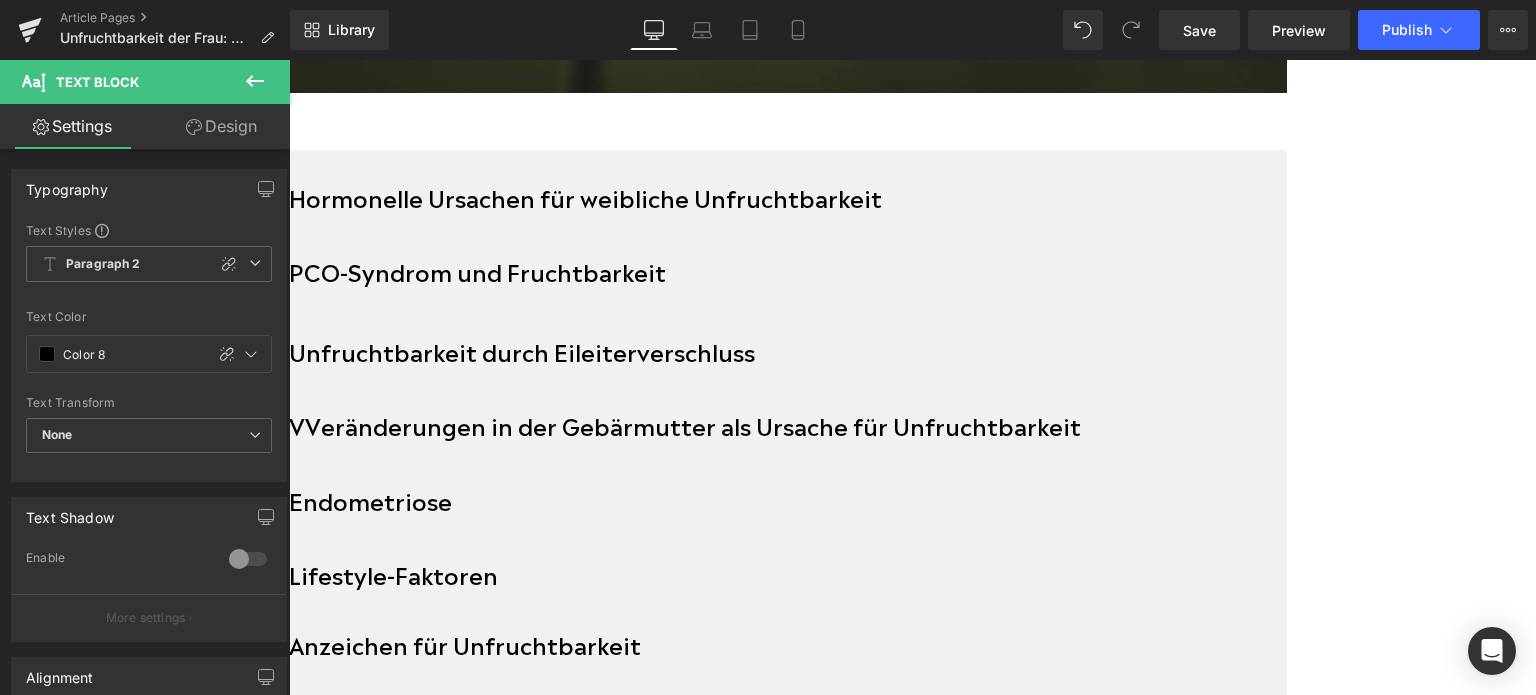 click on "V Veränderungen in der Gebärmutter als Ursache für Unfruchtbarkeit" at bounding box center [685, 424] 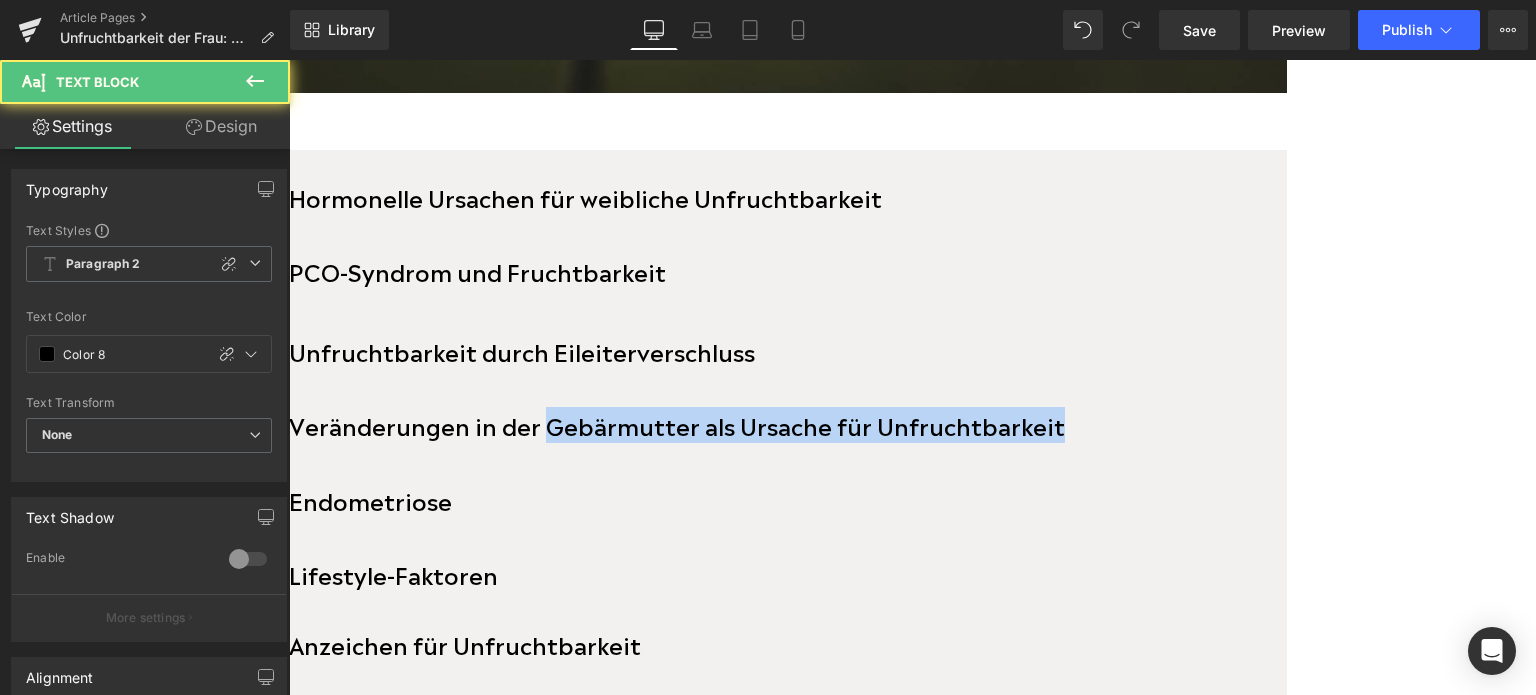 drag, startPoint x: 680, startPoint y: 421, endPoint x: 423, endPoint y: 427, distance: 257.07004 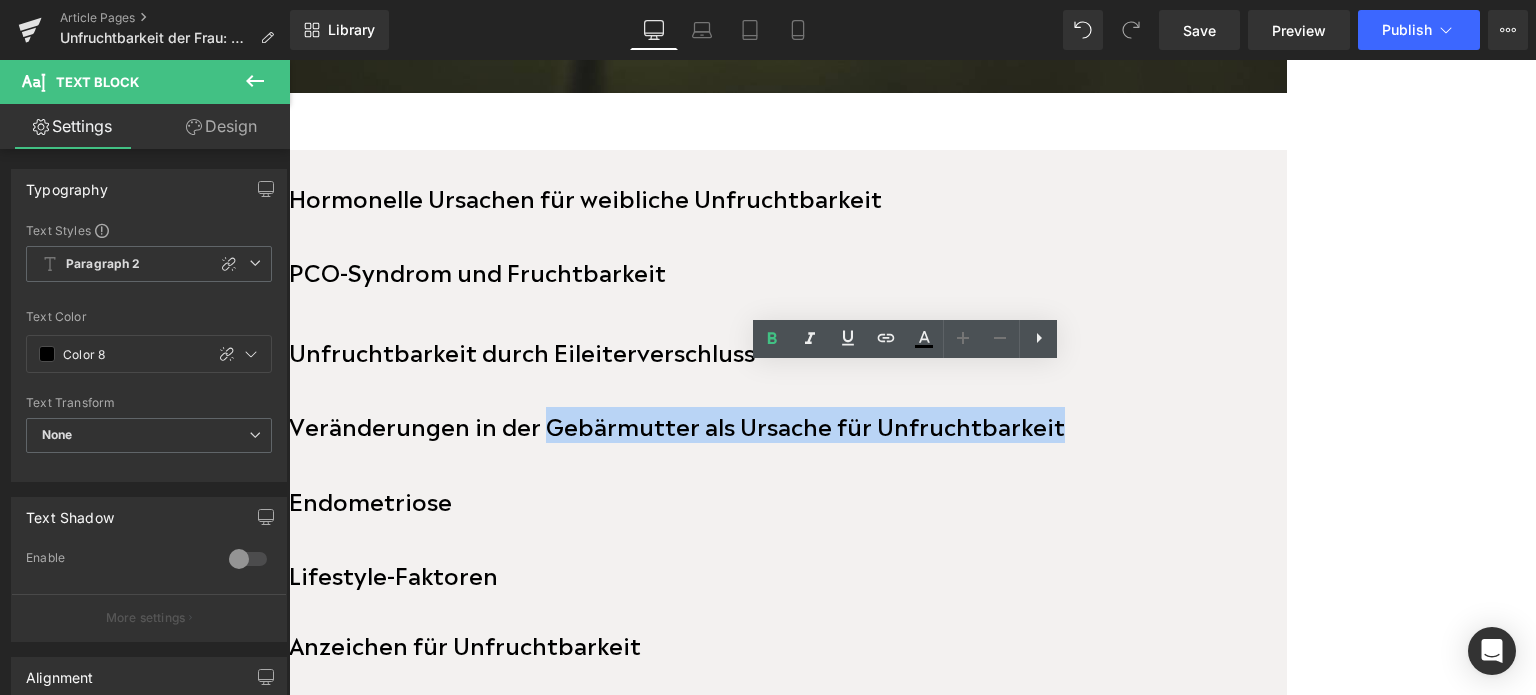 click on "Veränderungen in der Gebärmutter als Ursache für Unfruchtbarkeit" at bounding box center [677, 424] 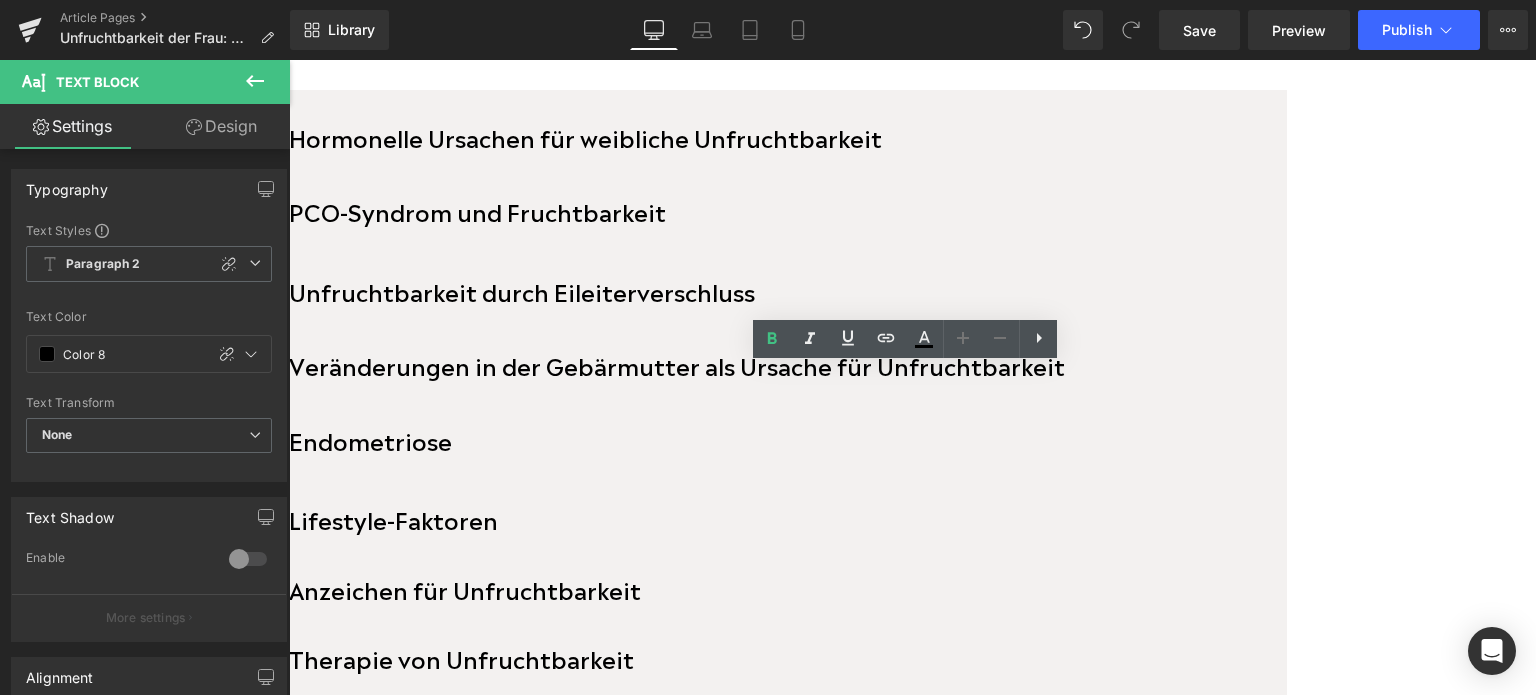 scroll, scrollTop: 1022, scrollLeft: 0, axis: vertical 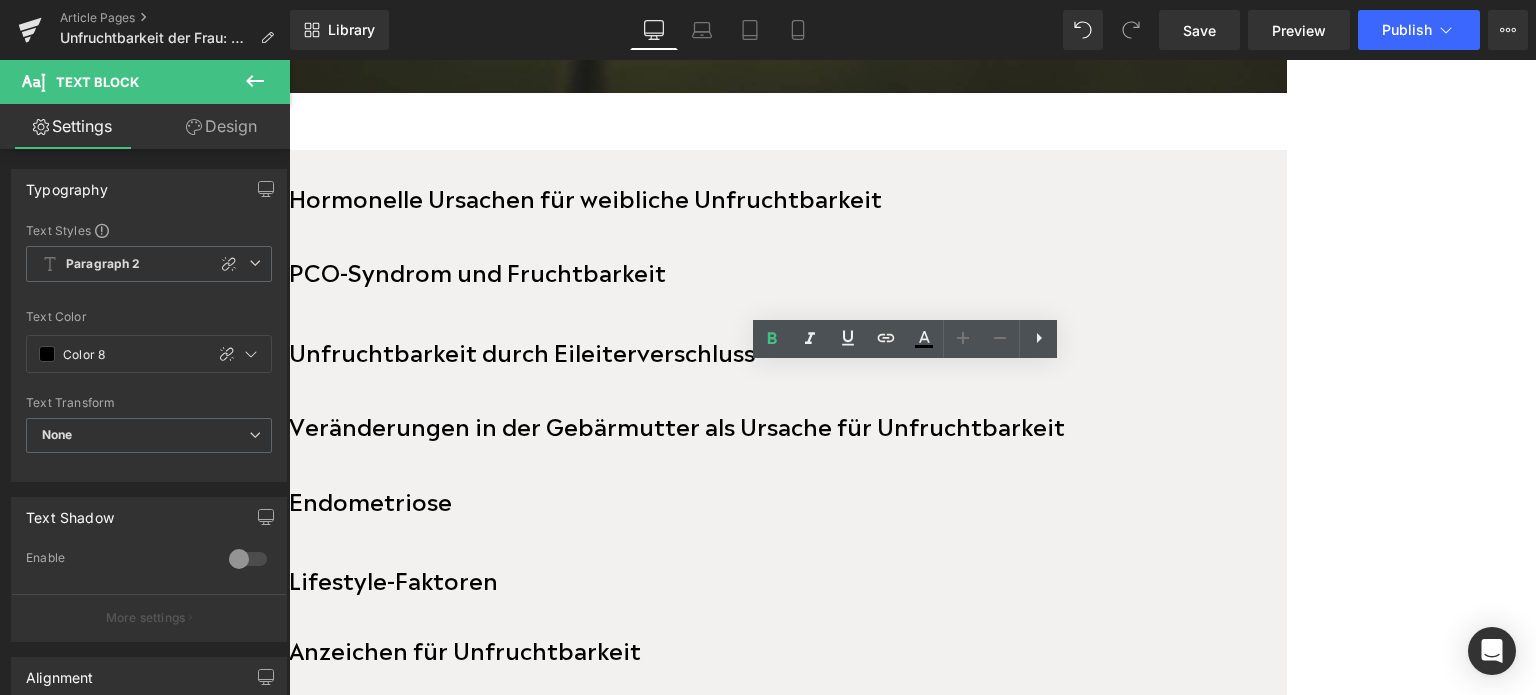 click on "Veränderungen in der Gebärmutter als Ursache für Unfruchtbarkeit" at bounding box center [677, 424] 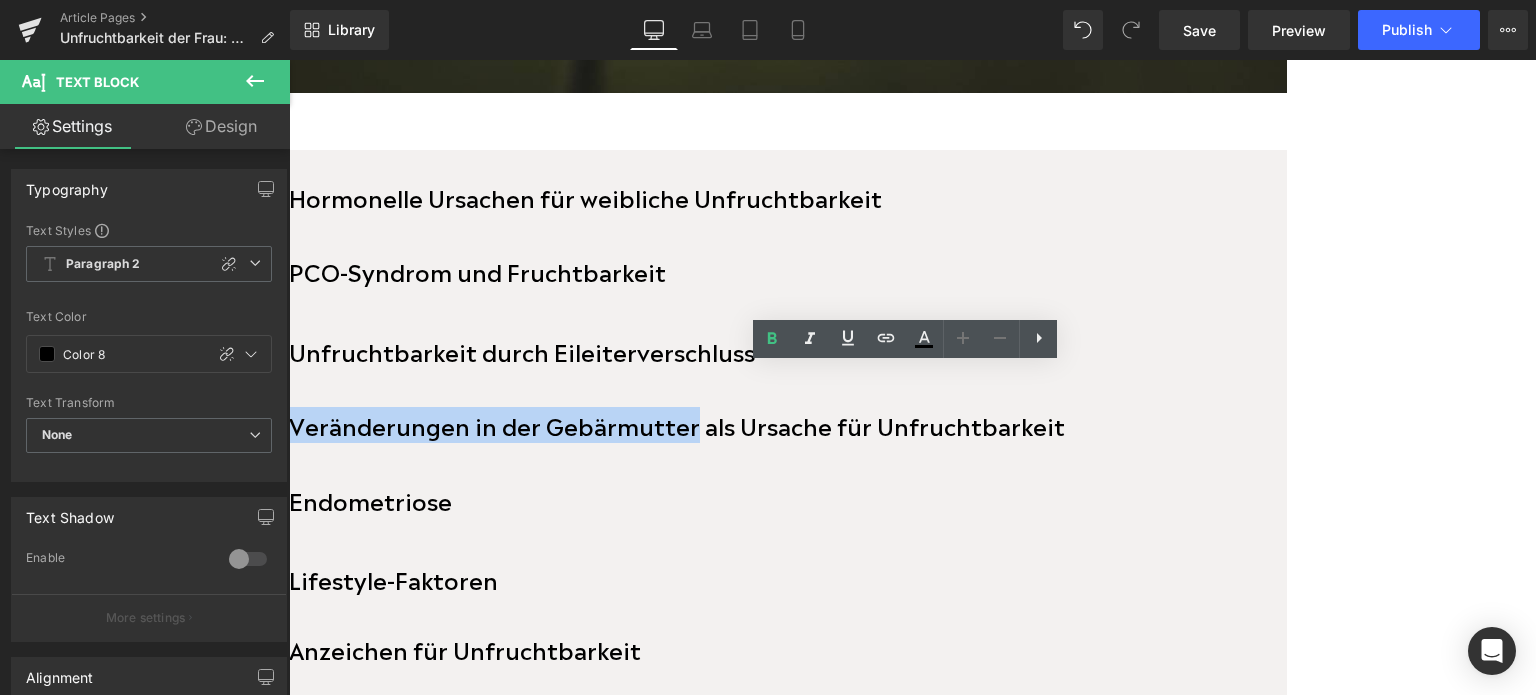 drag, startPoint x: 828, startPoint y: 418, endPoint x: 428, endPoint y: 414, distance: 400.02 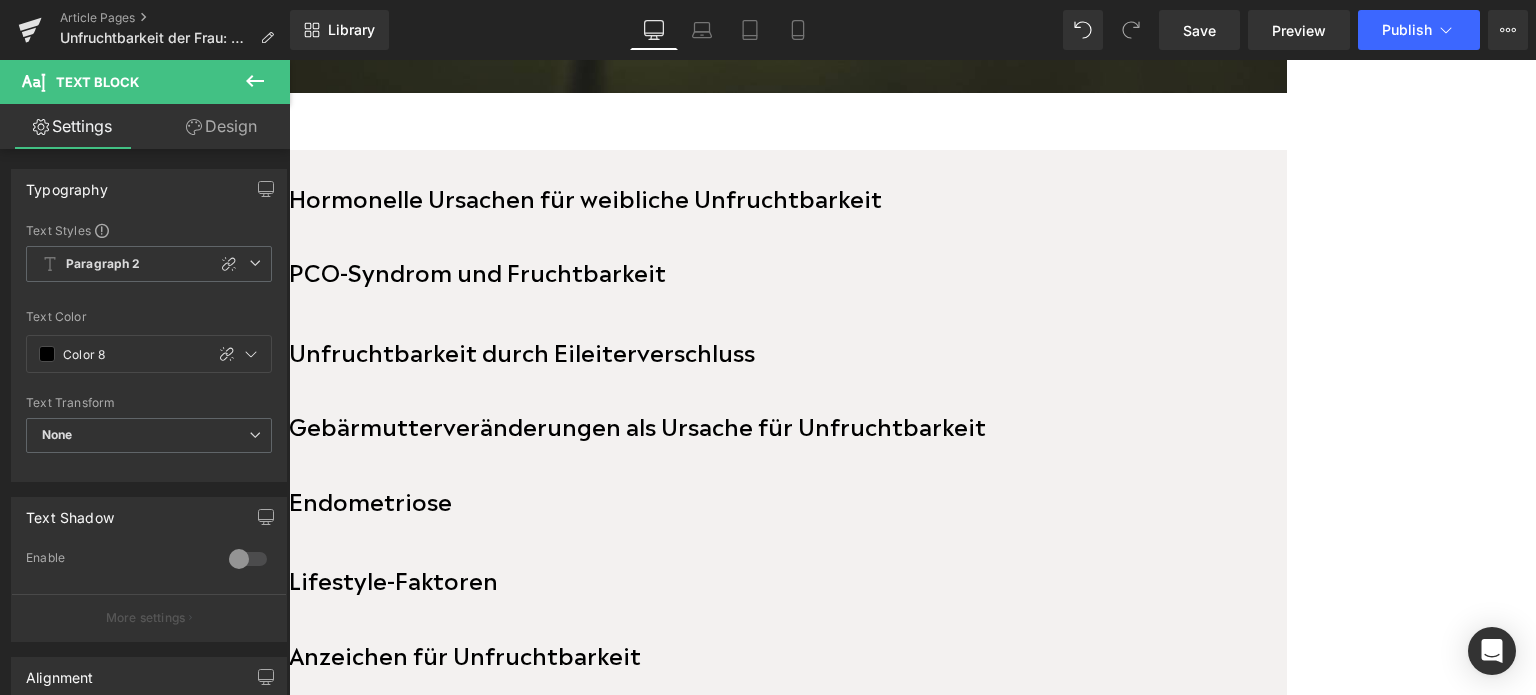 click at bounding box center [289, 60] 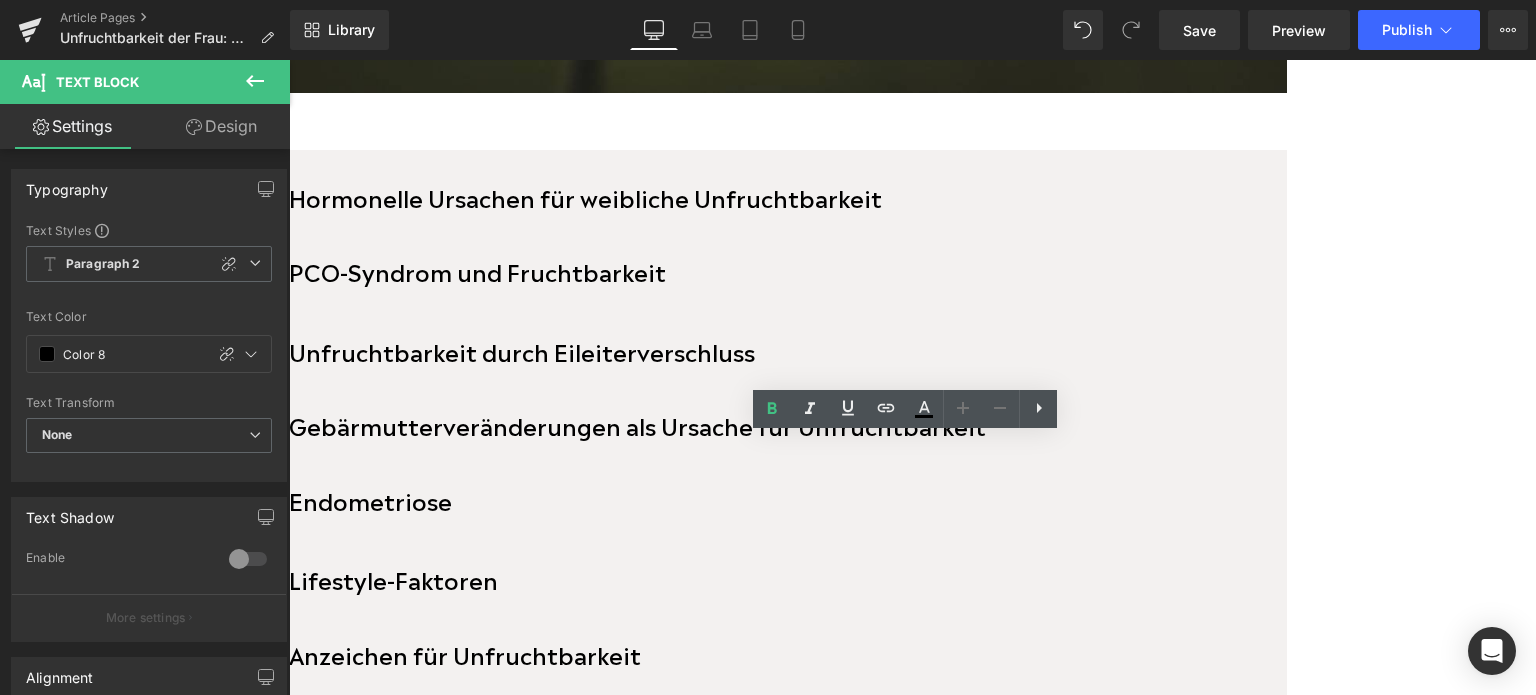 click on "Endometriose" at bounding box center [788, 500] 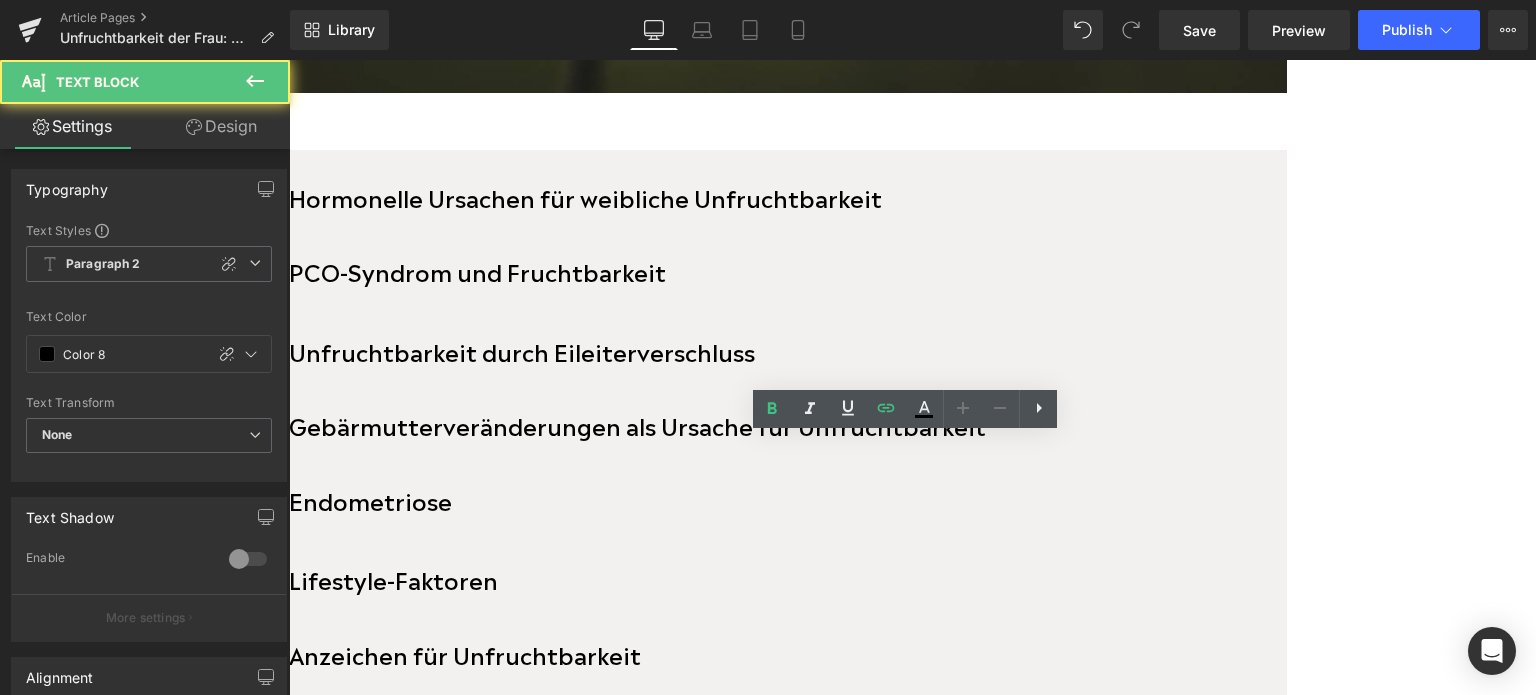 type 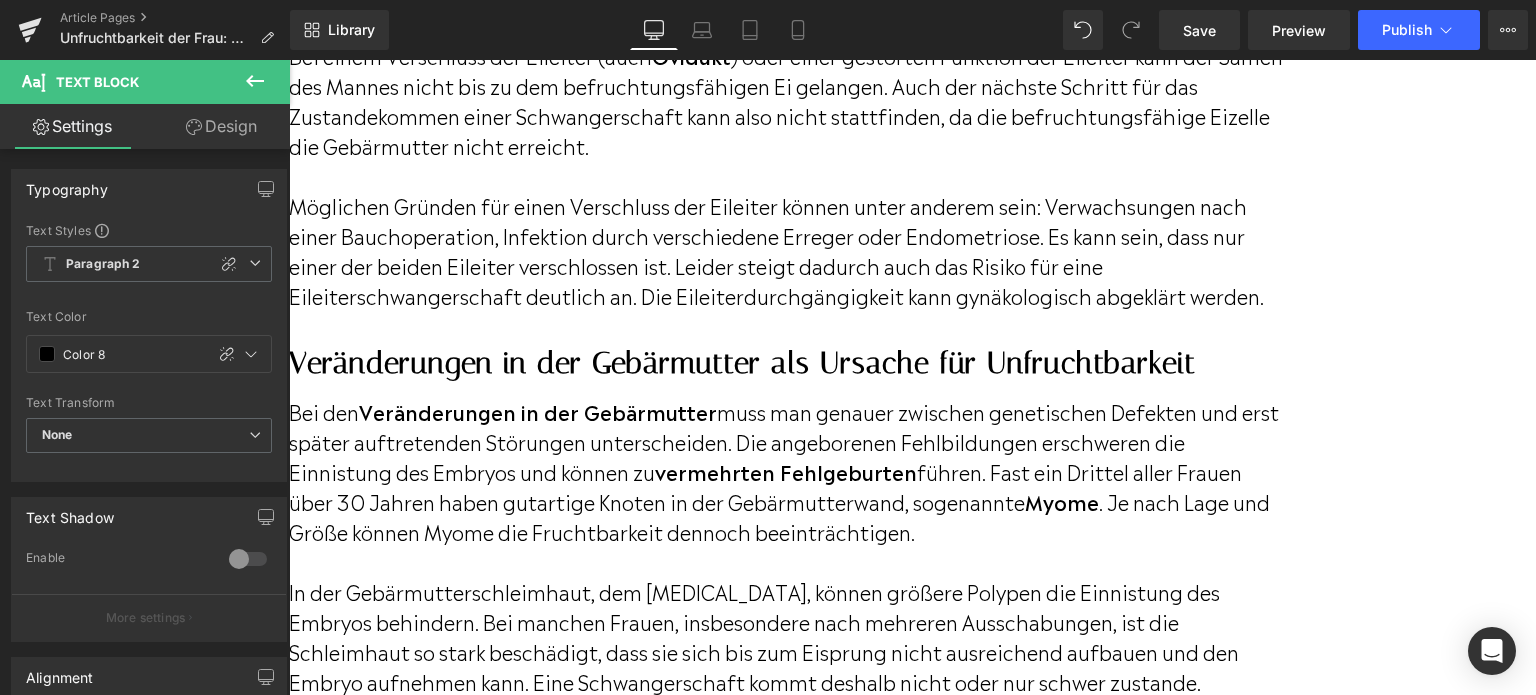 scroll, scrollTop: 5322, scrollLeft: 0, axis: vertical 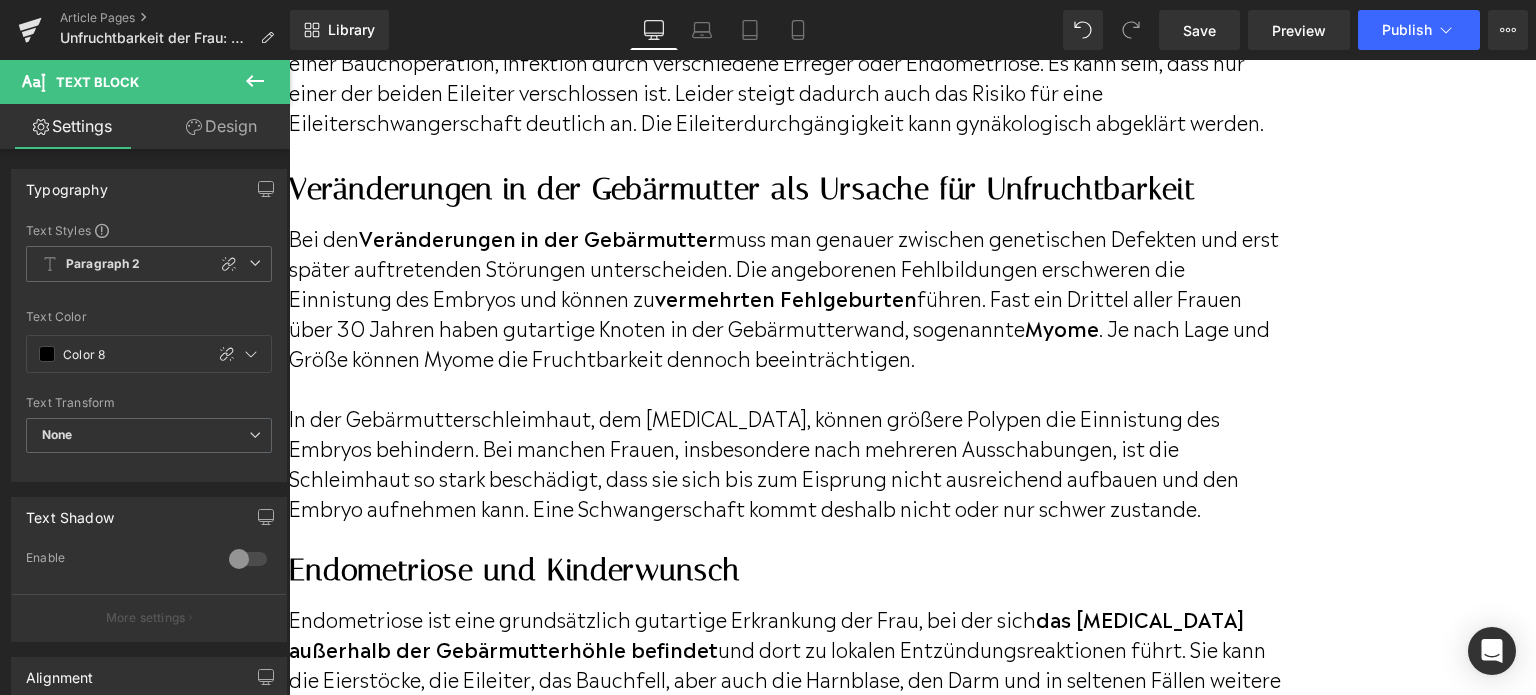 click on "Lebensstil & Unfruchtbarkeit bei Frauen" at bounding box center [788, 956] 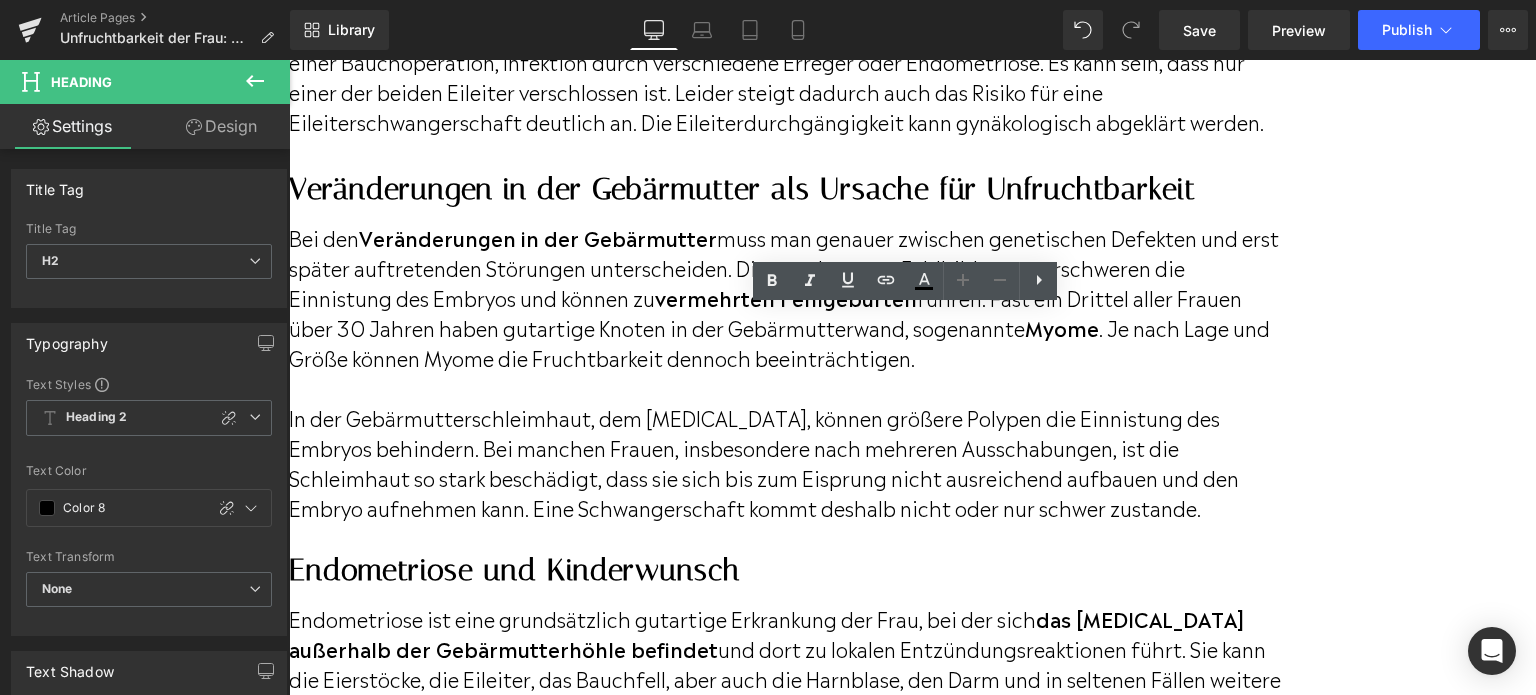 drag, startPoint x: 996, startPoint y: 330, endPoint x: 431, endPoint y: 329, distance: 565.00085 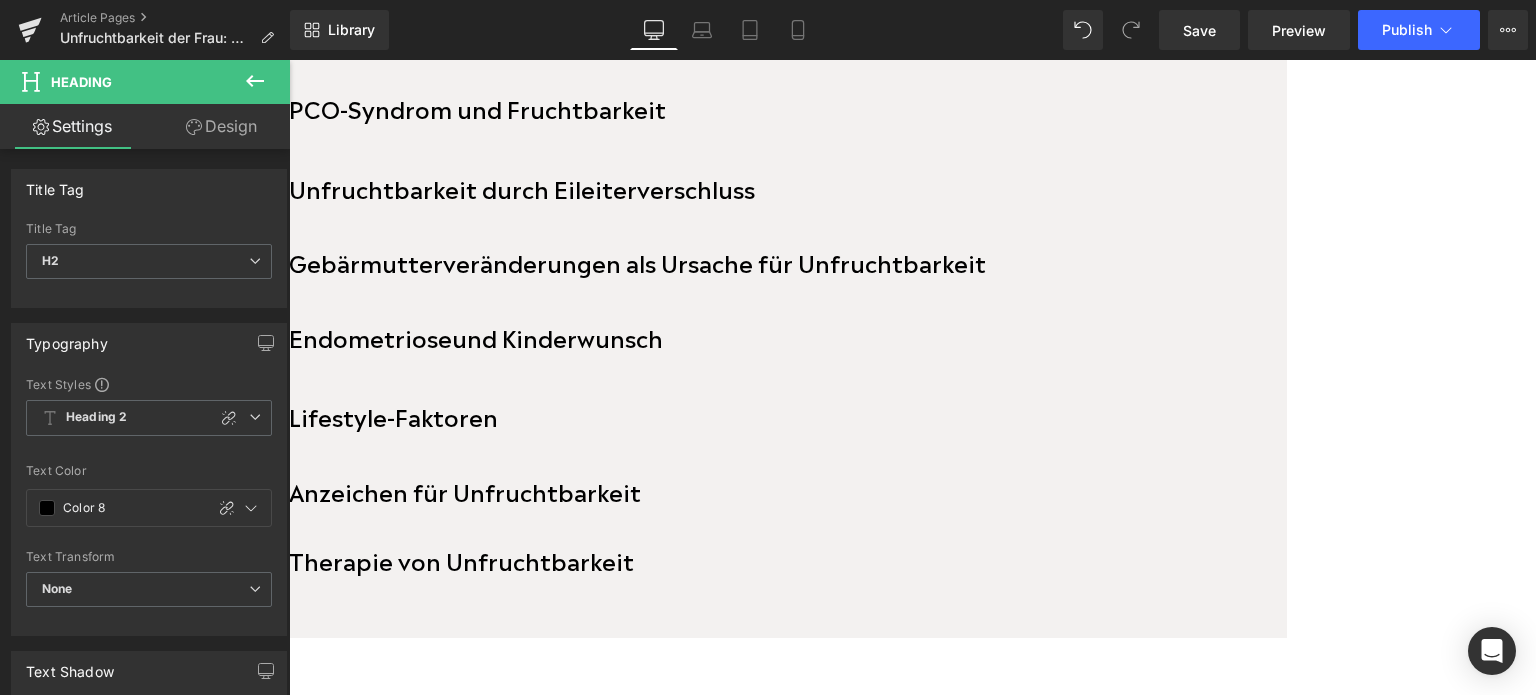 scroll, scrollTop: 1222, scrollLeft: 0, axis: vertical 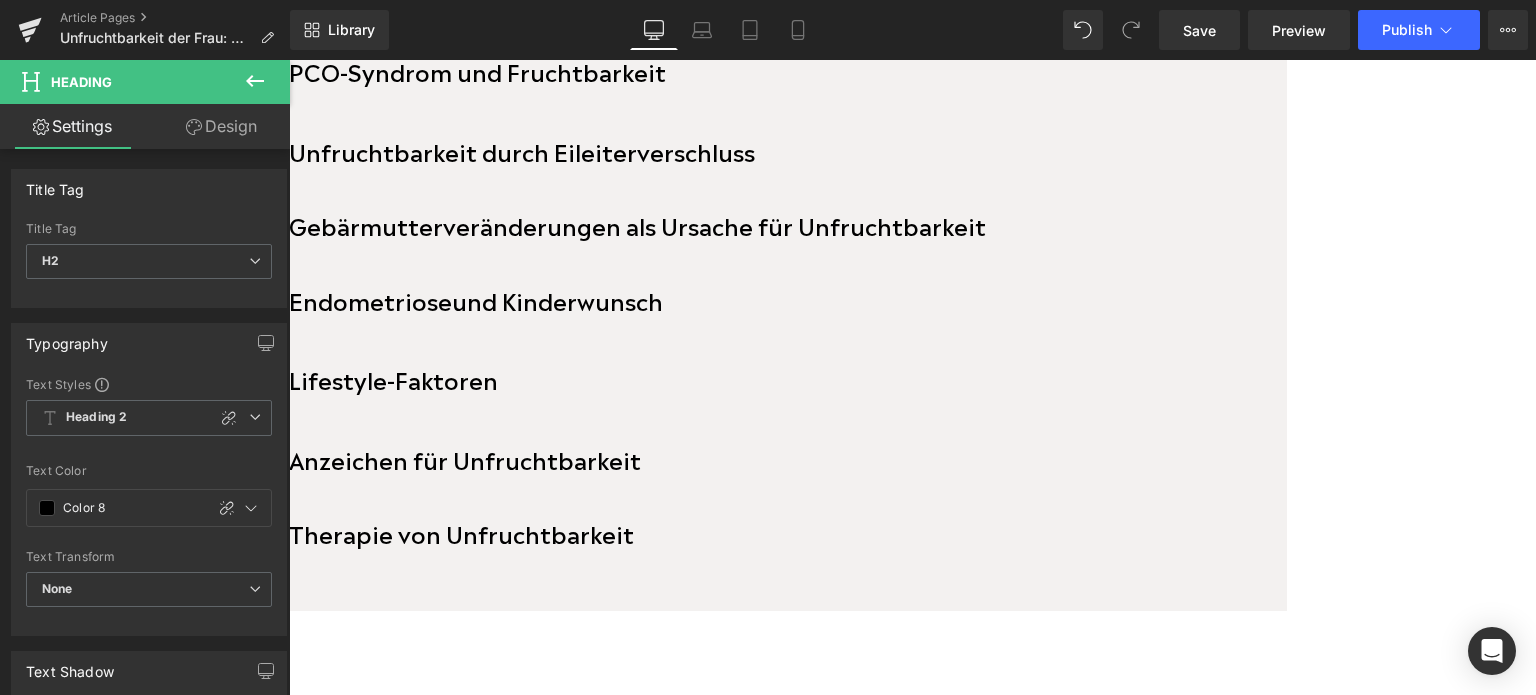 click at bounding box center (289, 60) 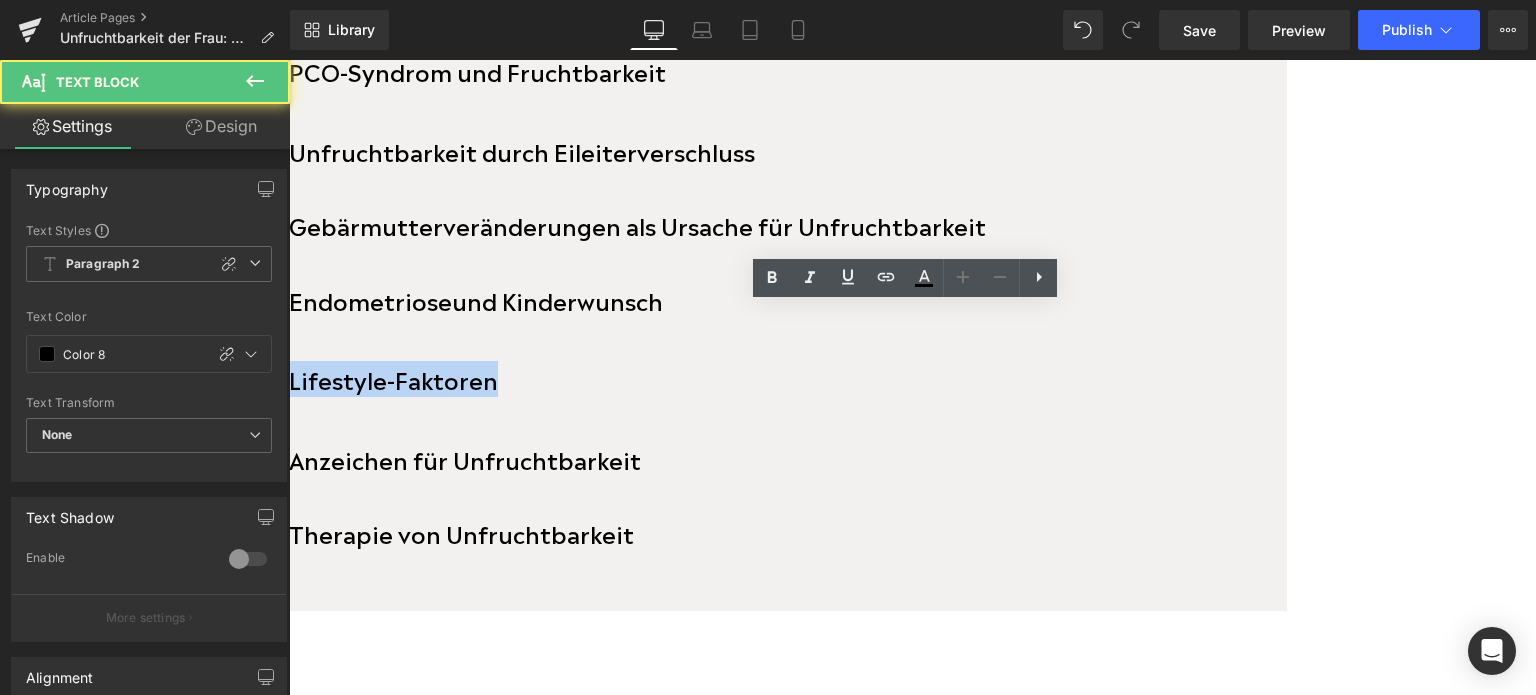 drag, startPoint x: 644, startPoint y: 362, endPoint x: 402, endPoint y: 351, distance: 242.24988 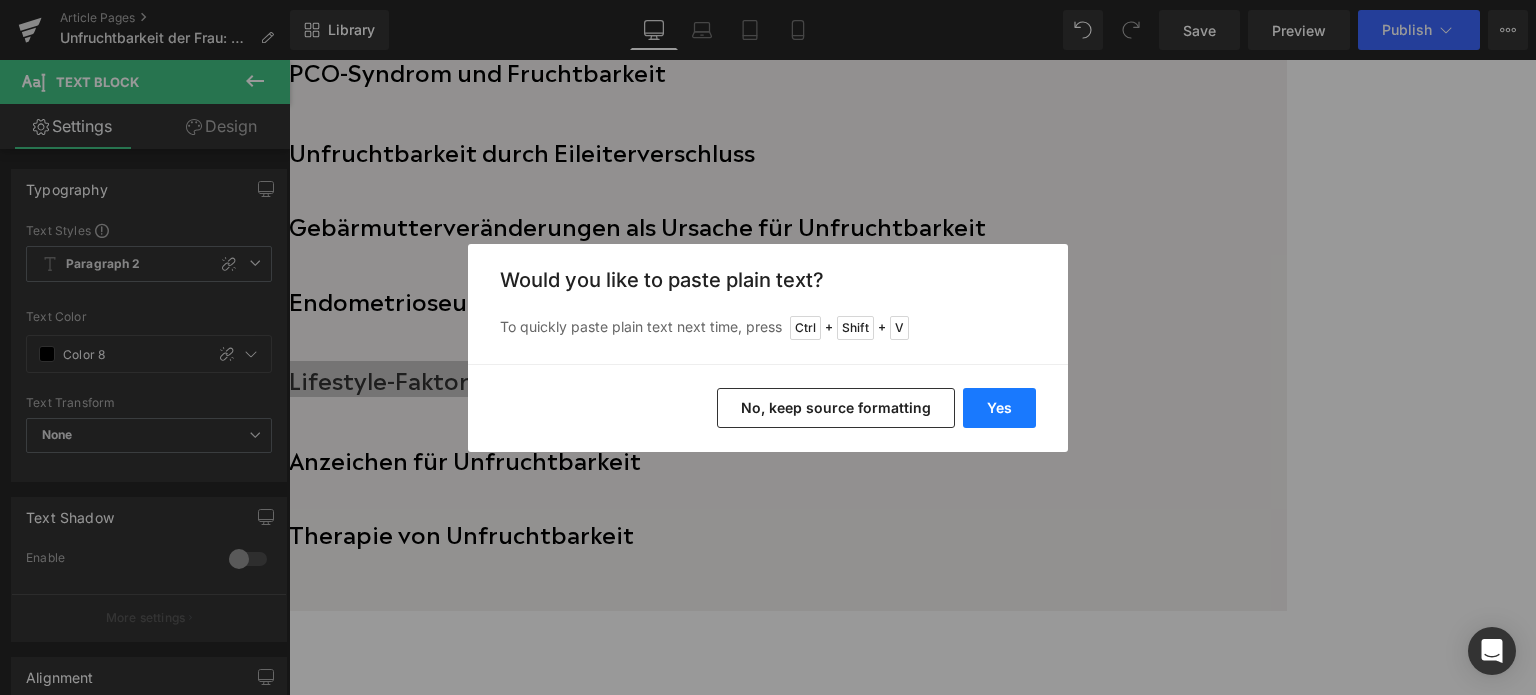 click on "Yes" at bounding box center (999, 408) 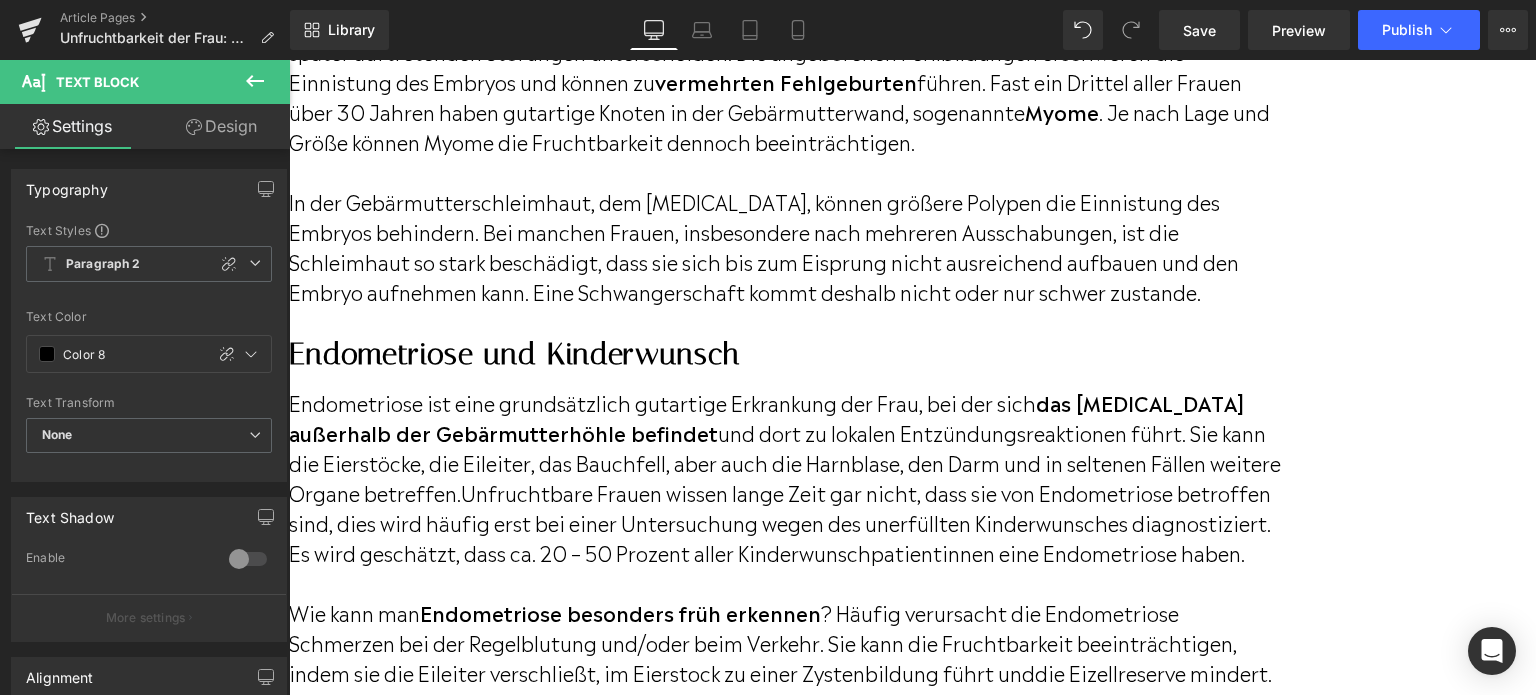 scroll, scrollTop: 5622, scrollLeft: 0, axis: vertical 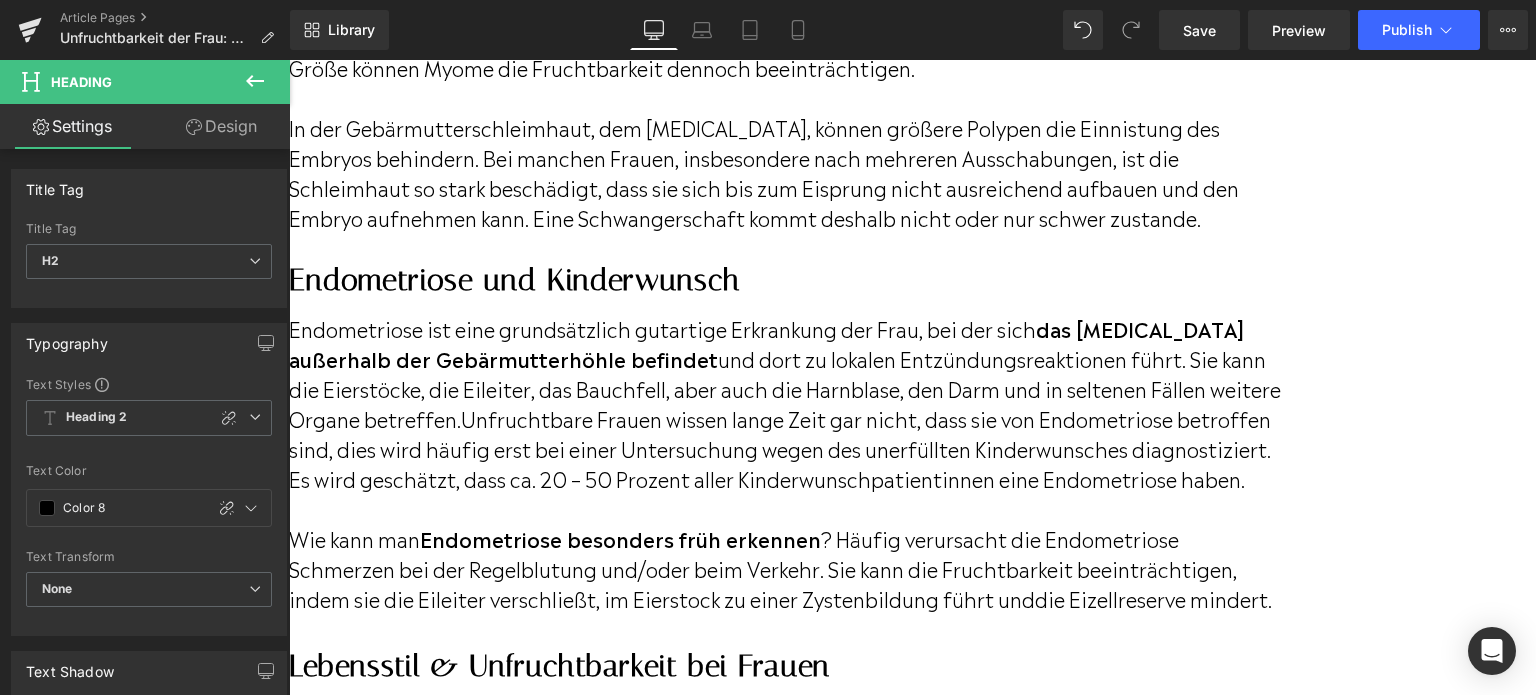 drag, startPoint x: 1109, startPoint y: 286, endPoint x: 429, endPoint y: 285, distance: 680.00073 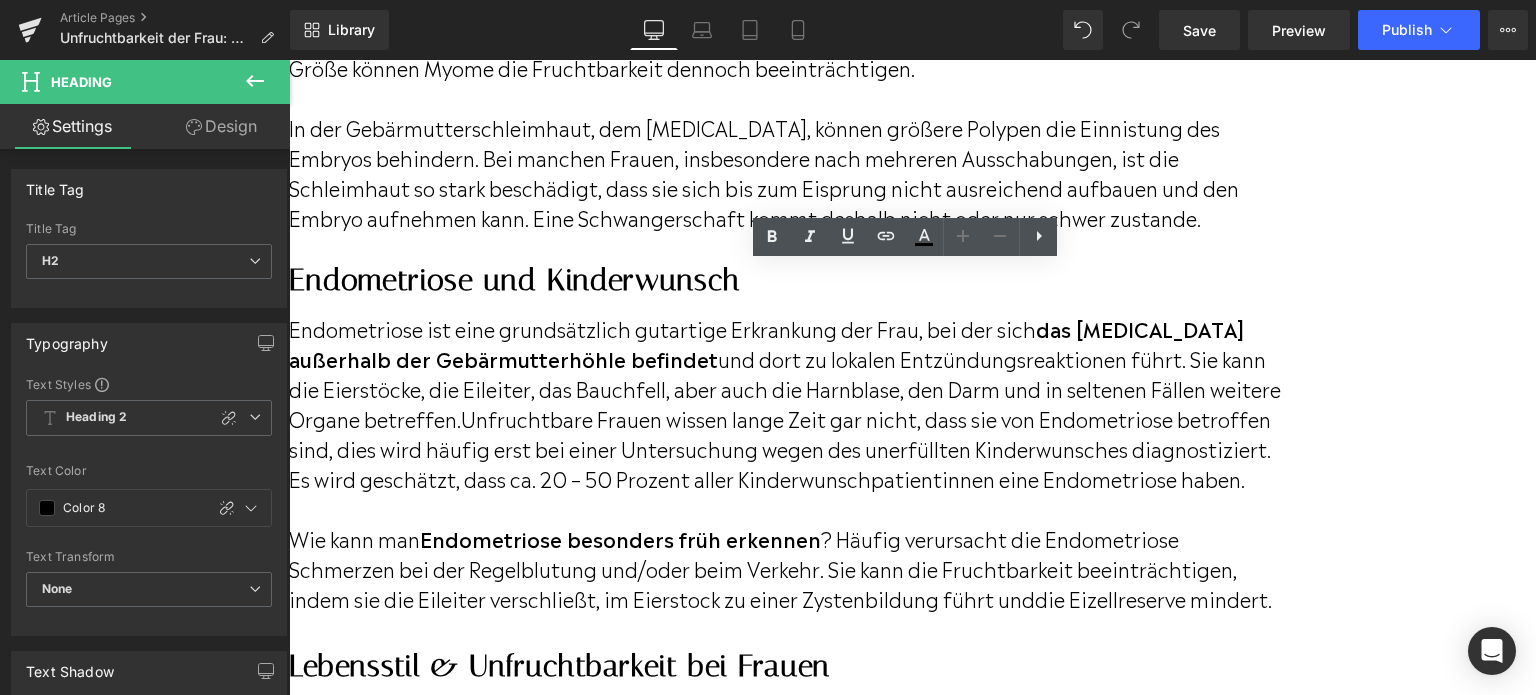 copy on "Anzeichen für Unfruchtbarkeit bei Frauen erkennen" 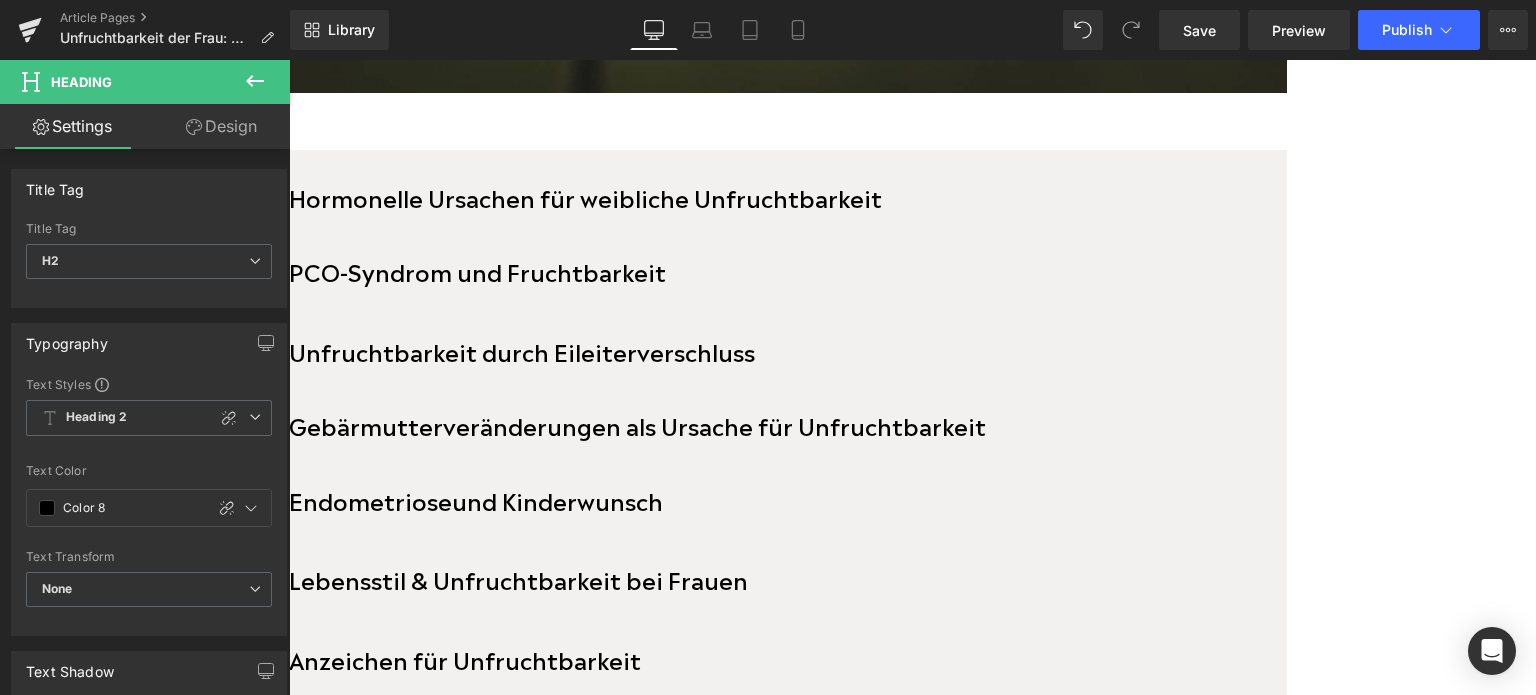 scroll, scrollTop: 1222, scrollLeft: 0, axis: vertical 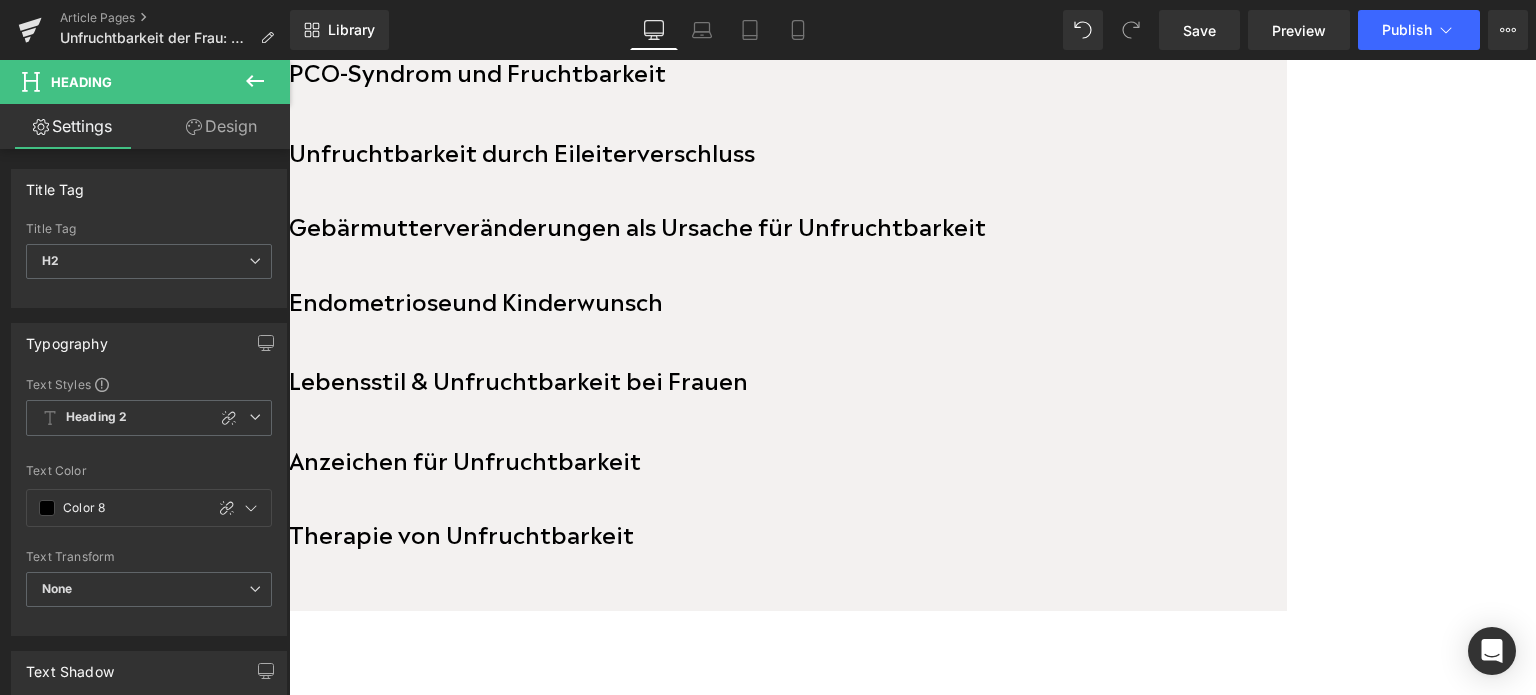 click on "Anzeichen für Unfruchtbarkeit" at bounding box center (465, 458) 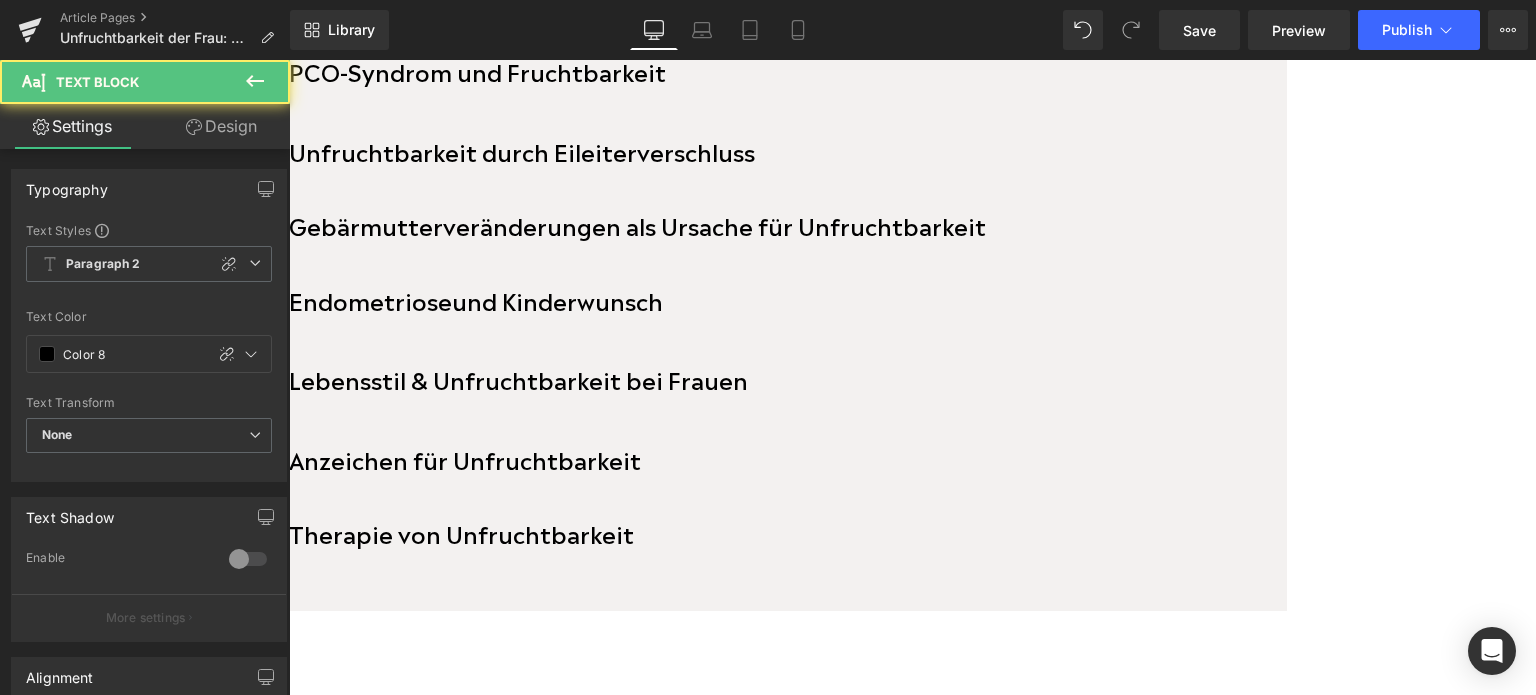 scroll, scrollTop: 1232, scrollLeft: 0, axis: vertical 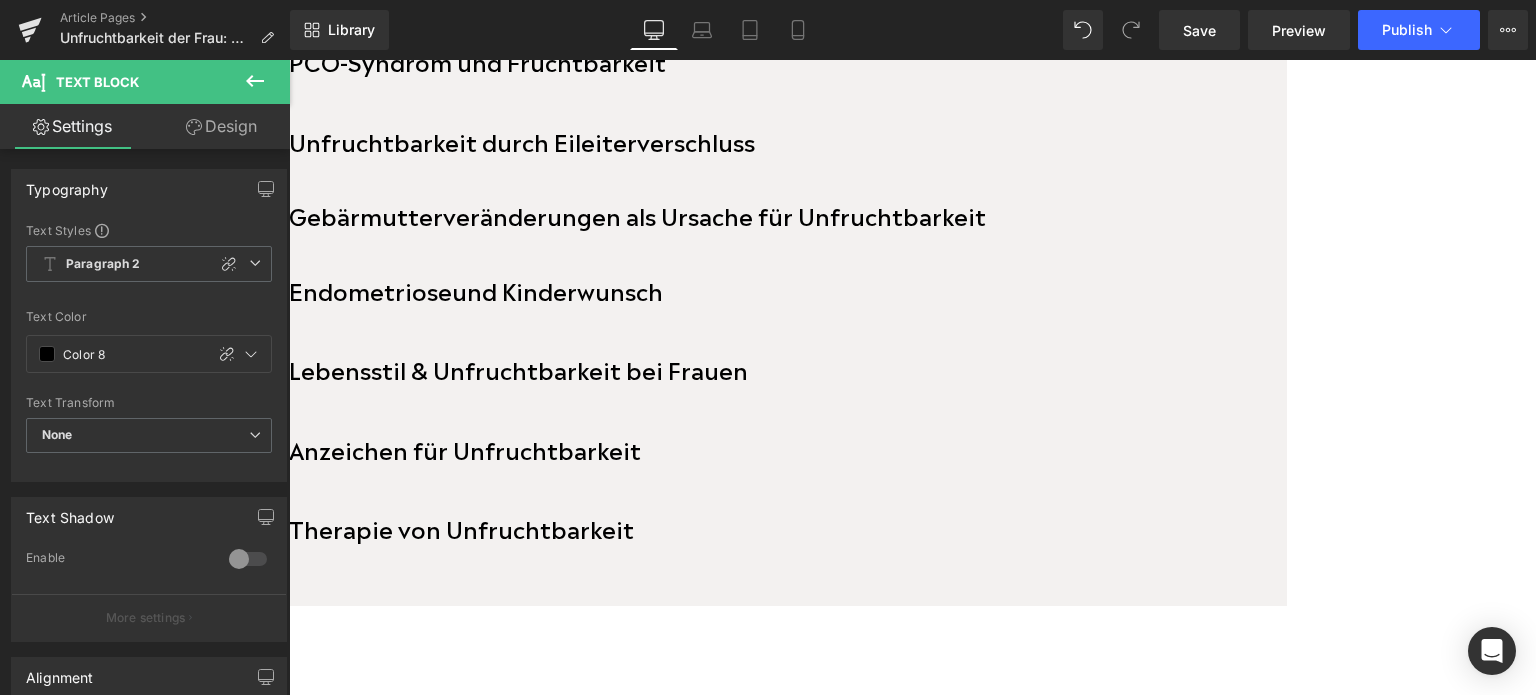 click at bounding box center [289, 60] 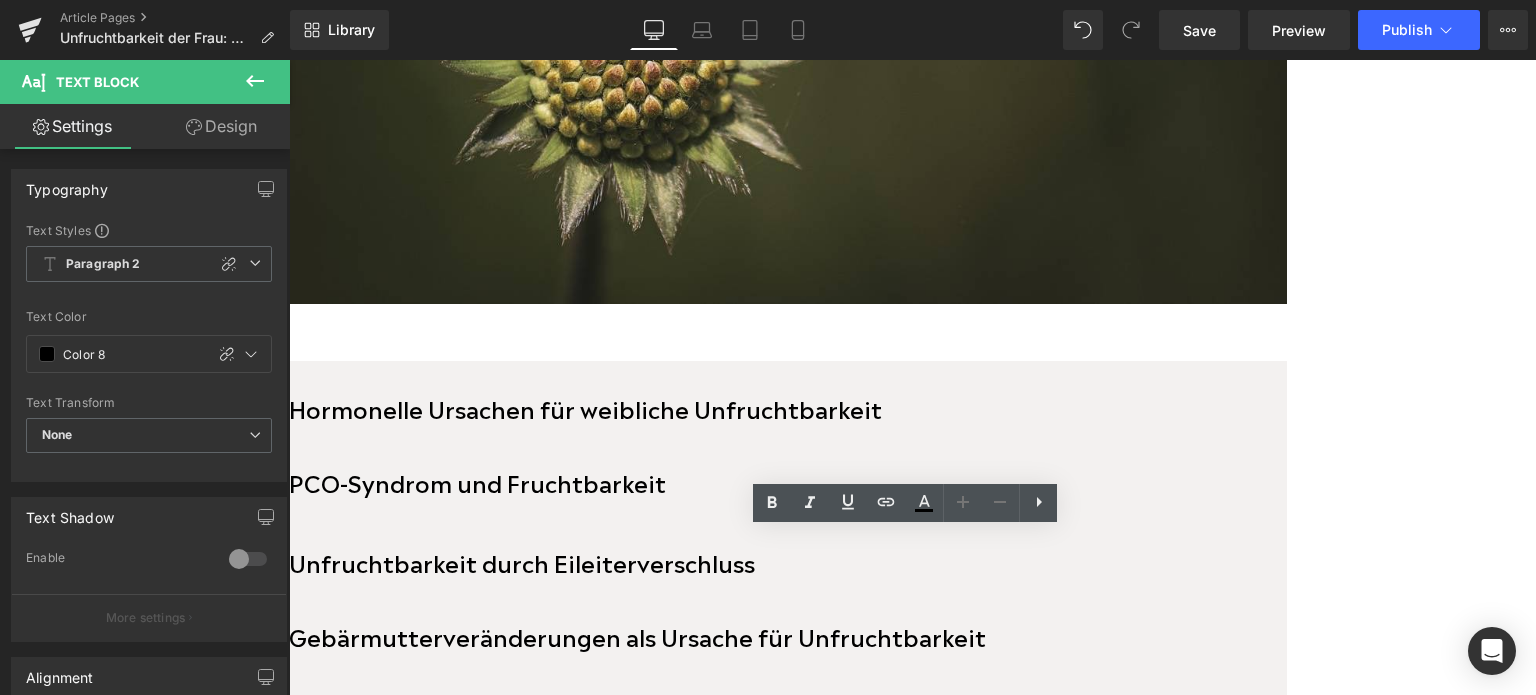 scroll, scrollTop: 1111, scrollLeft: 0, axis: vertical 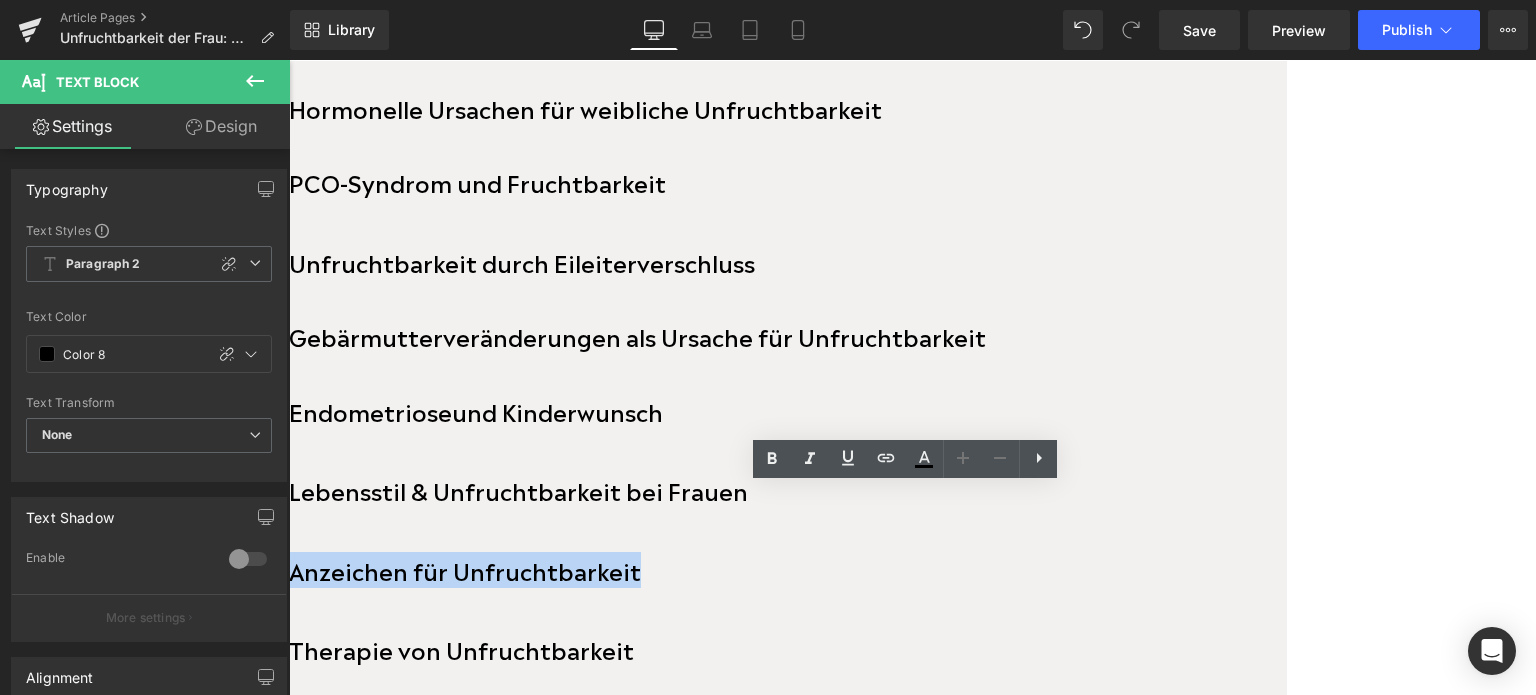 drag, startPoint x: 774, startPoint y: 537, endPoint x: 428, endPoint y: 539, distance: 346.00577 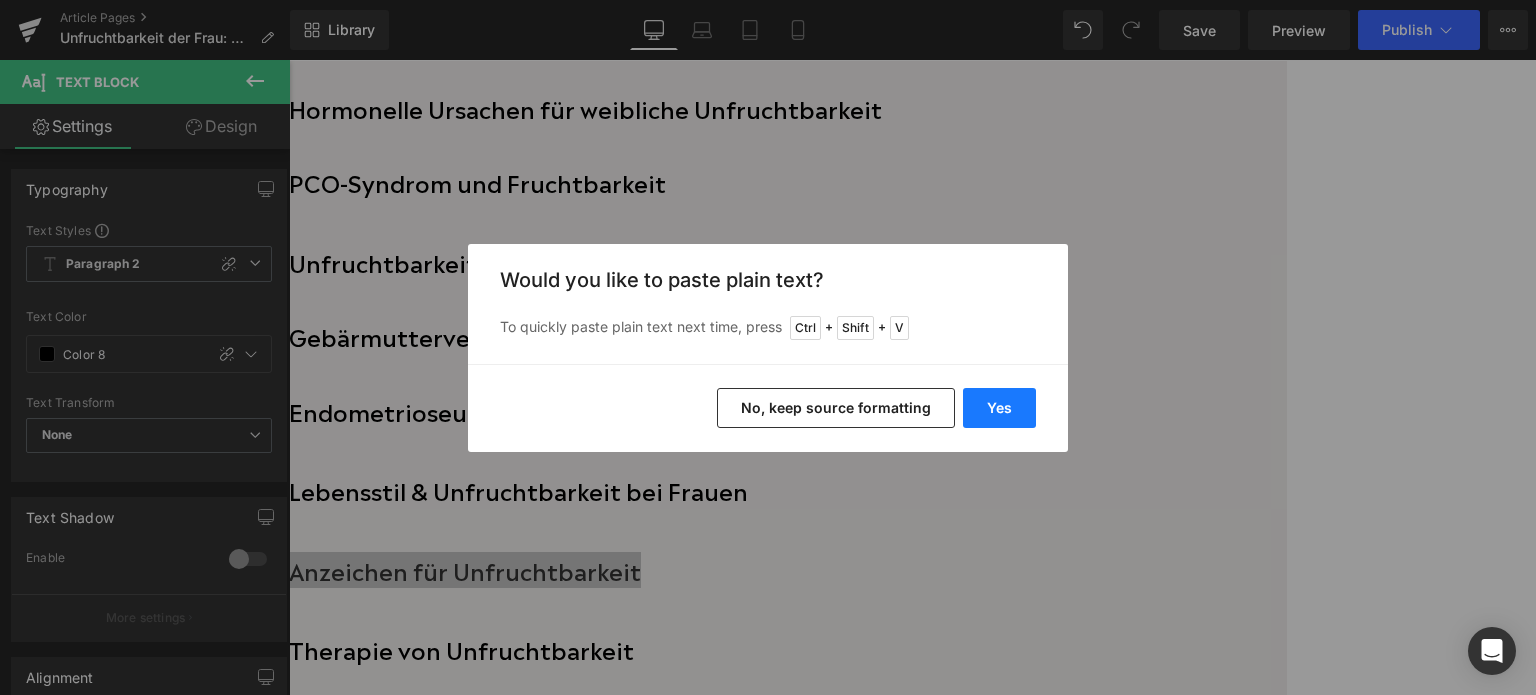 click on "Yes" at bounding box center (999, 408) 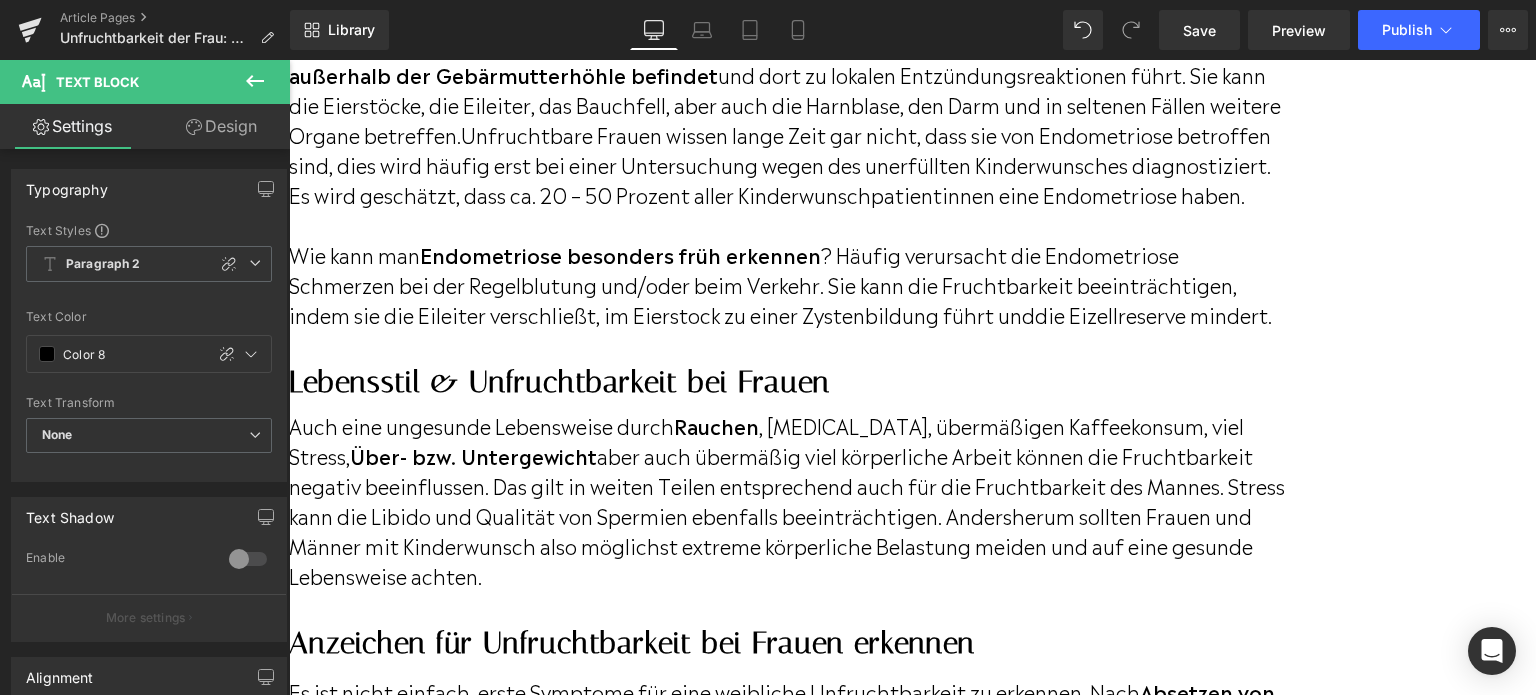 scroll, scrollTop: 6211, scrollLeft: 0, axis: vertical 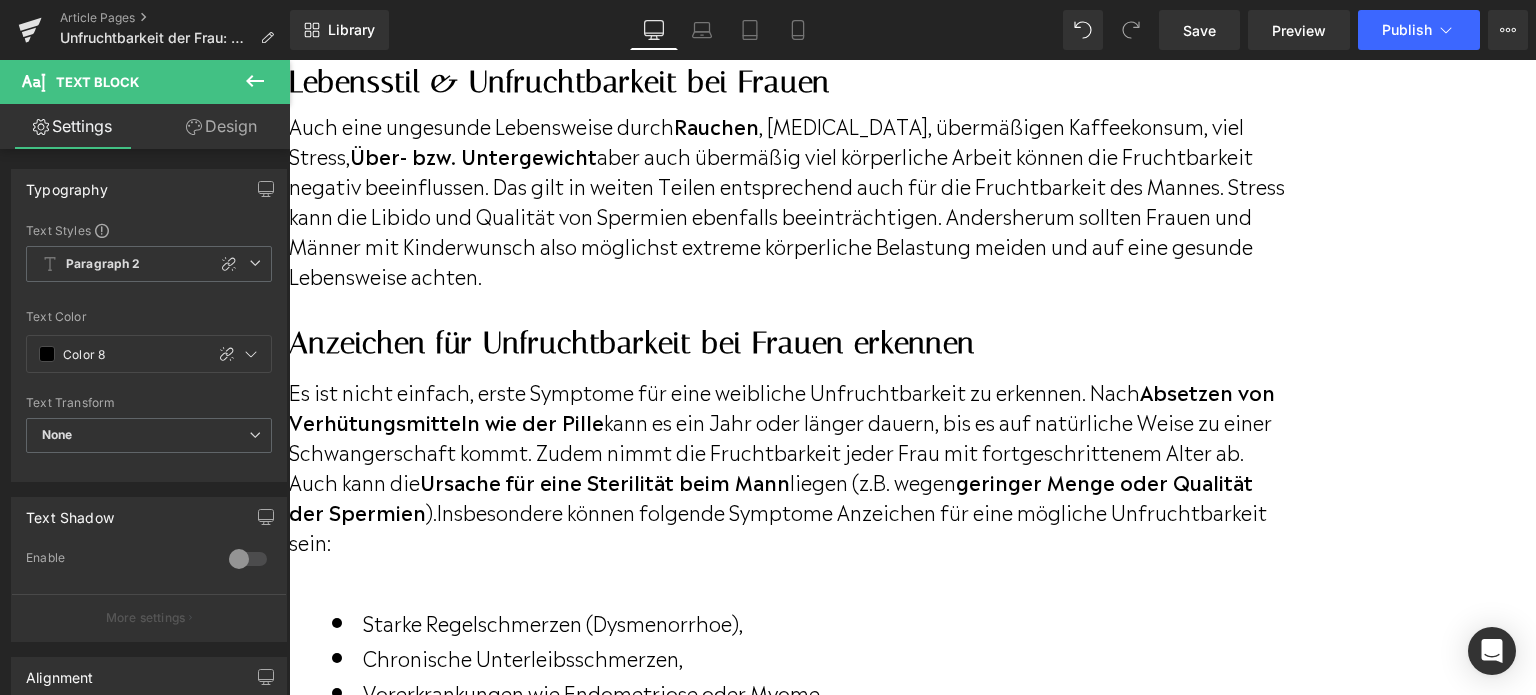 click on "Therapie bei Unfruchtbarkeit der Frau: [PERSON_NAME] Möglichkeiten gibt es?" at bounding box center (788, 969) 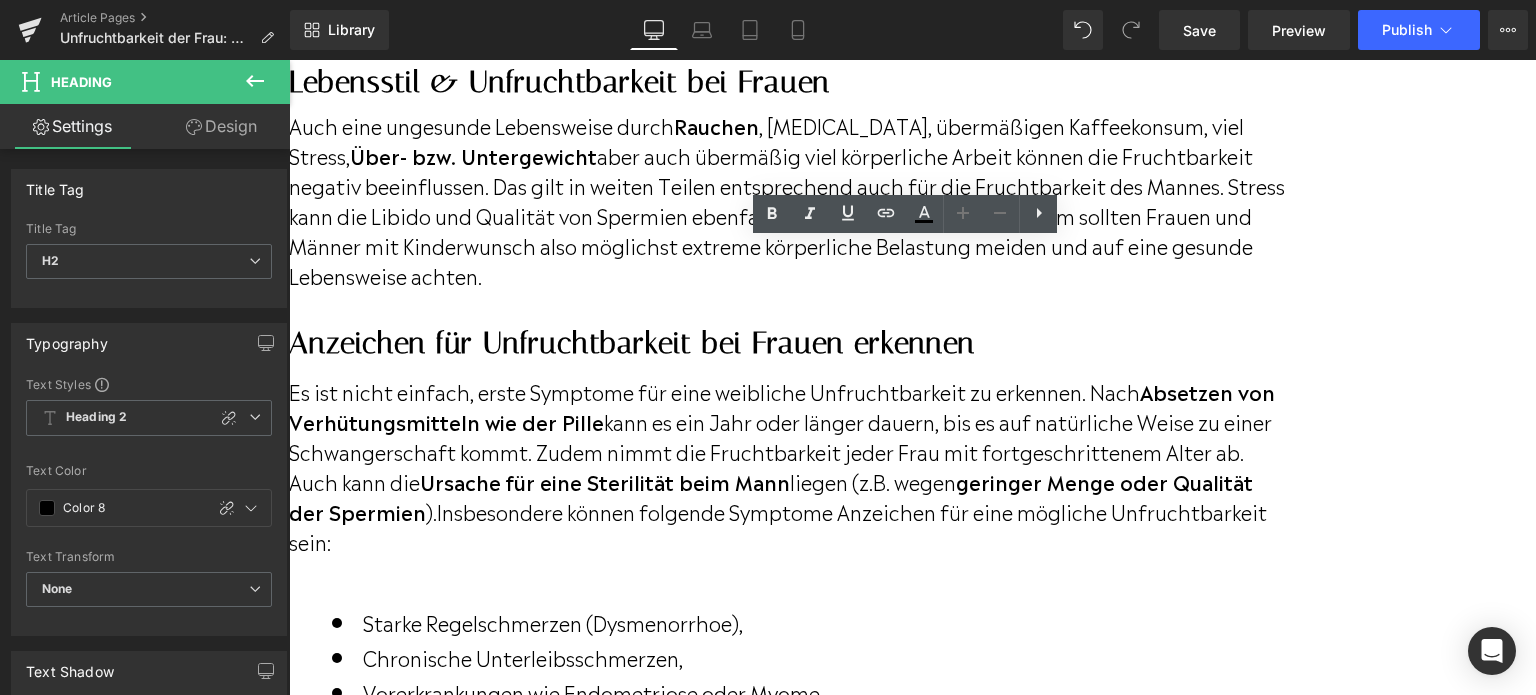 drag, startPoint x: 432, startPoint y: 254, endPoint x: 1352, endPoint y: 273, distance: 920.19617 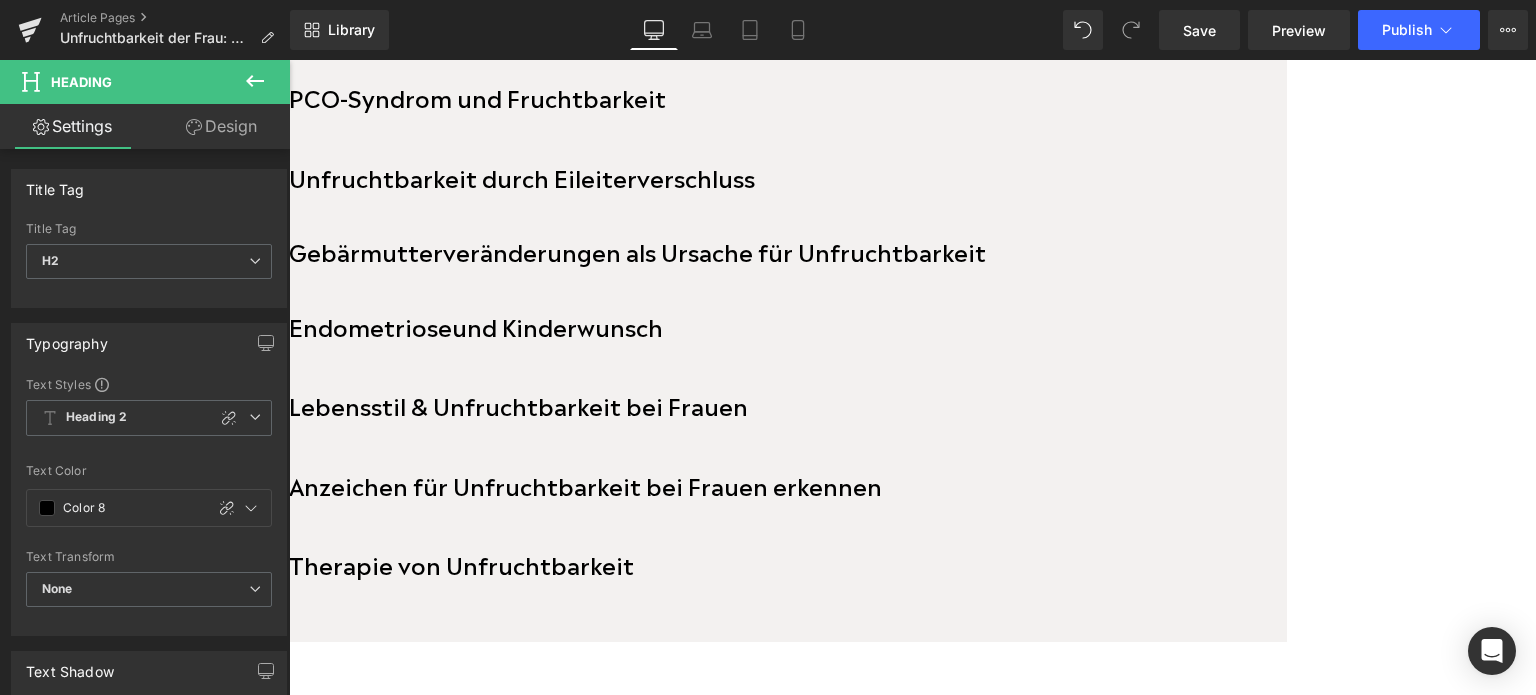 scroll, scrollTop: 1211, scrollLeft: 0, axis: vertical 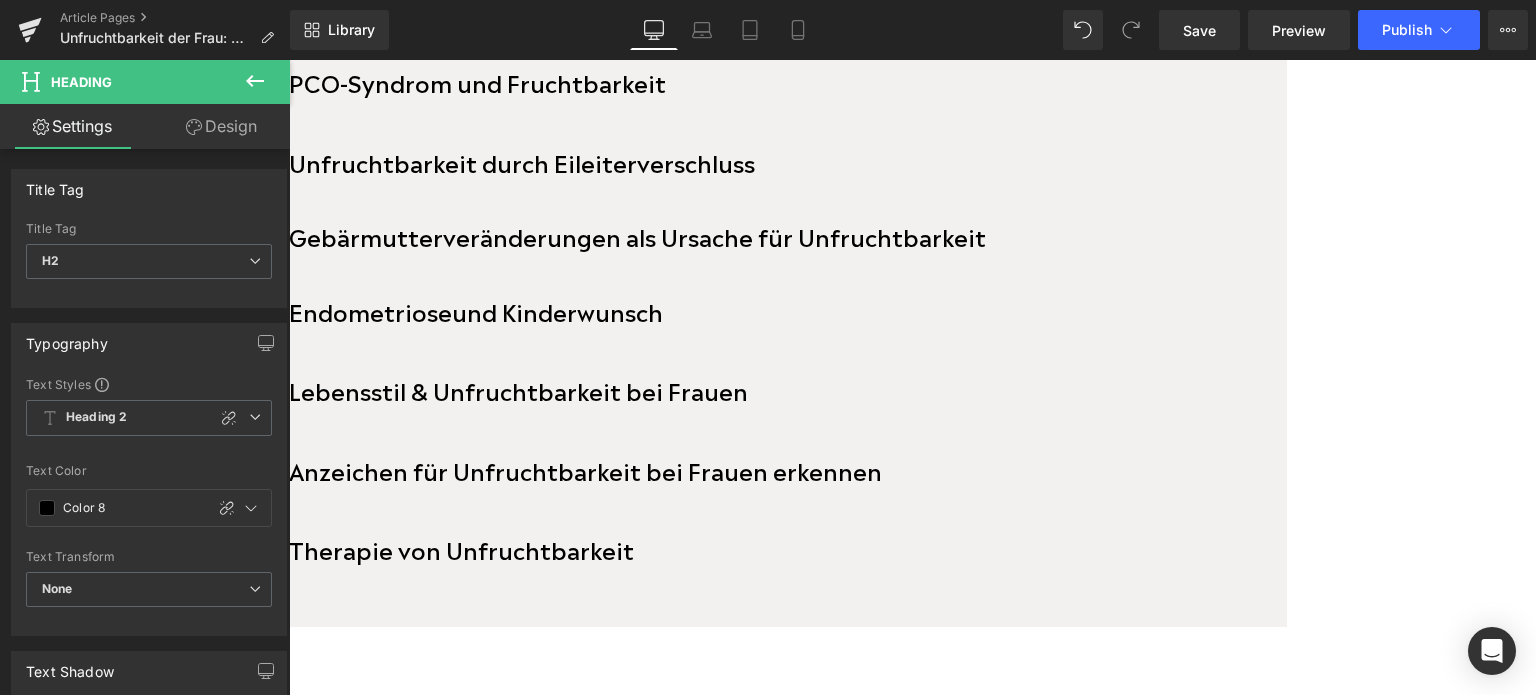 click 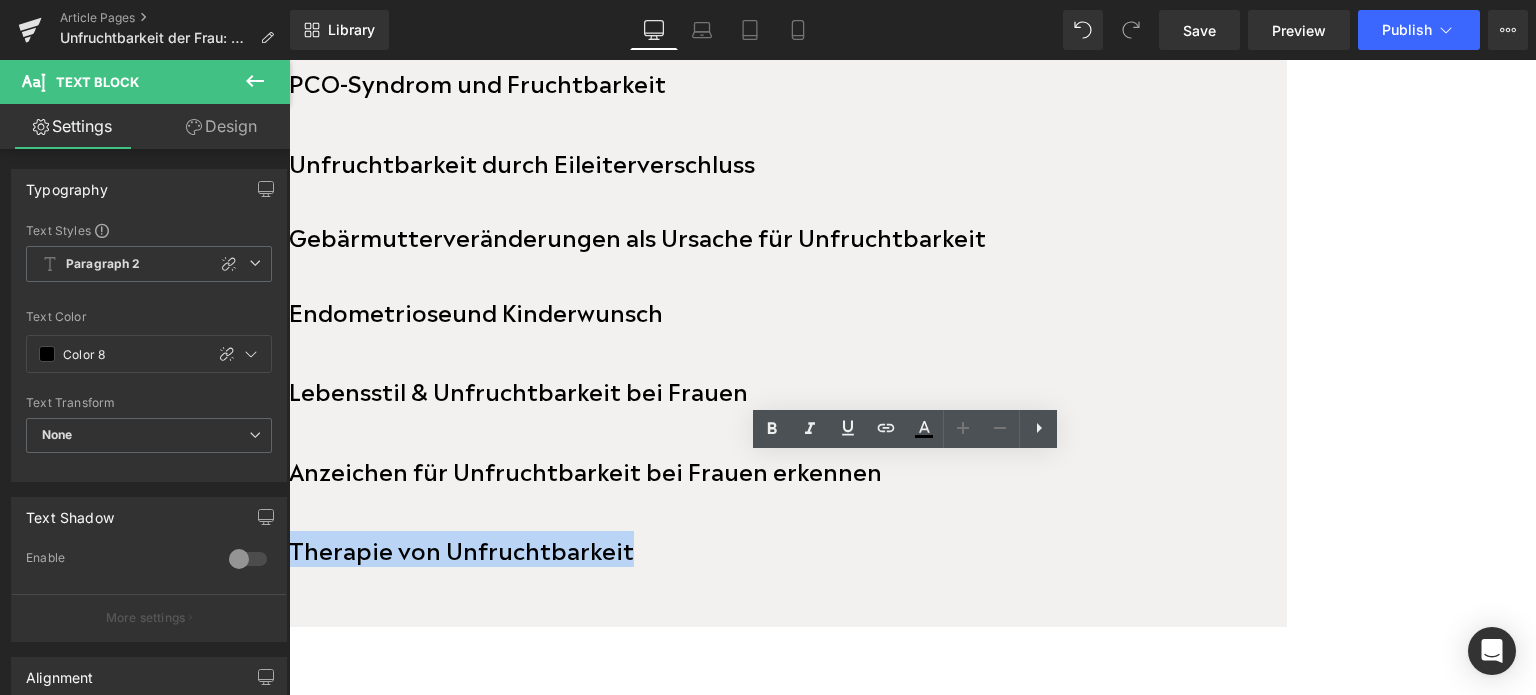 drag, startPoint x: 765, startPoint y: 506, endPoint x: 432, endPoint y: 506, distance: 333 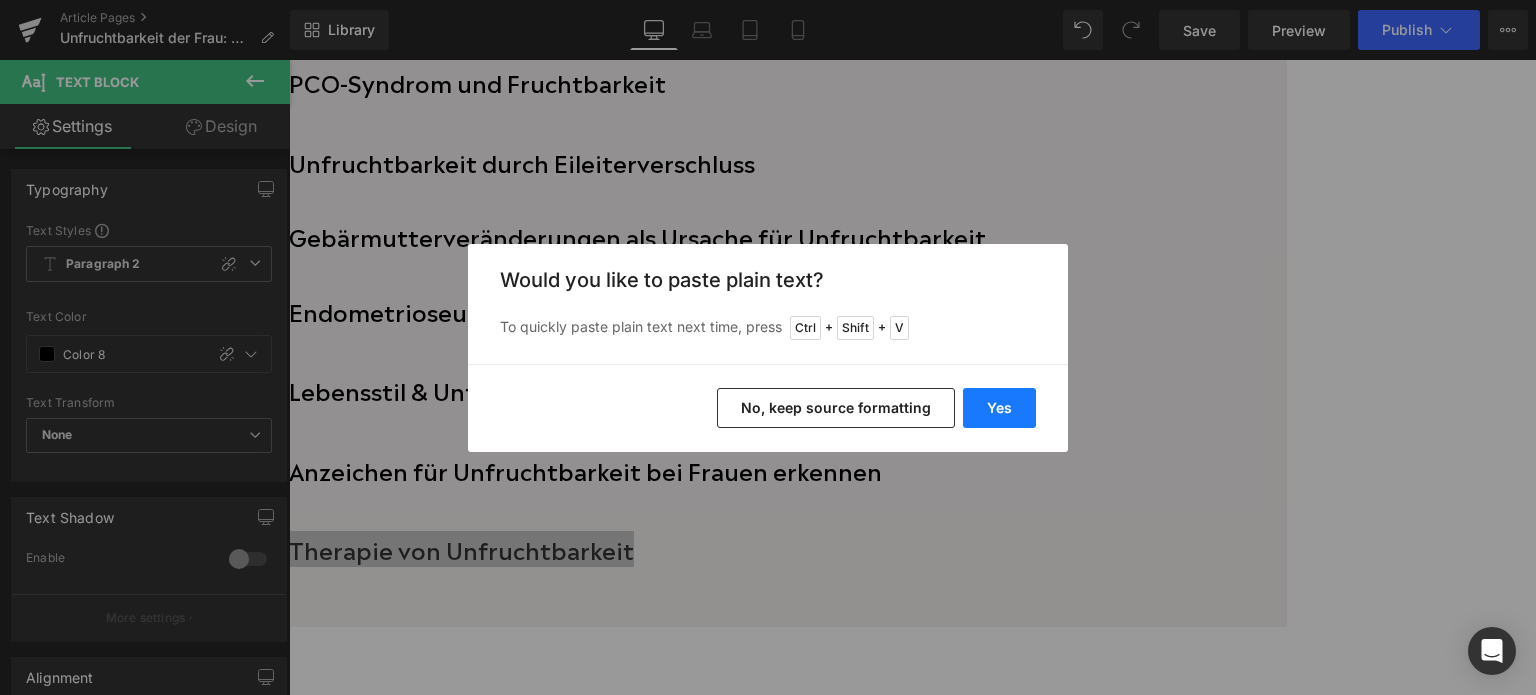 click on "Yes" at bounding box center (999, 408) 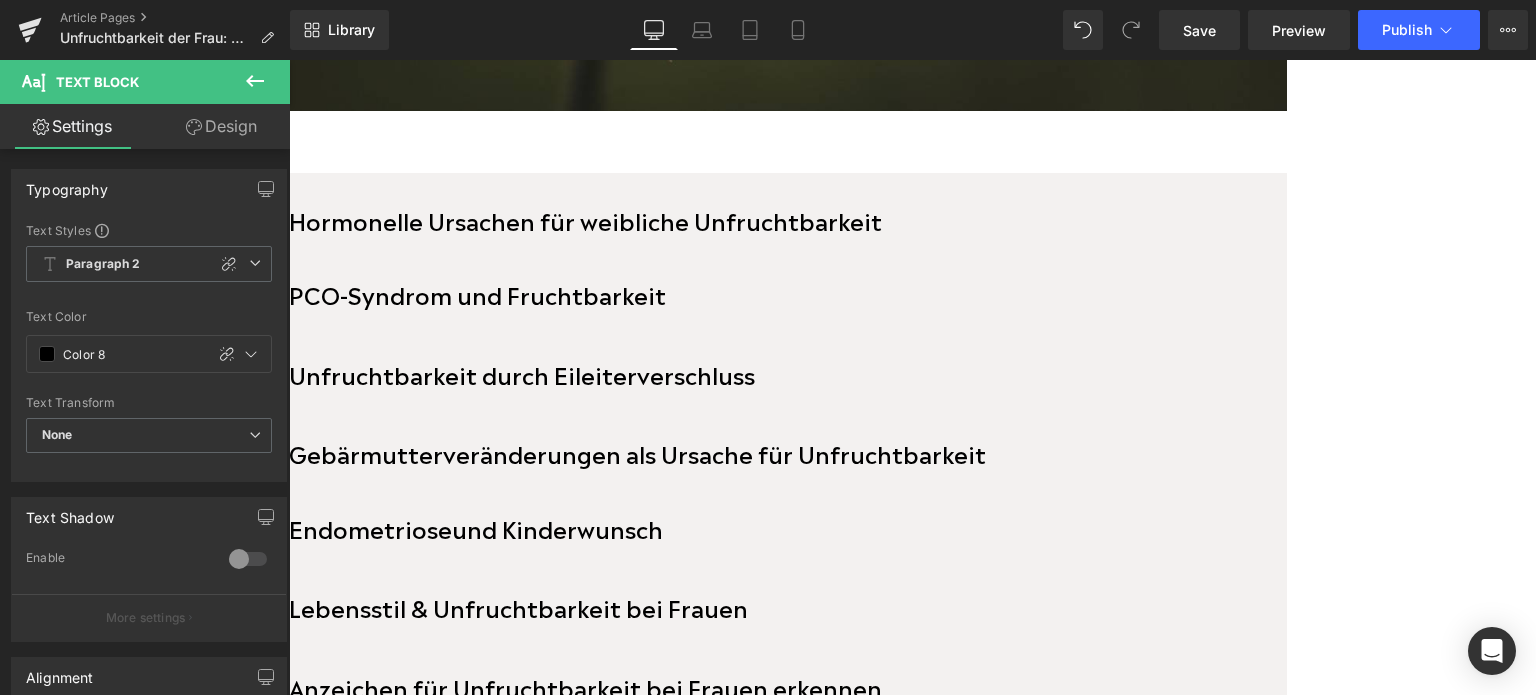 scroll, scrollTop: 1111, scrollLeft: 0, axis: vertical 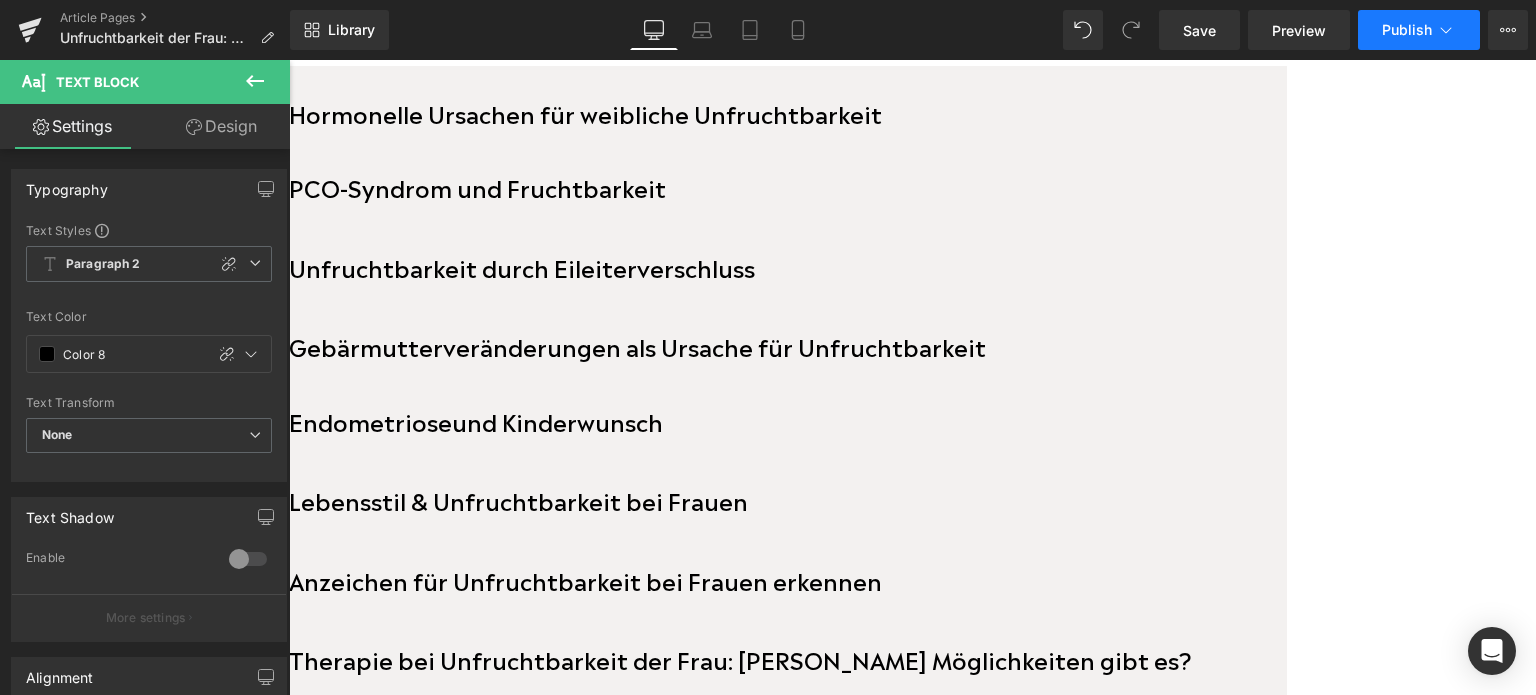 click on "Publish" at bounding box center [1407, 30] 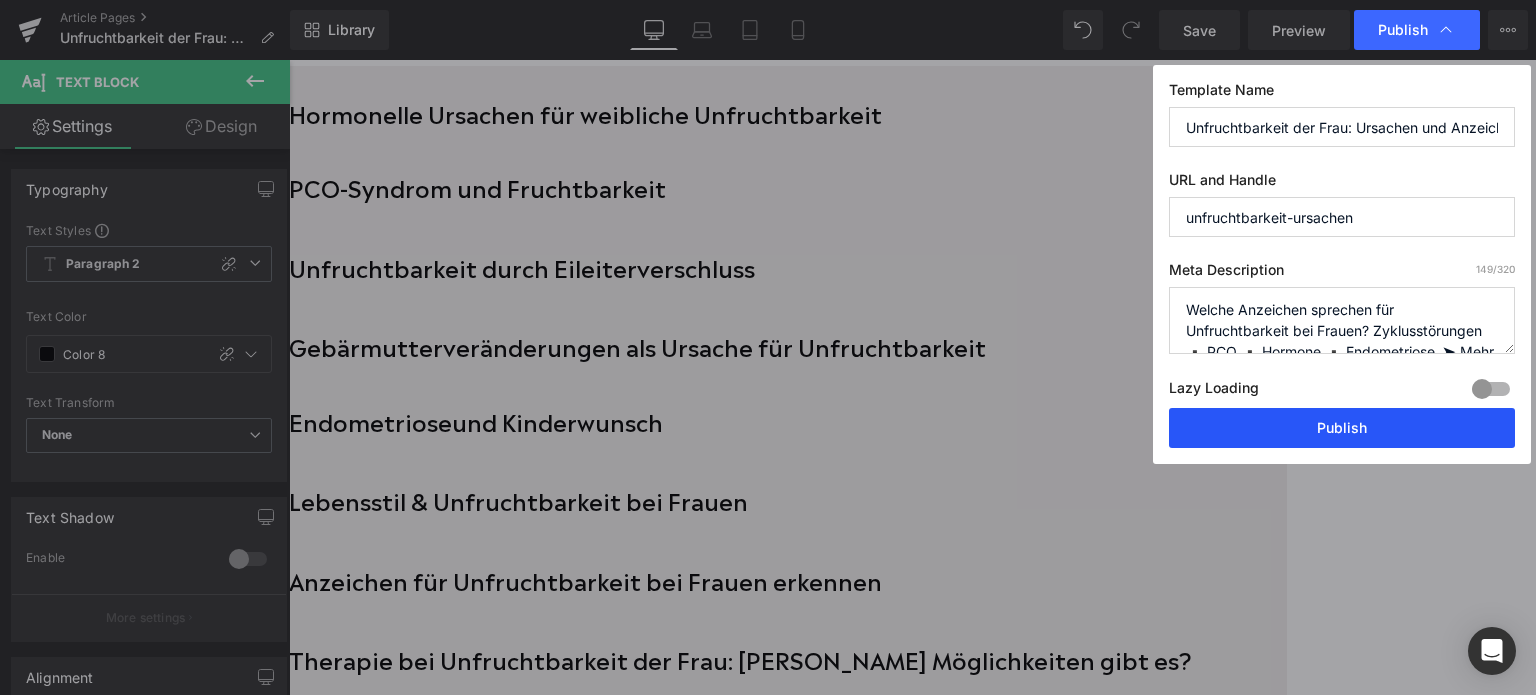 click on "Publish" at bounding box center [1342, 428] 